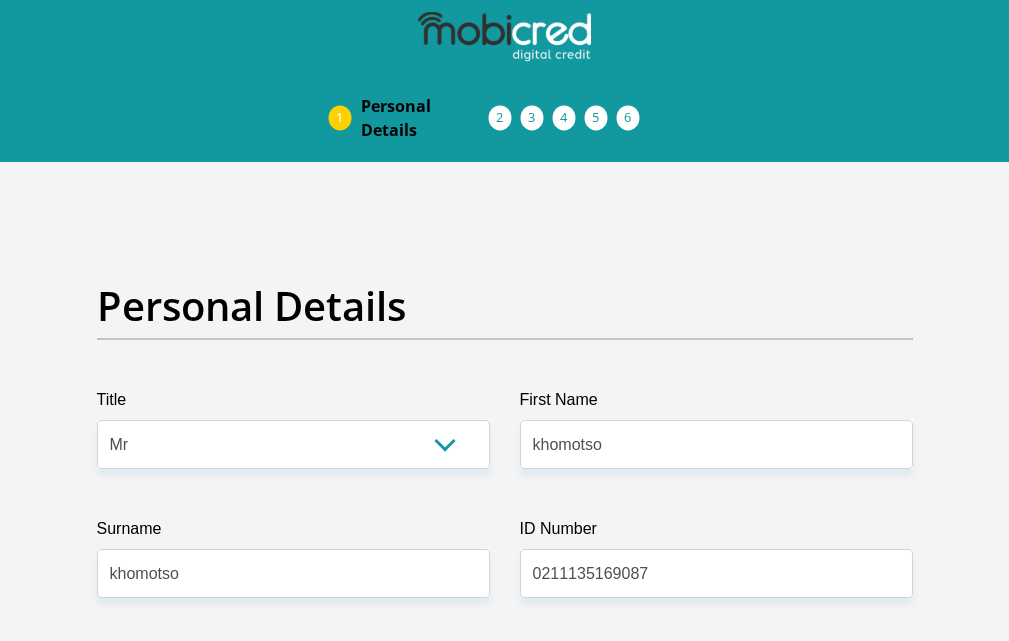 select on "Mr" 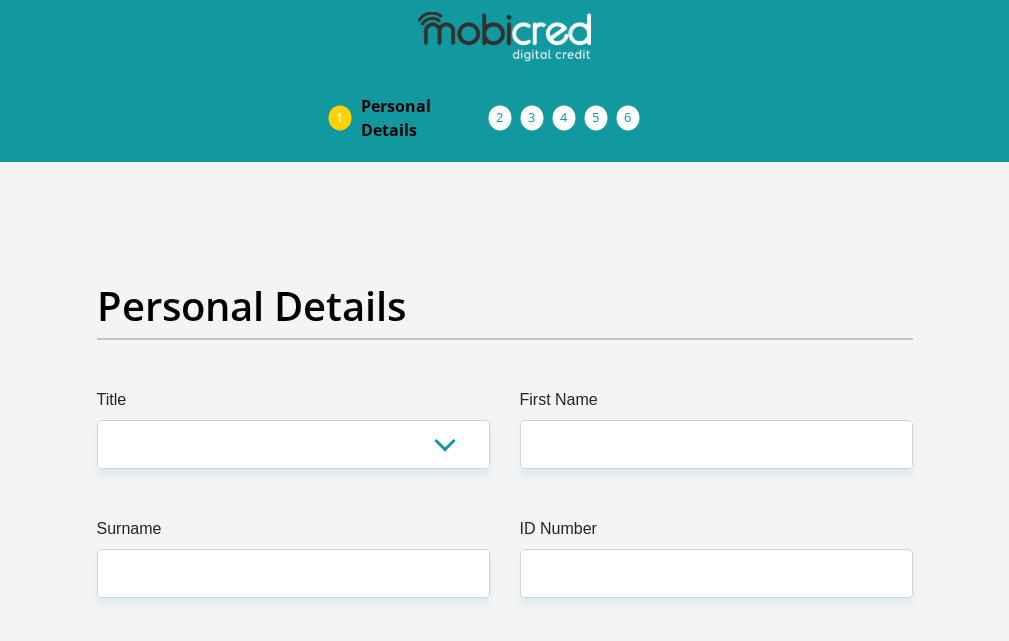 scroll, scrollTop: 0, scrollLeft: 0, axis: both 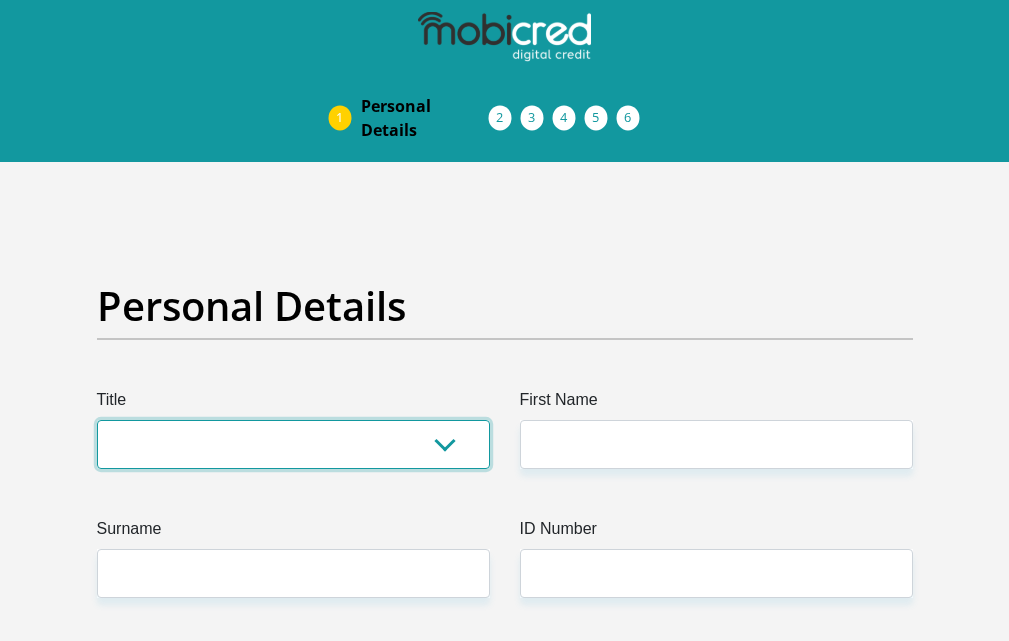 click on "Mr
Ms
Mrs
Dr
Other" at bounding box center [293, 444] 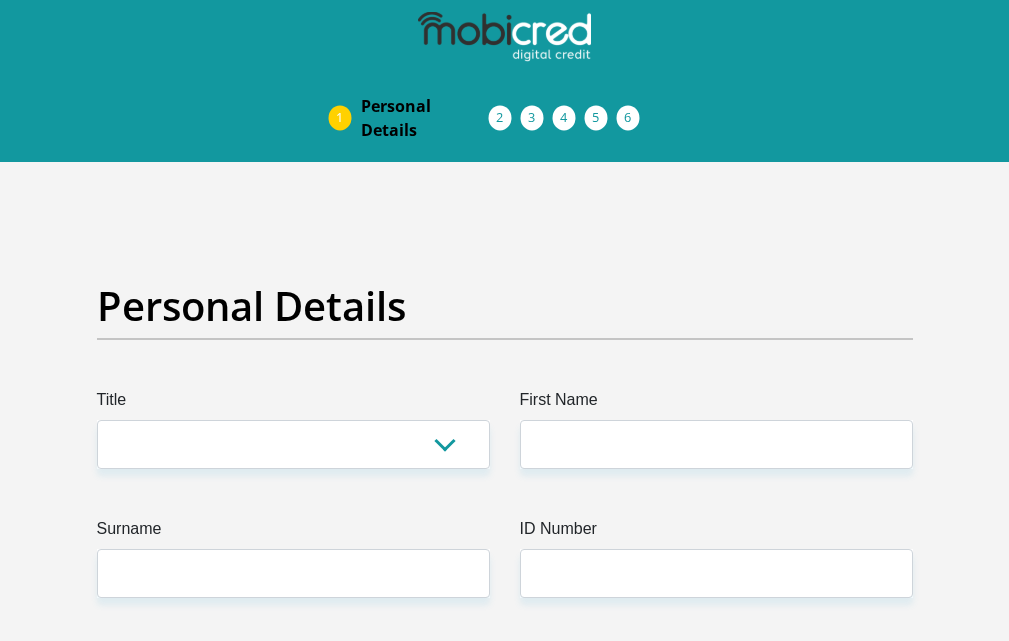 click on "Personal Details" at bounding box center (505, 335) 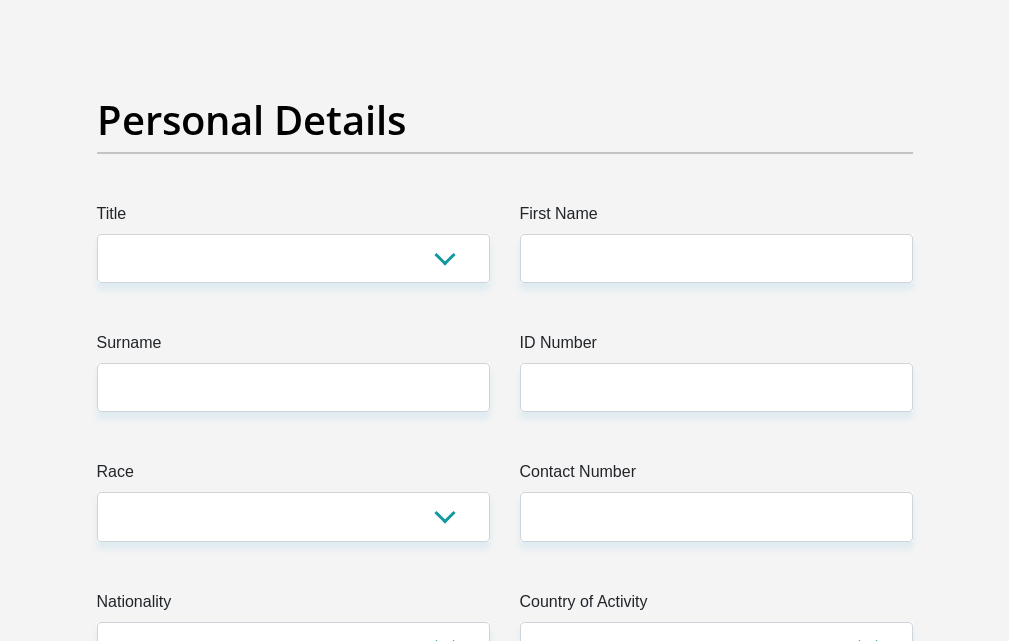 scroll, scrollTop: 200, scrollLeft: 0, axis: vertical 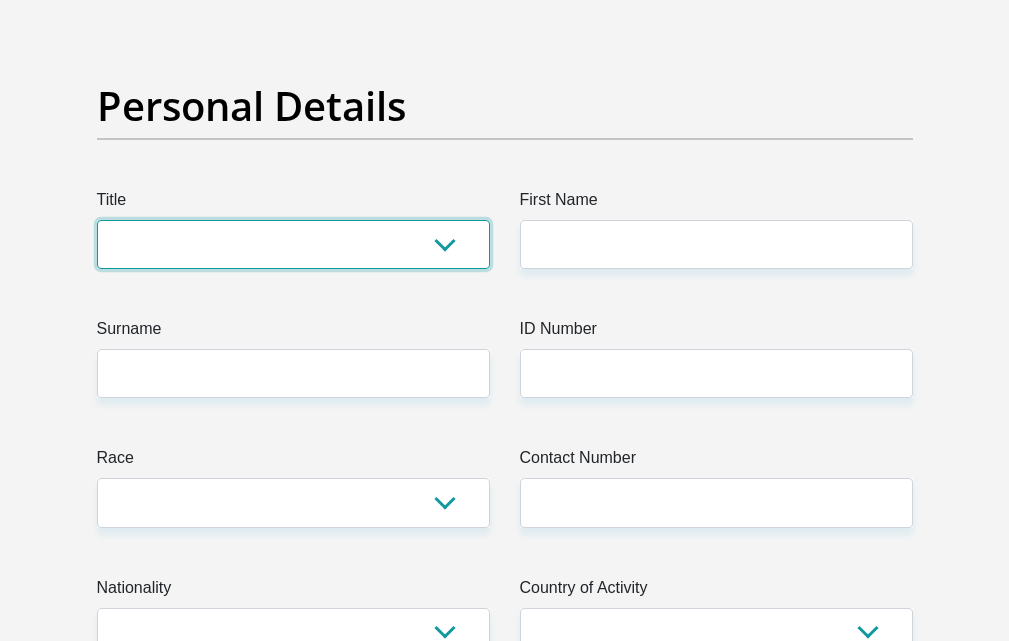 click on "Mr
Ms
Mrs
Dr
Other" at bounding box center (293, 244) 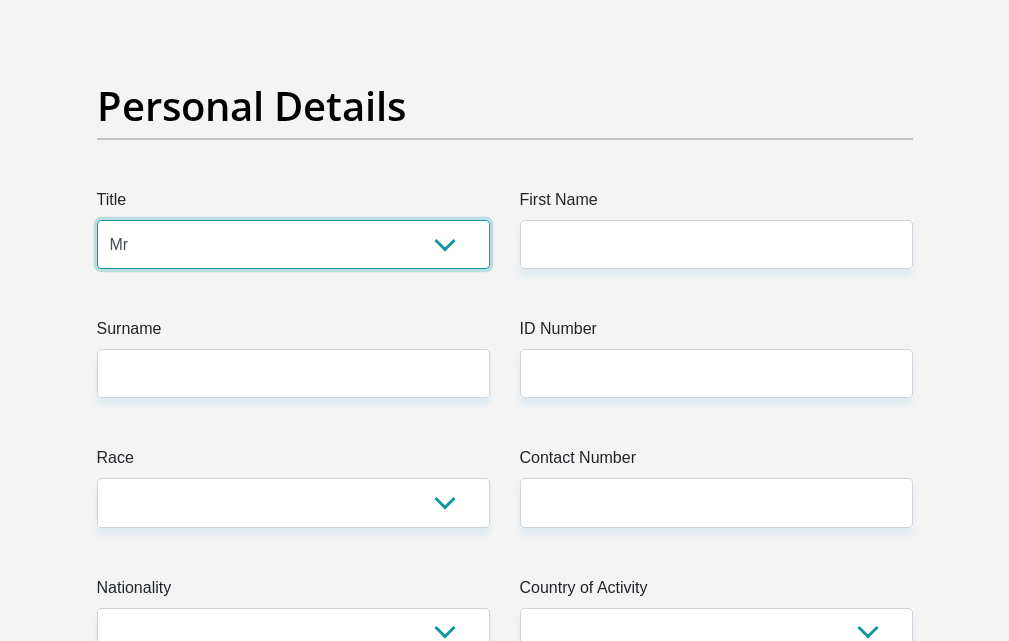 click on "Mr
Ms
Mrs
Dr
Other" at bounding box center [293, 244] 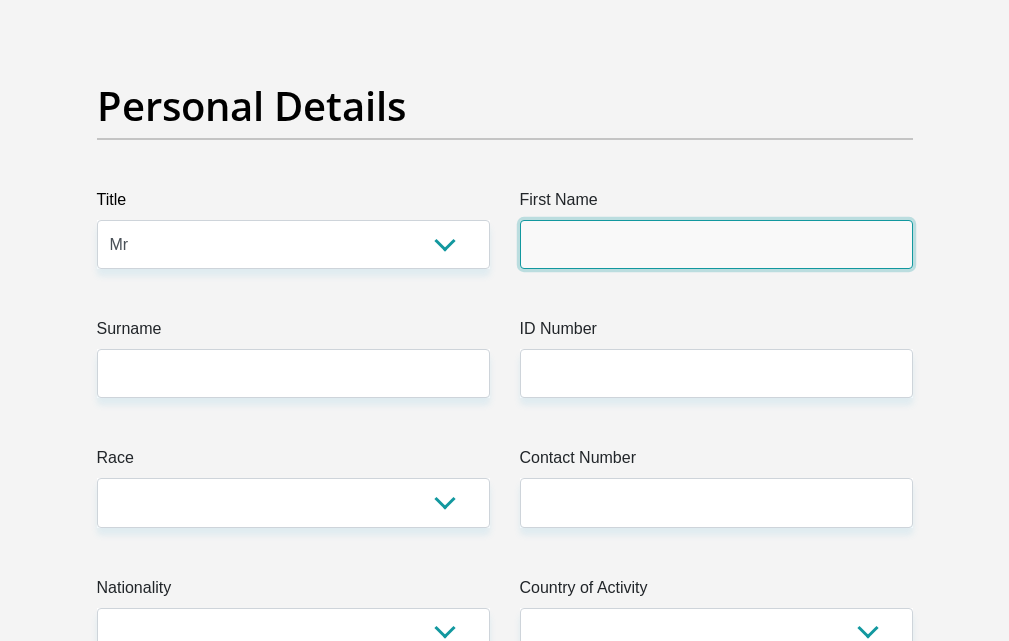 click on "First Name" at bounding box center [716, 244] 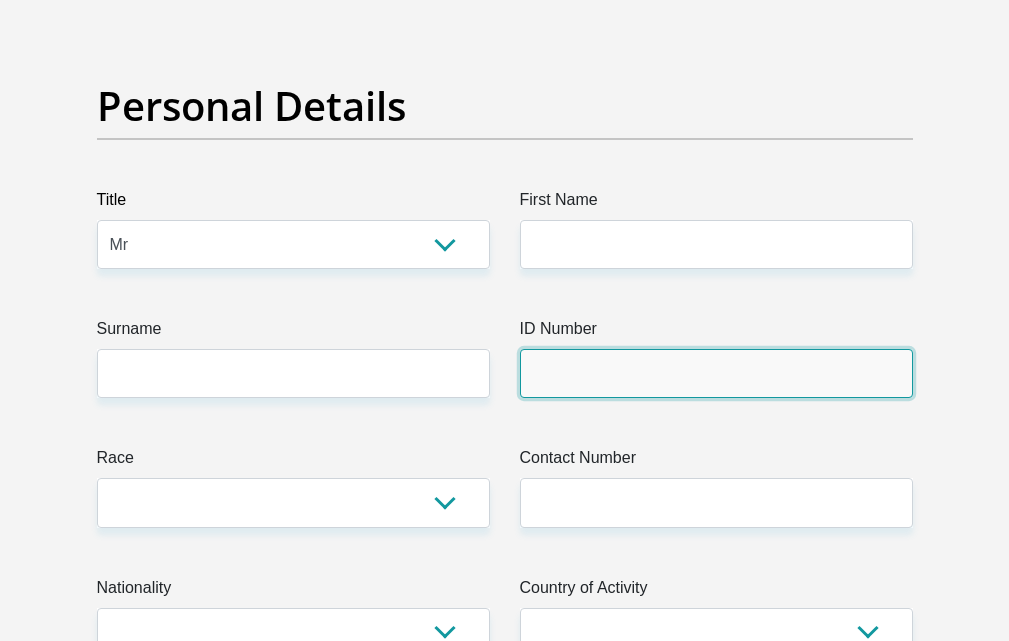 click on "ID Number" at bounding box center (716, 373) 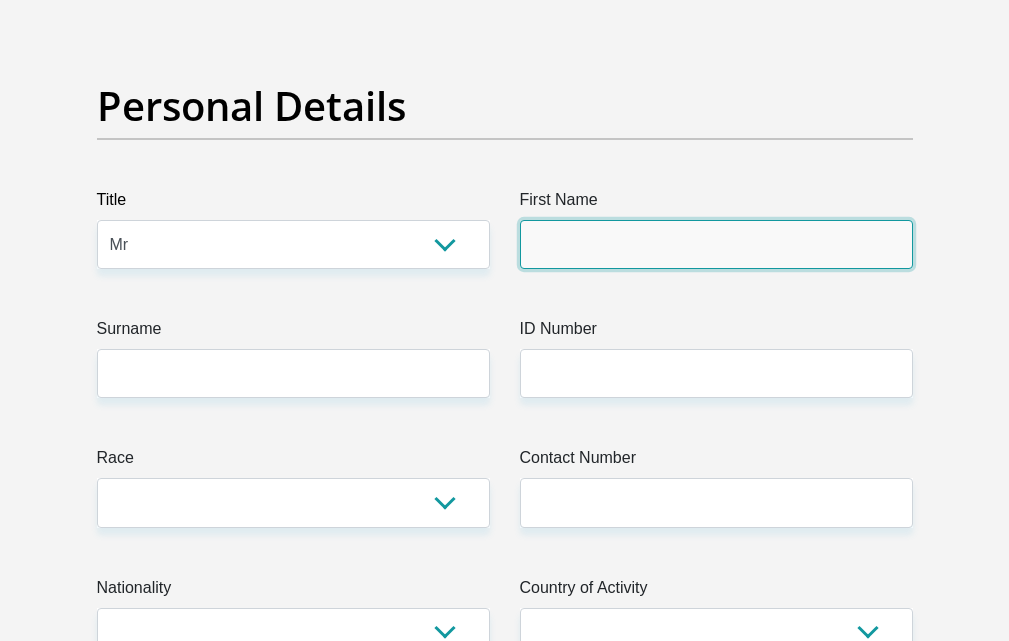 click on "First Name" at bounding box center [716, 244] 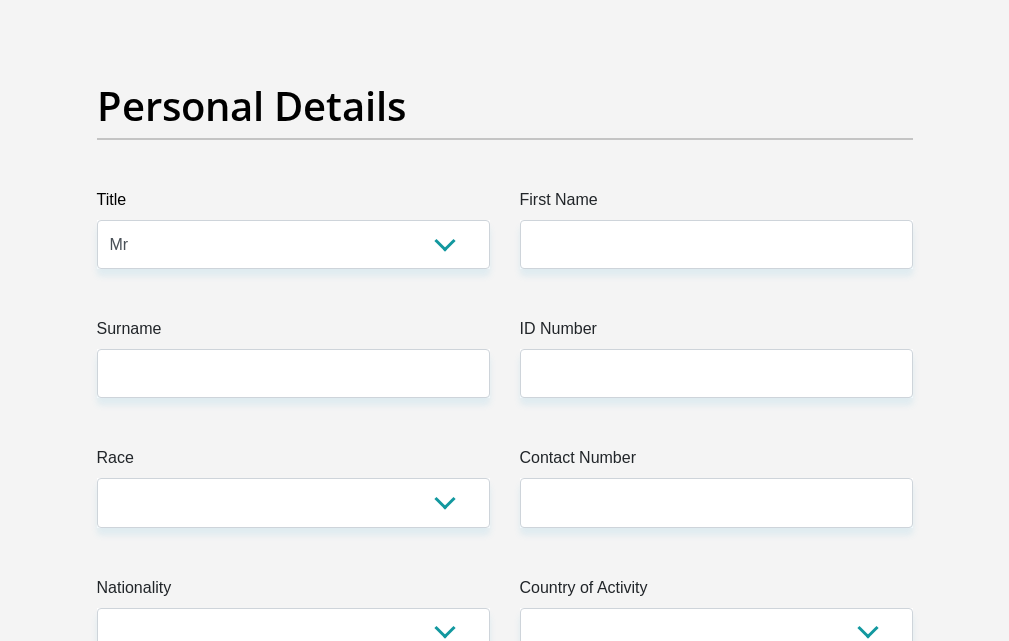 click on "Personal Details" at bounding box center [505, 135] 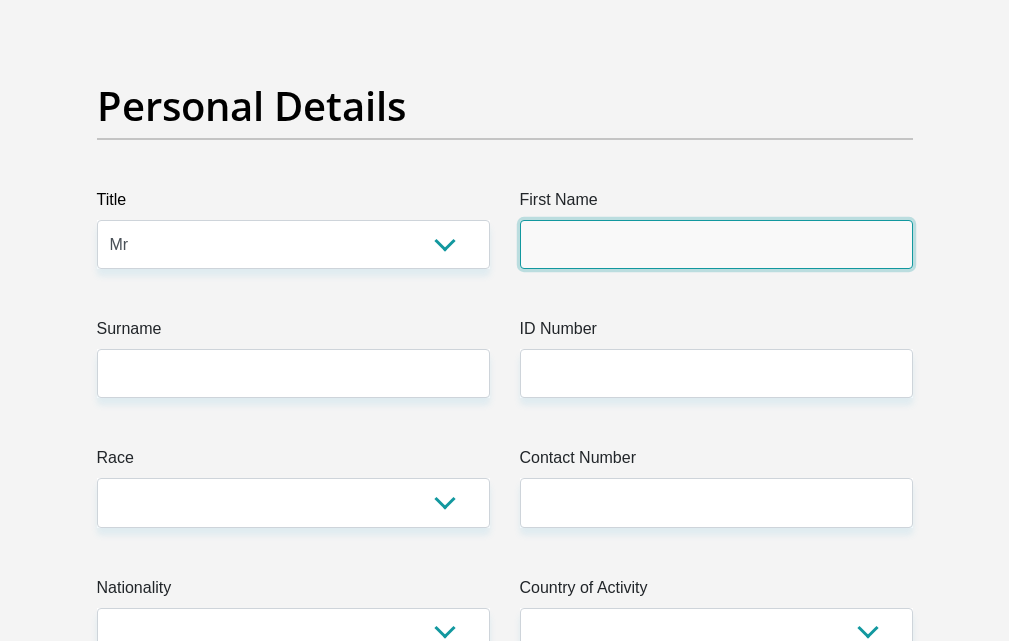 click on "First Name" at bounding box center [716, 244] 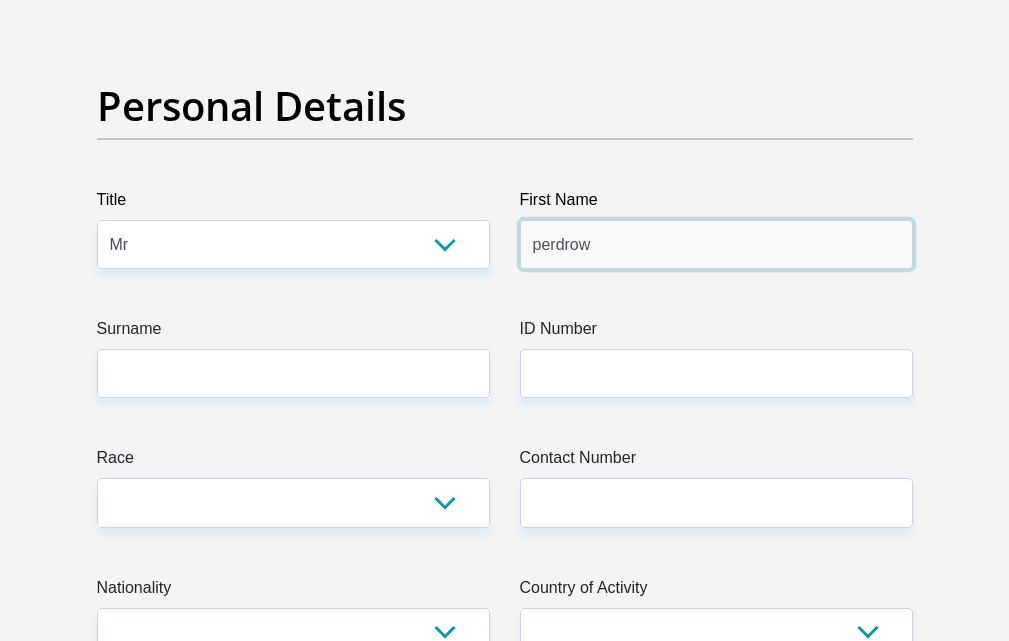 type on "perdrow" 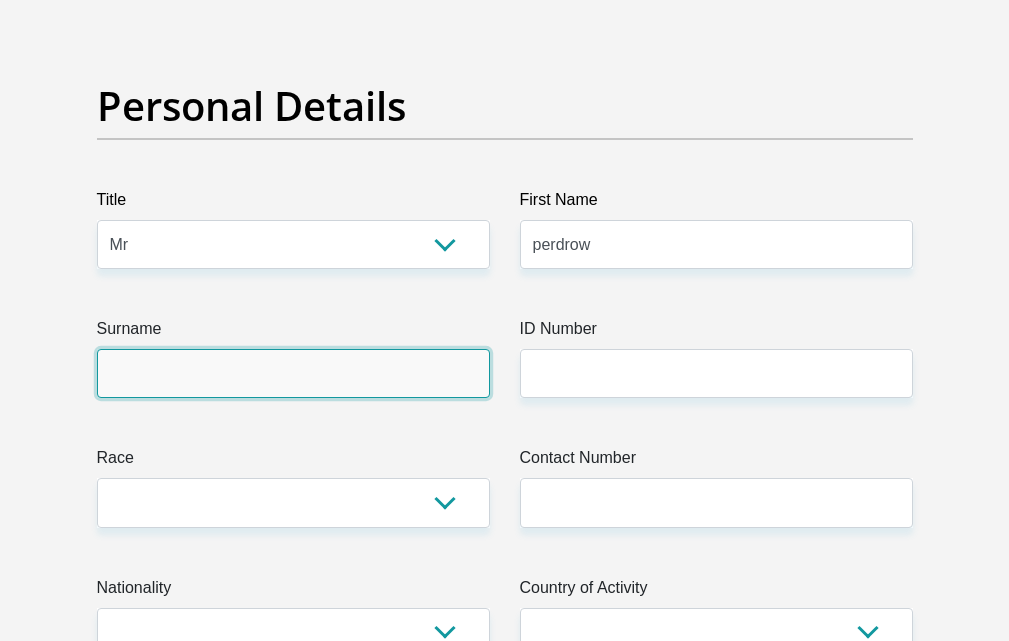 click on "Surname" at bounding box center (293, 373) 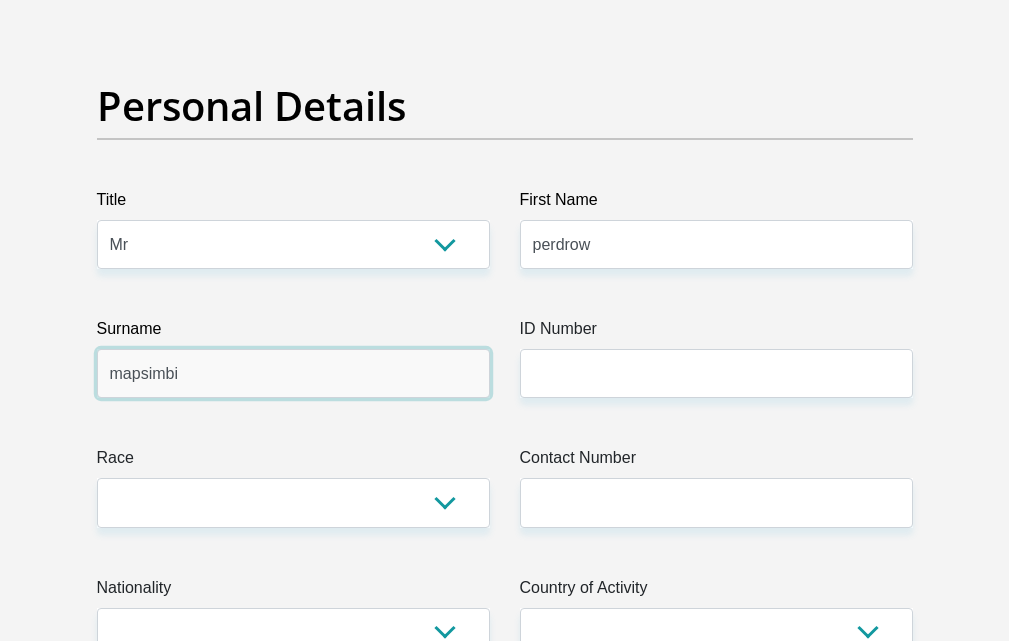 type on "mapsimbi" 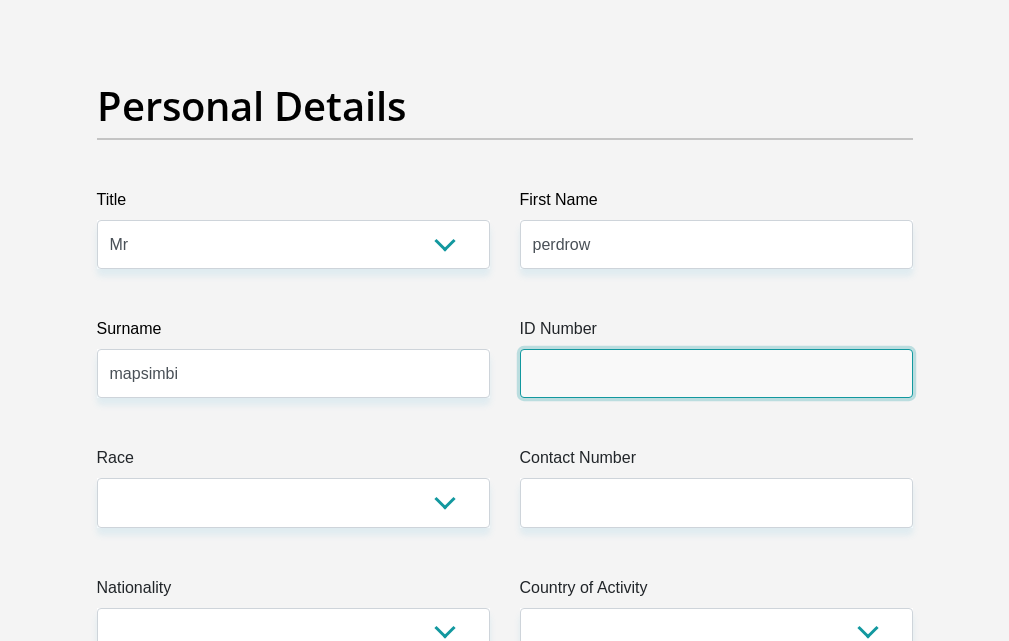 click on "ID Number" at bounding box center (716, 373) 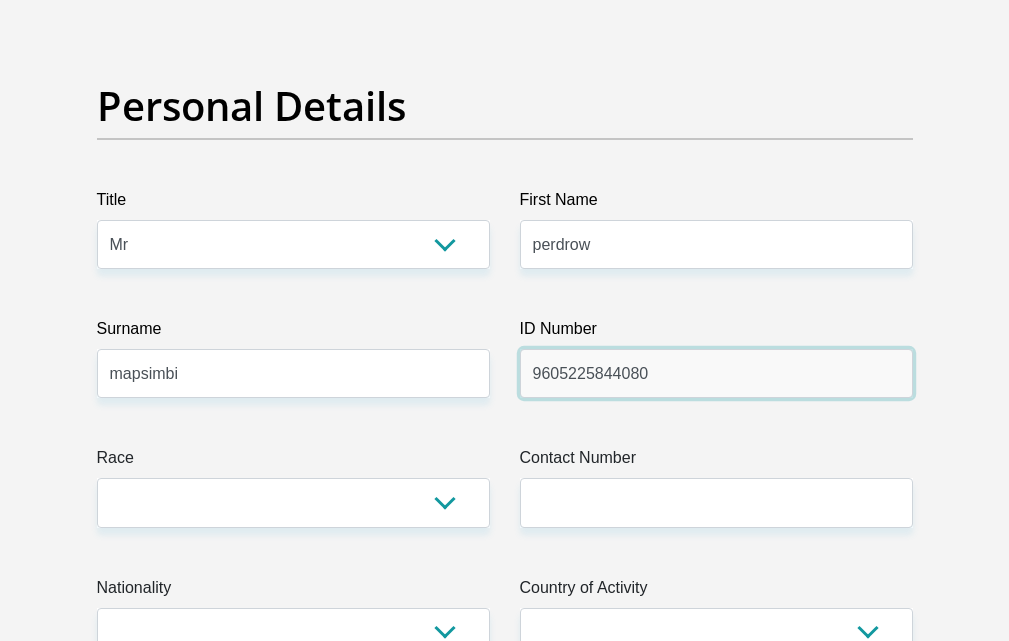 type on "9605225844080" 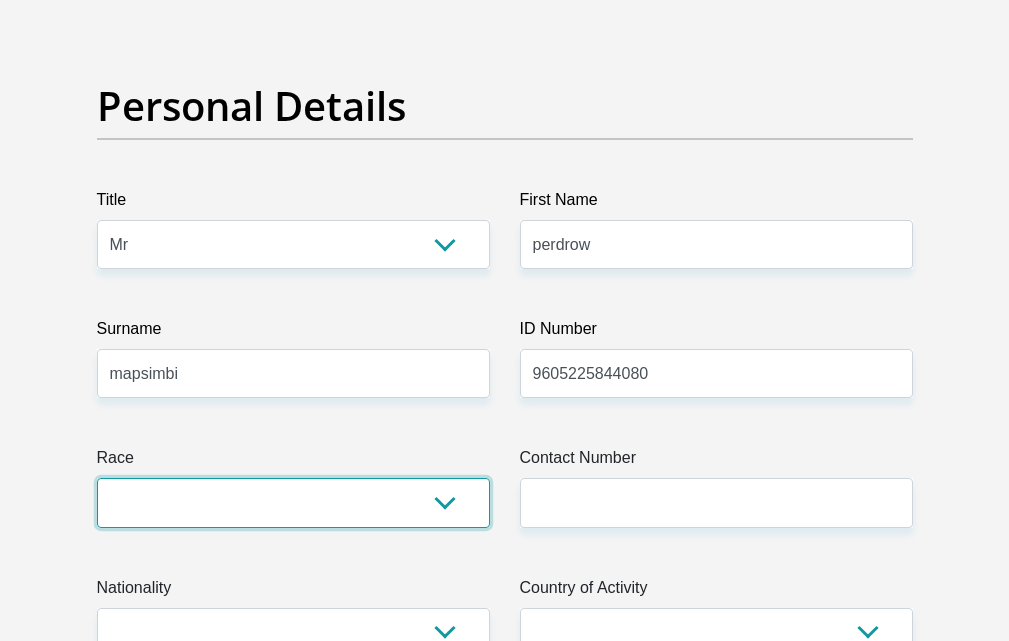 click on "Black
Coloured
Indian
White
Other" at bounding box center (293, 502) 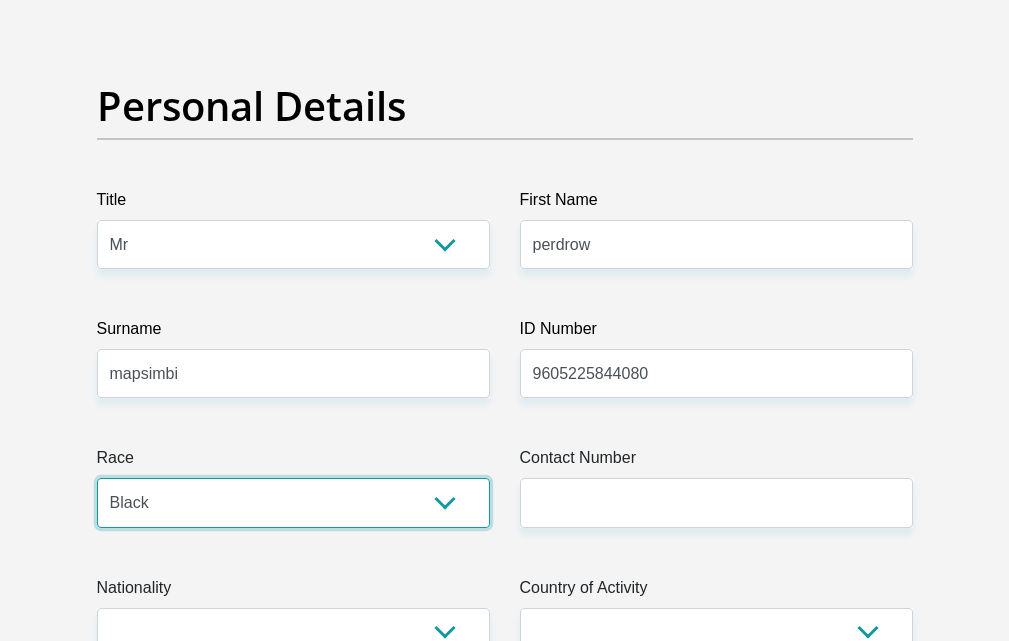click on "Black
Coloured
Indian
White
Other" at bounding box center (293, 502) 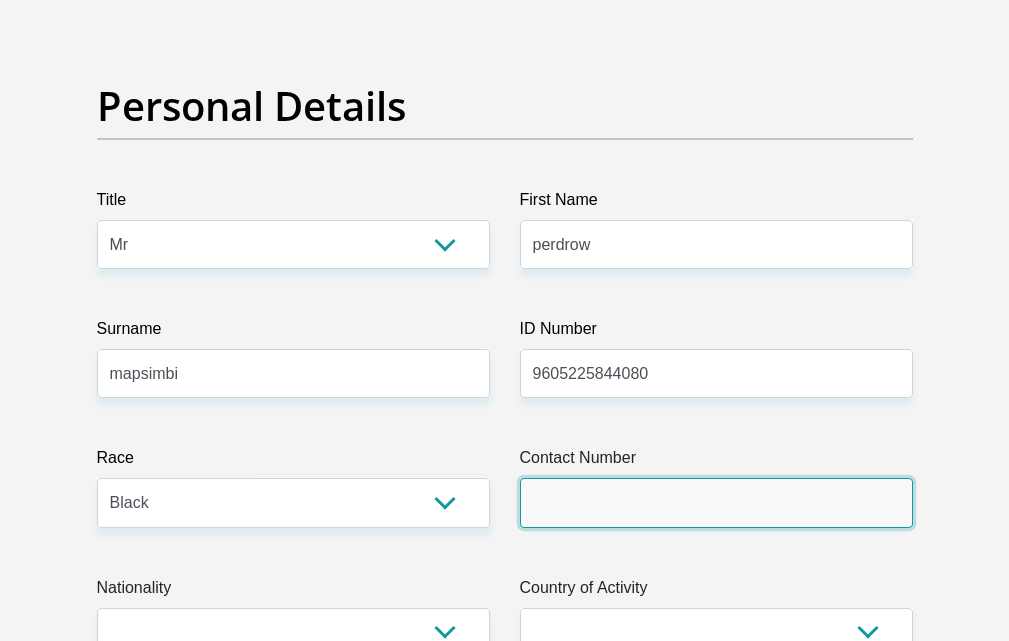 click on "Contact Number" at bounding box center [716, 502] 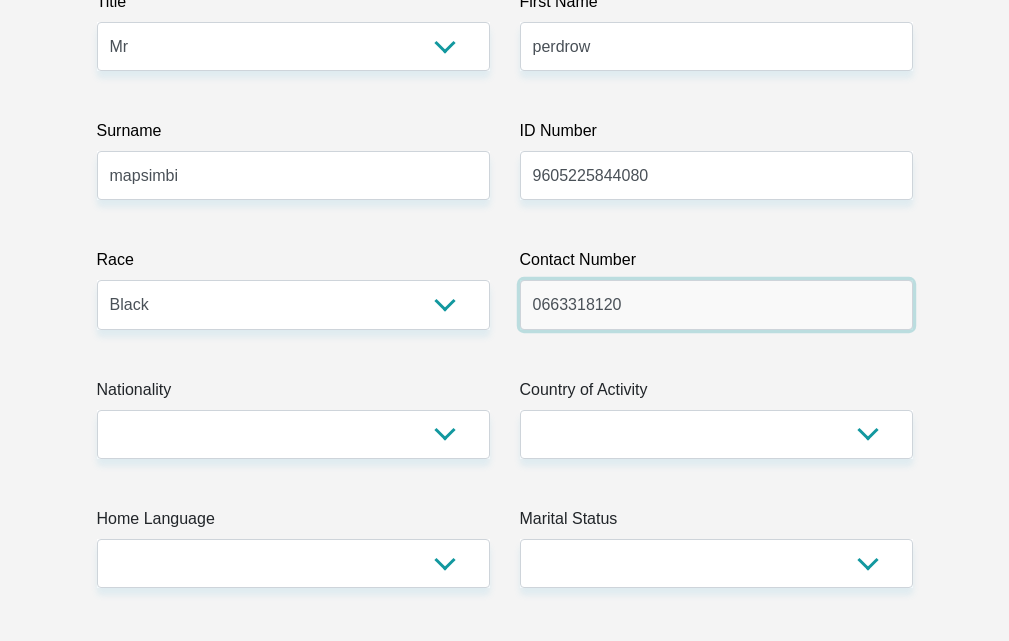 scroll, scrollTop: 400, scrollLeft: 0, axis: vertical 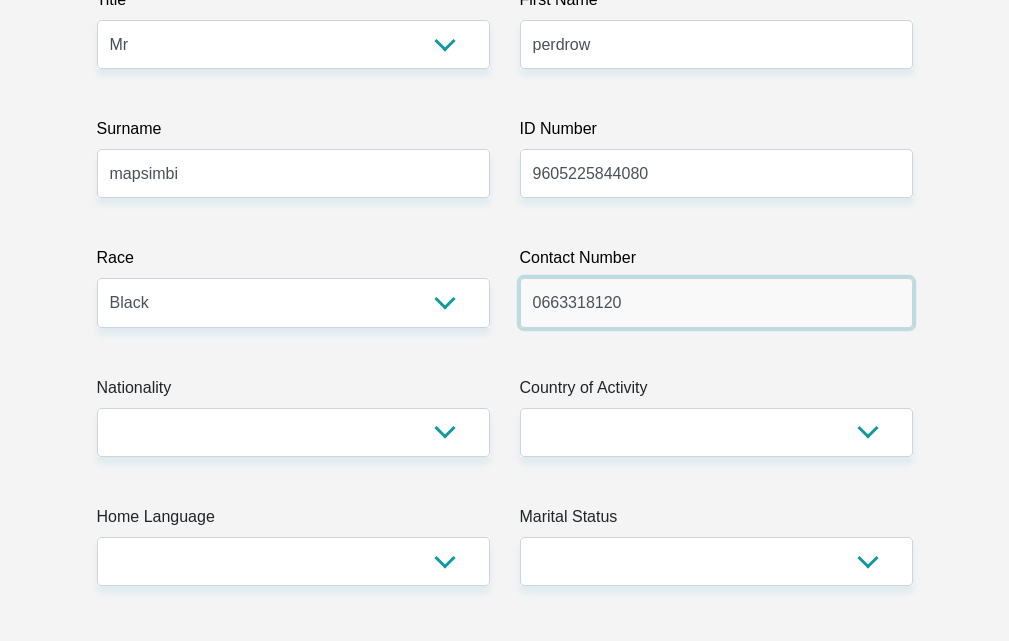 type on "0663318120" 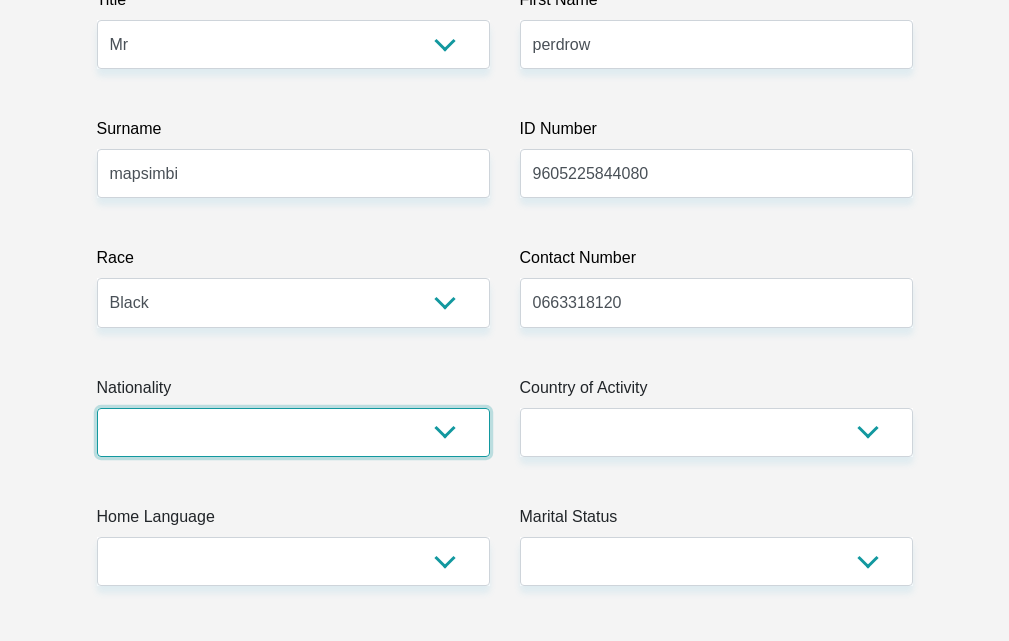 click on "South Africa
Afghanistan
Aland Islands
Albania
Algeria
America Samoa
American Virgin Islands
Andorra
Angola
Anguilla
Antarctica
Antigua and Barbuda
Argentina
Armenia
Aruba
Ascension Island
Australia
Austria
Azerbaijan
Bahamas
Bahrain
Bangladesh
Barbados
Chad" at bounding box center (293, 432) 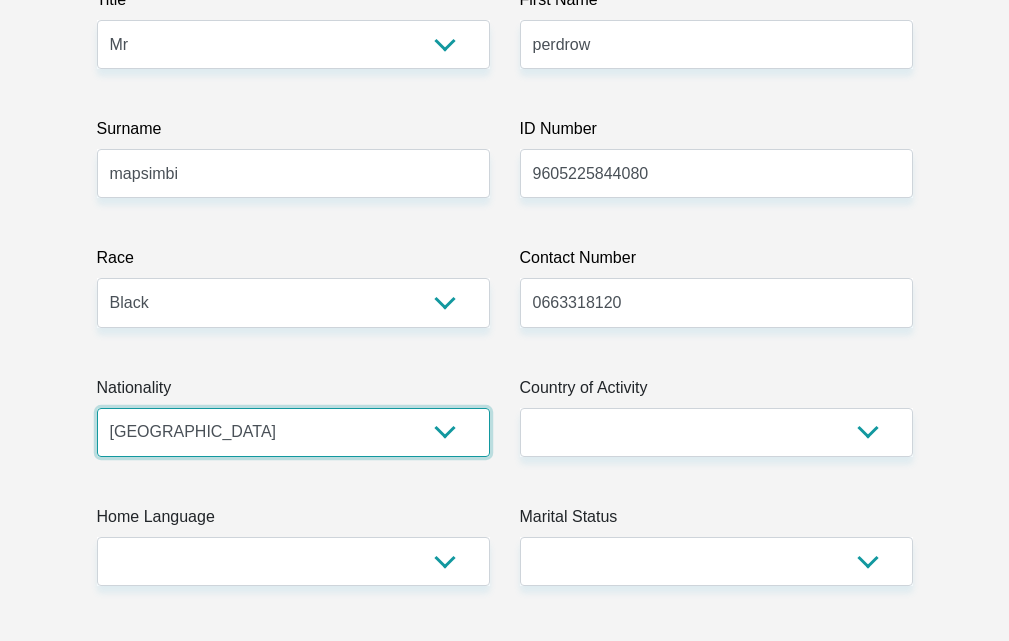 click on "South Africa
Afghanistan
Aland Islands
Albania
Algeria
America Samoa
American Virgin Islands
Andorra
Angola
Anguilla
Antarctica
Antigua and Barbuda
Argentina
Armenia
Aruba
Ascension Island
Australia
Austria
Azerbaijan
Bahamas
Bahrain
Bangladesh
Barbados
Chad" at bounding box center [293, 432] 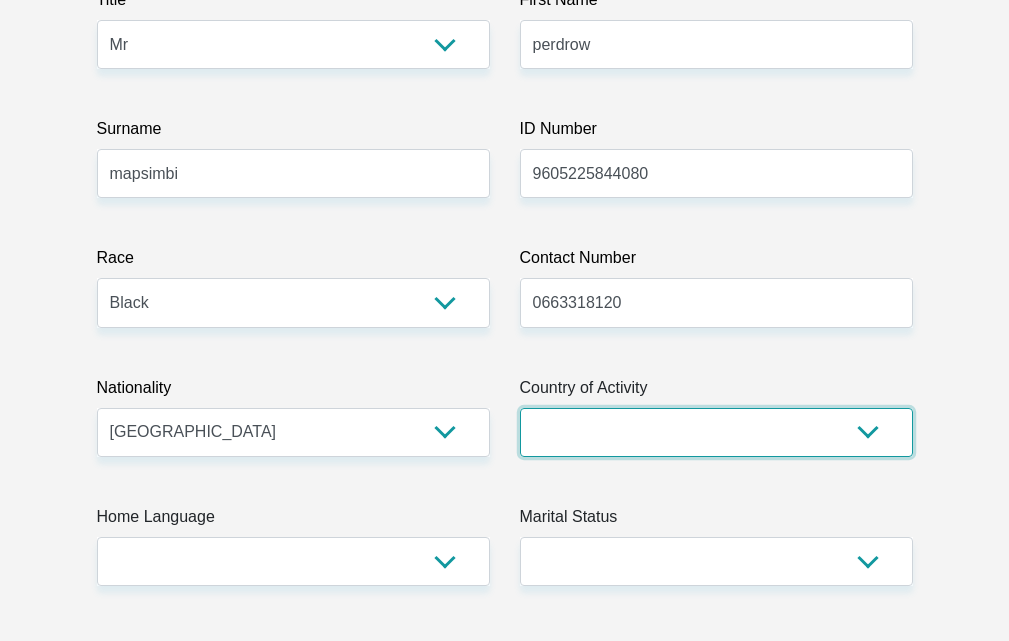 click on "South Africa
Afghanistan
Aland Islands
Albania
Algeria
America Samoa
American Virgin Islands
Andorra
Angola
Anguilla
Antarctica
Antigua and Barbuda
Argentina
Armenia
Aruba
Ascension Island
Australia
Austria
Azerbaijan
Chad" at bounding box center [716, 432] 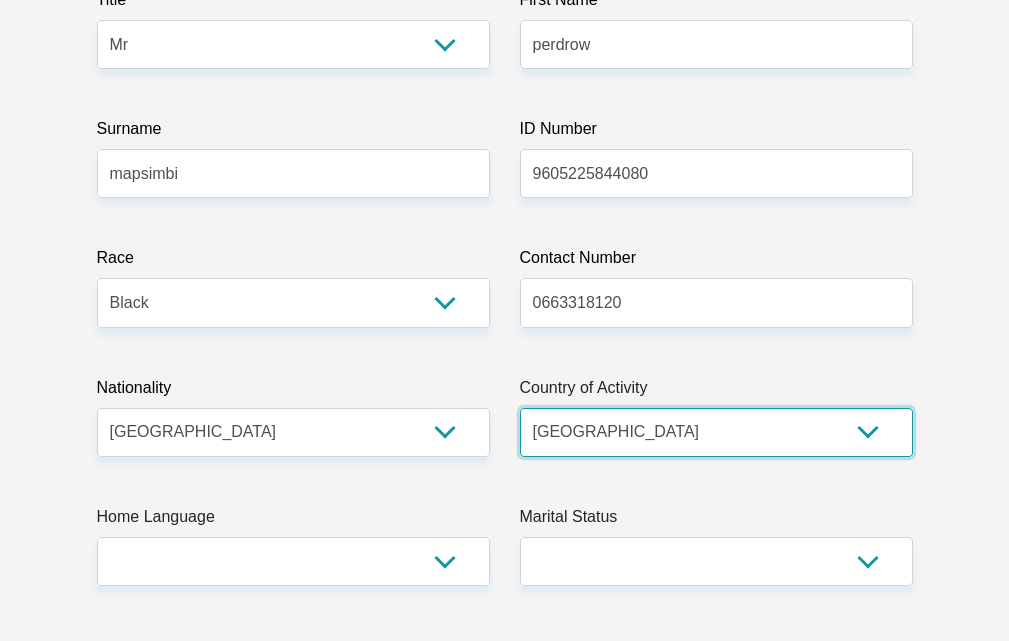 click on "South Africa
Afghanistan
Aland Islands
Albania
Algeria
America Samoa
American Virgin Islands
Andorra
Angola
Anguilla
Antarctica
Antigua and Barbuda
Argentina
Armenia
Aruba
Ascension Island
Australia
Austria
Azerbaijan
Chad" at bounding box center (716, 432) 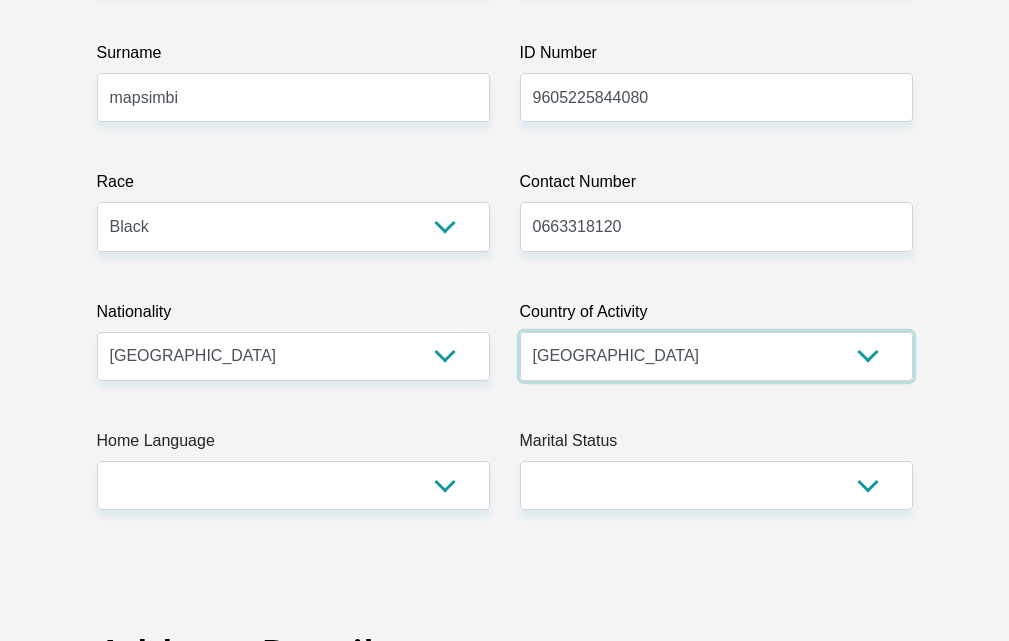scroll, scrollTop: 600, scrollLeft: 0, axis: vertical 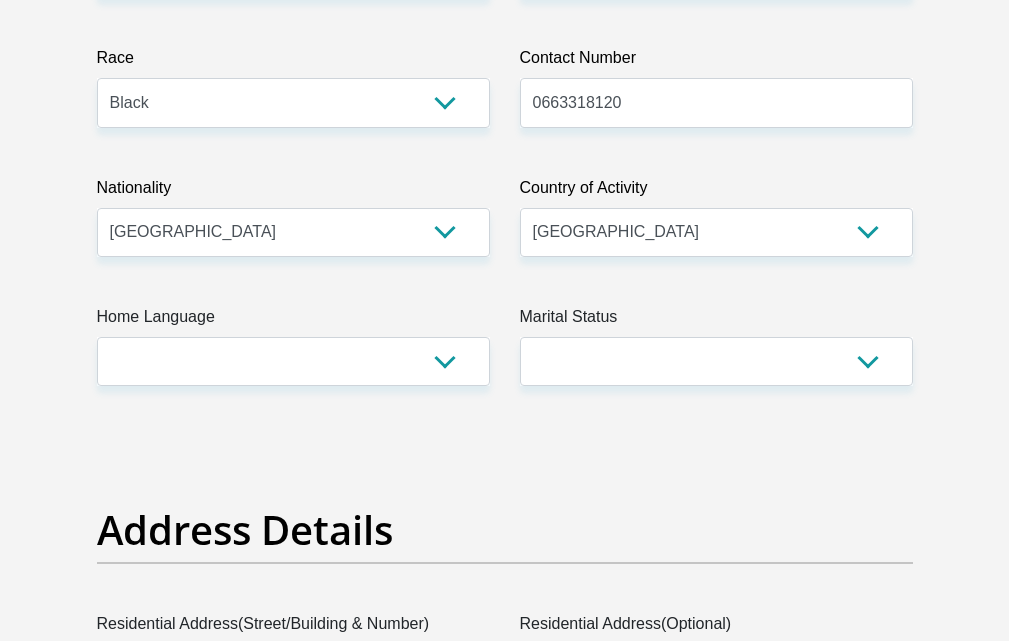 click on "Home Language" at bounding box center [293, 321] 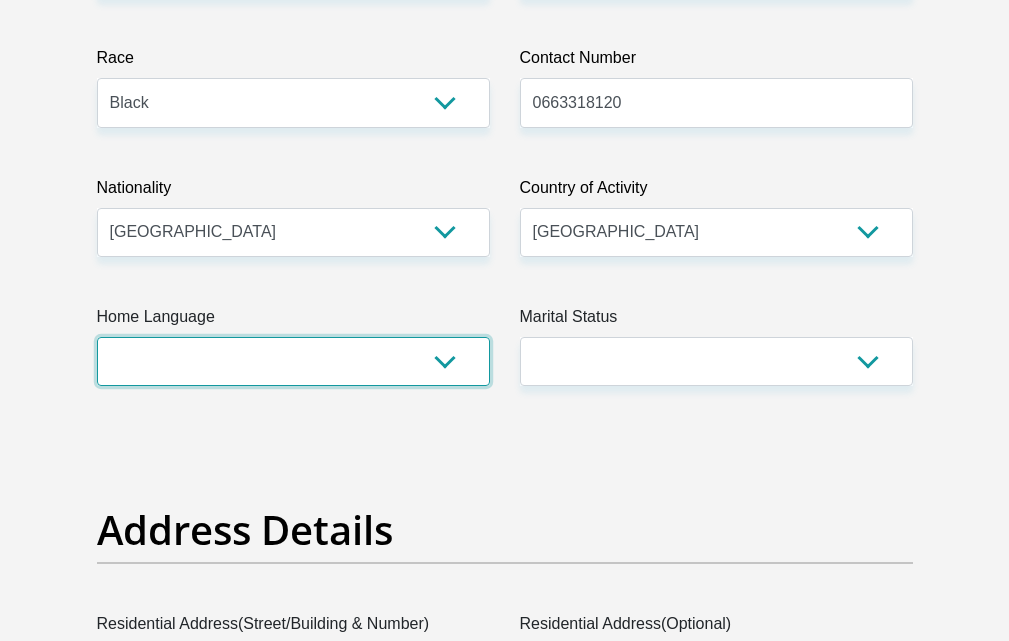 click on "Afrikaans
English
Sepedi
South Ndebele
Southern Sotho
Swati
Tsonga
Tswana
Venda
Xhosa
Zulu
Other" at bounding box center (293, 361) 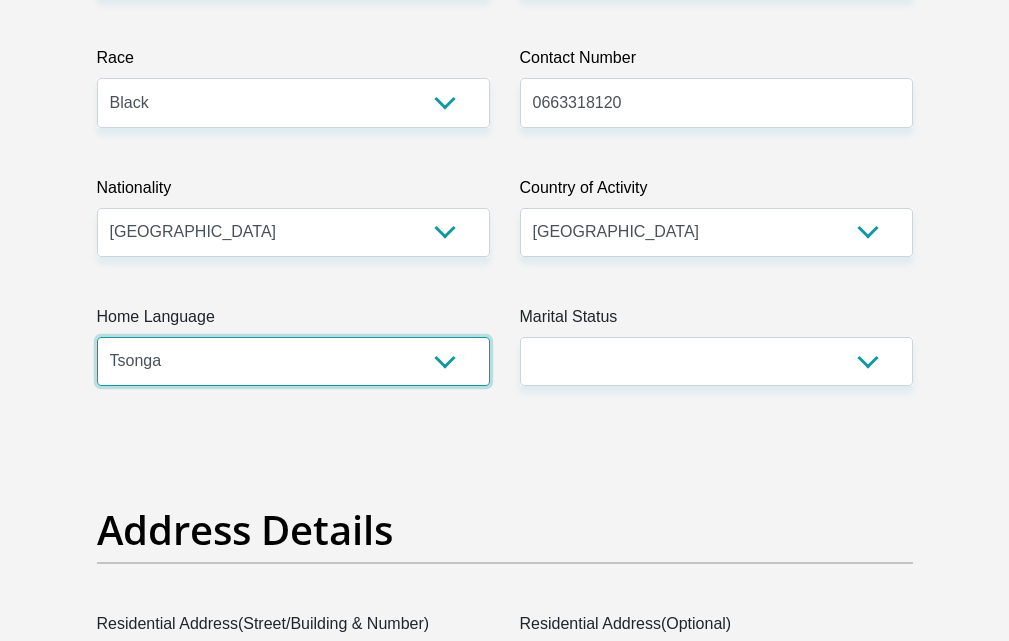 click on "Afrikaans
English
Sepedi
South Ndebele
Southern Sotho
Swati
Tsonga
Tswana
Venda
Xhosa
Zulu
Other" at bounding box center (293, 361) 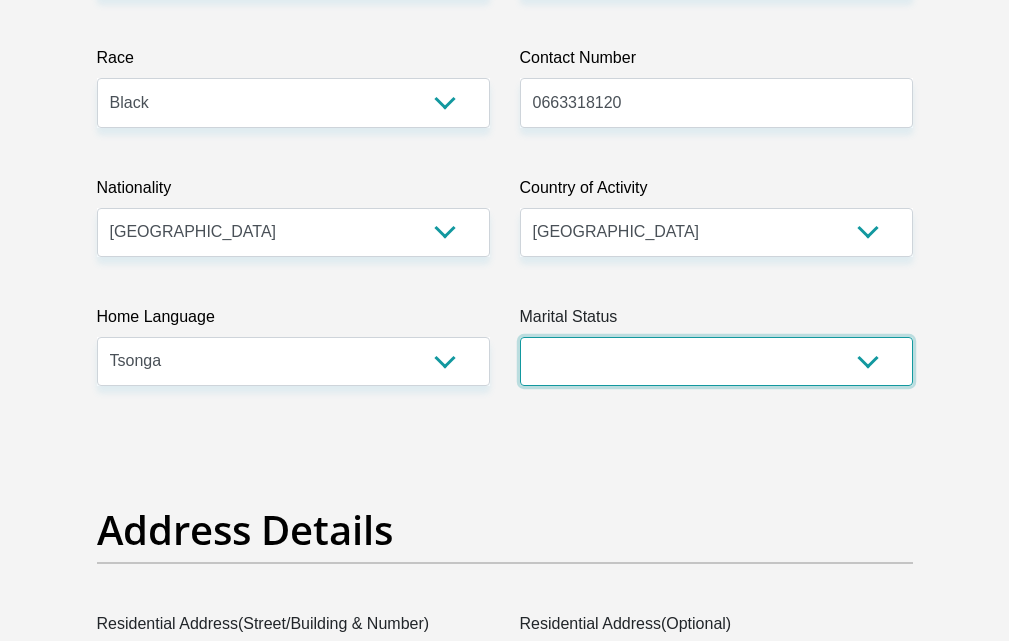 click on "Married ANC
Single
Divorced
Widowed
Married COP or Customary Law" at bounding box center (716, 361) 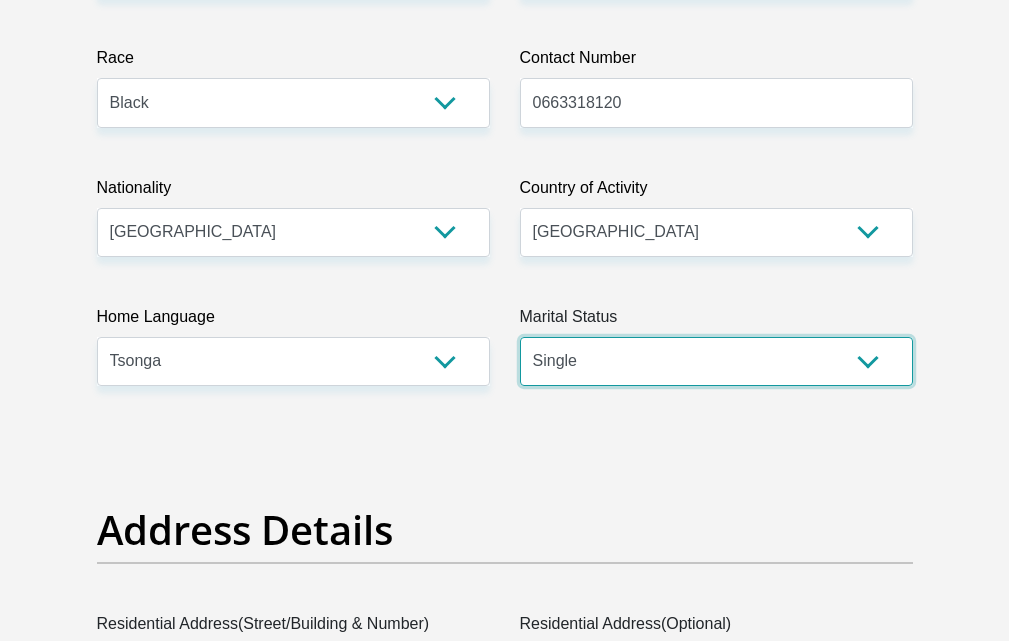 click on "Married ANC
Single
Divorced
Widowed
Married COP or Customary Law" at bounding box center (716, 361) 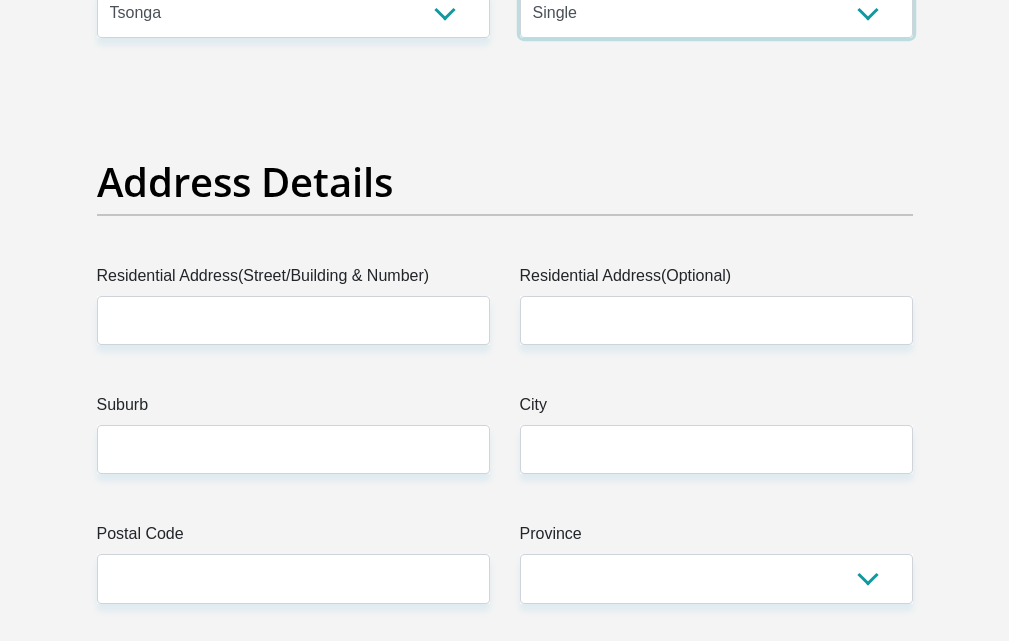 scroll, scrollTop: 900, scrollLeft: 0, axis: vertical 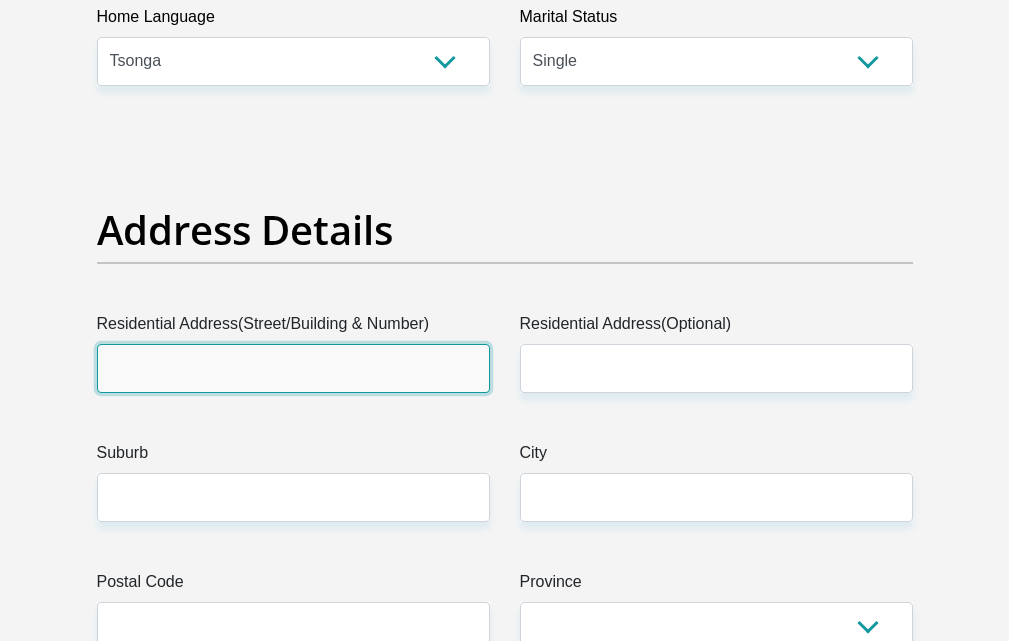 click on "Residential Address(Street/Building & Number)" at bounding box center (293, 368) 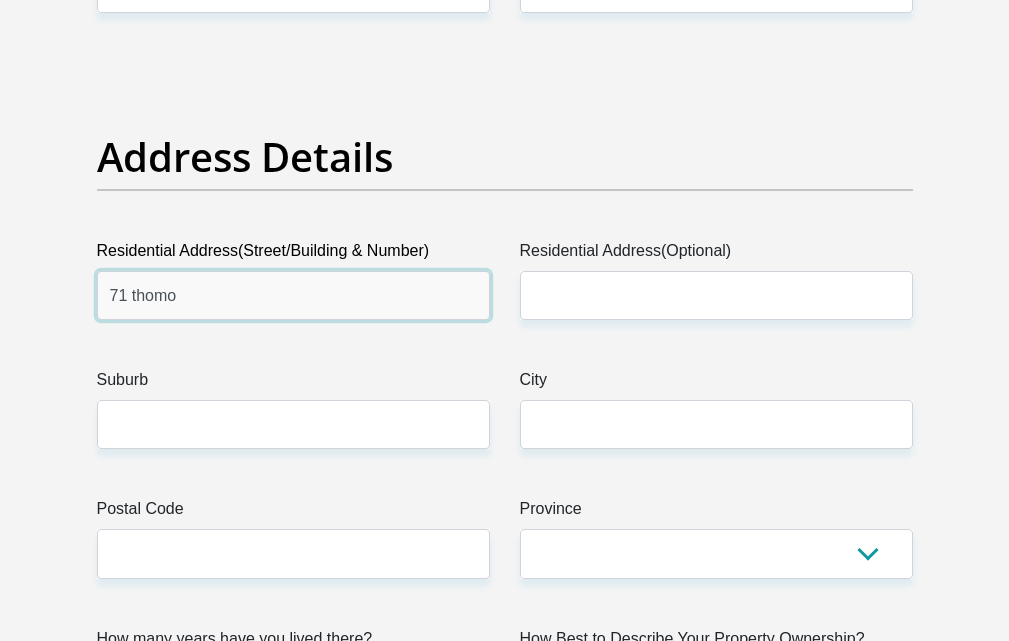 scroll, scrollTop: 1100, scrollLeft: 0, axis: vertical 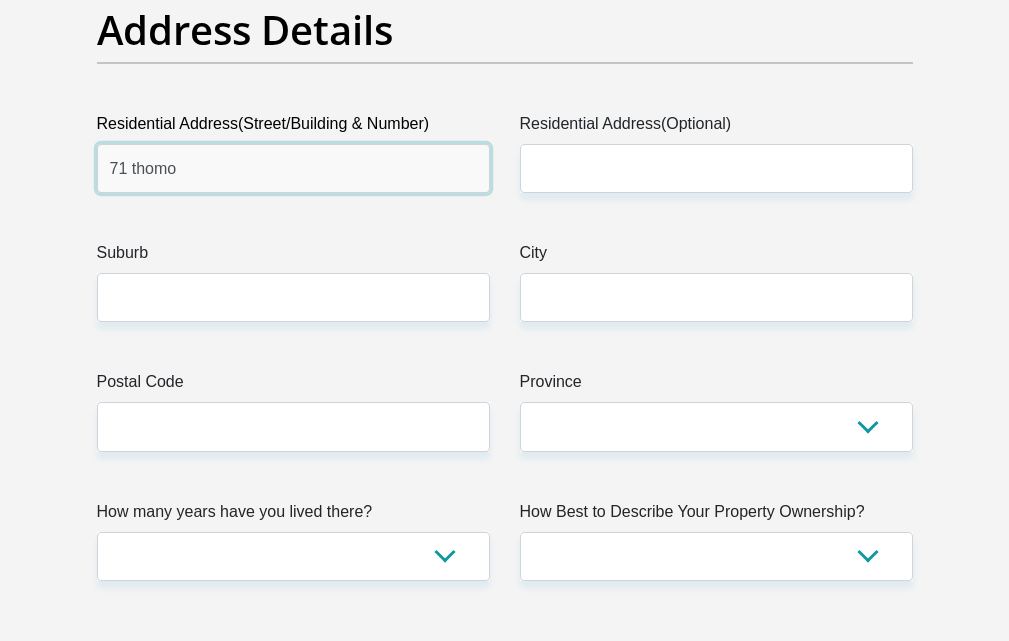type on "71 thomo" 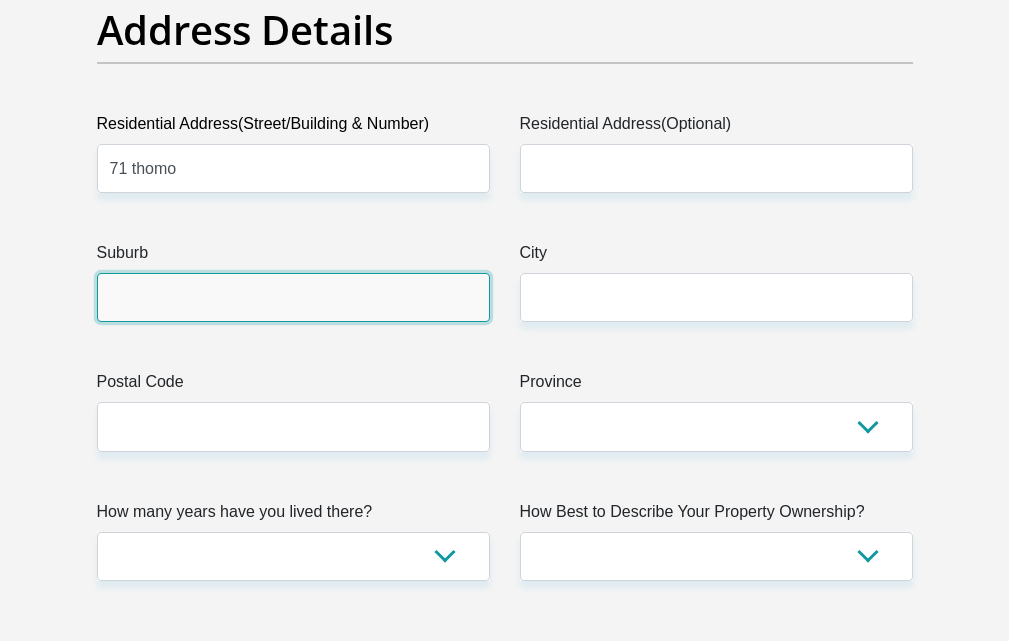 click on "Suburb" at bounding box center [293, 297] 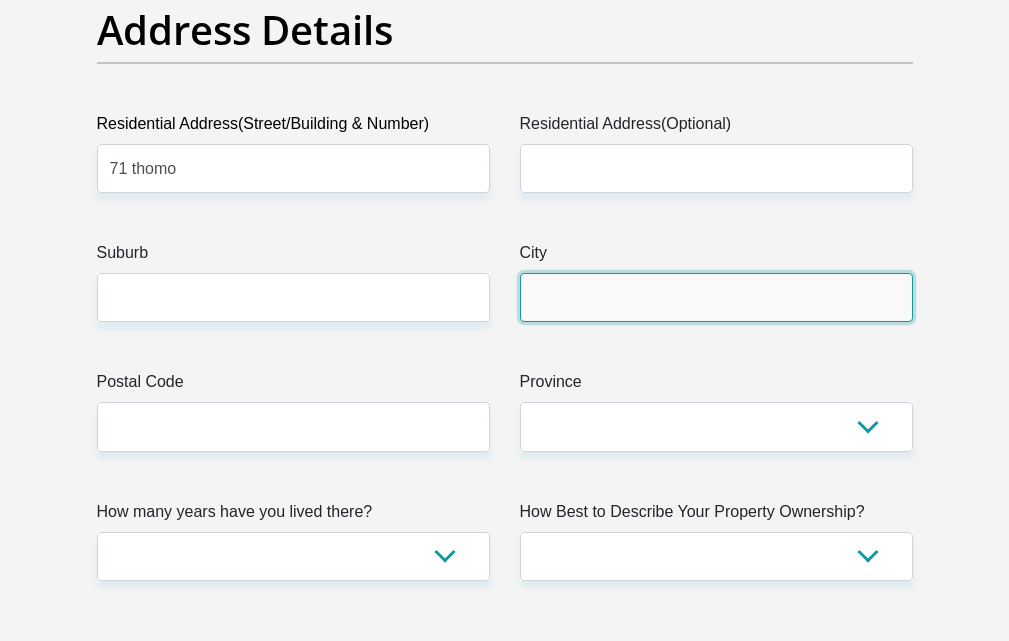 click on "City" at bounding box center [716, 297] 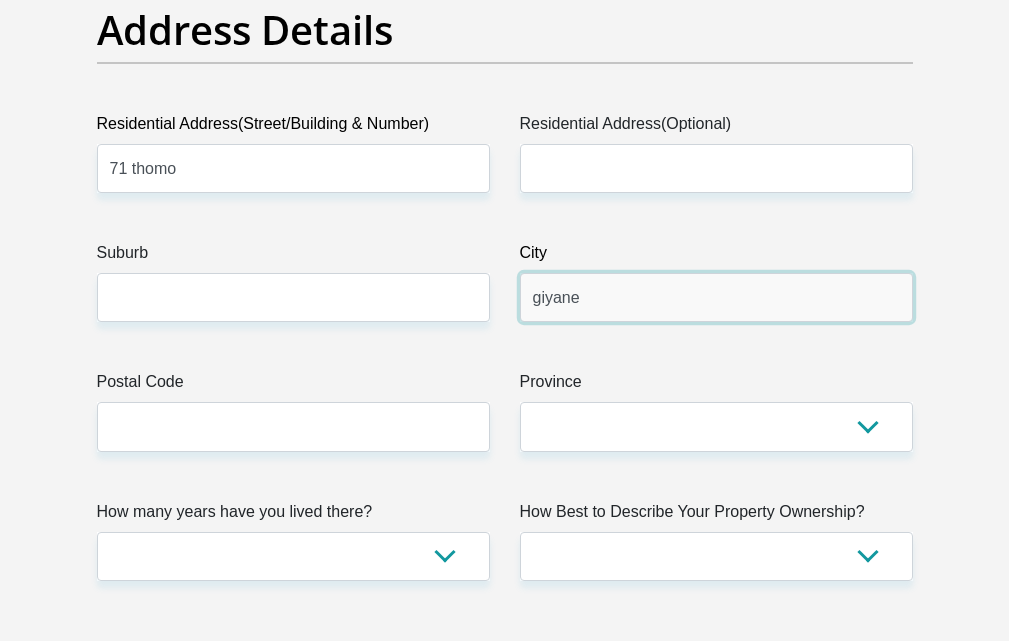 type on "giyane" 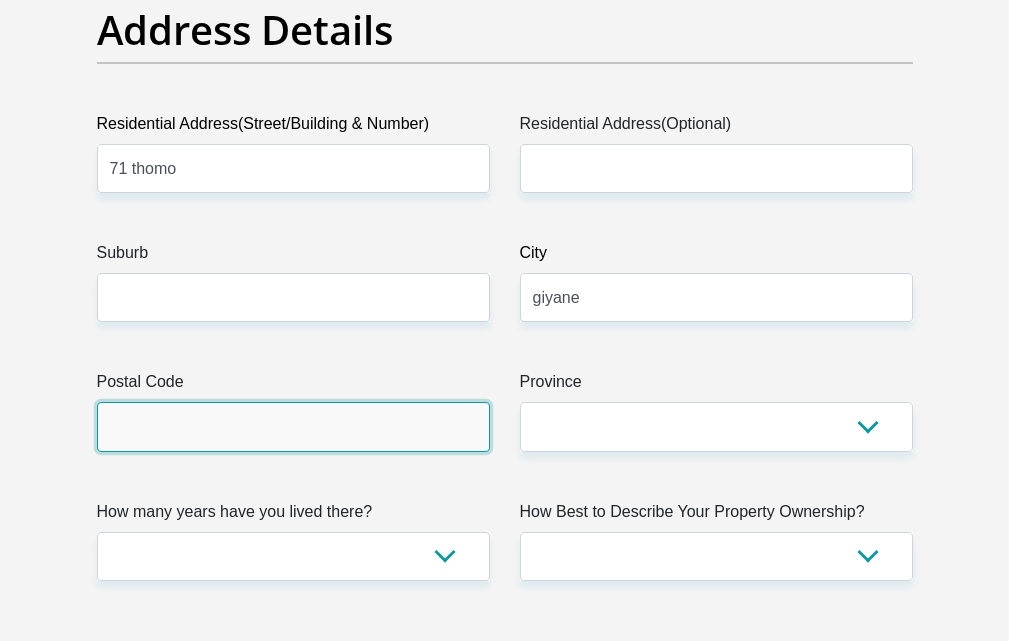 click on "Postal Code" at bounding box center [293, 426] 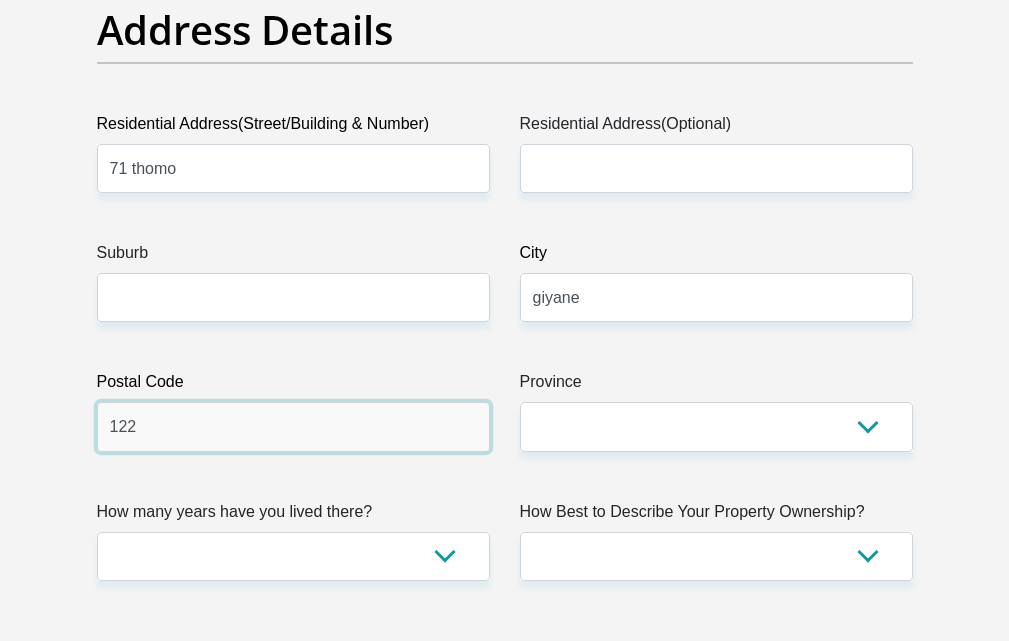 type on "122" 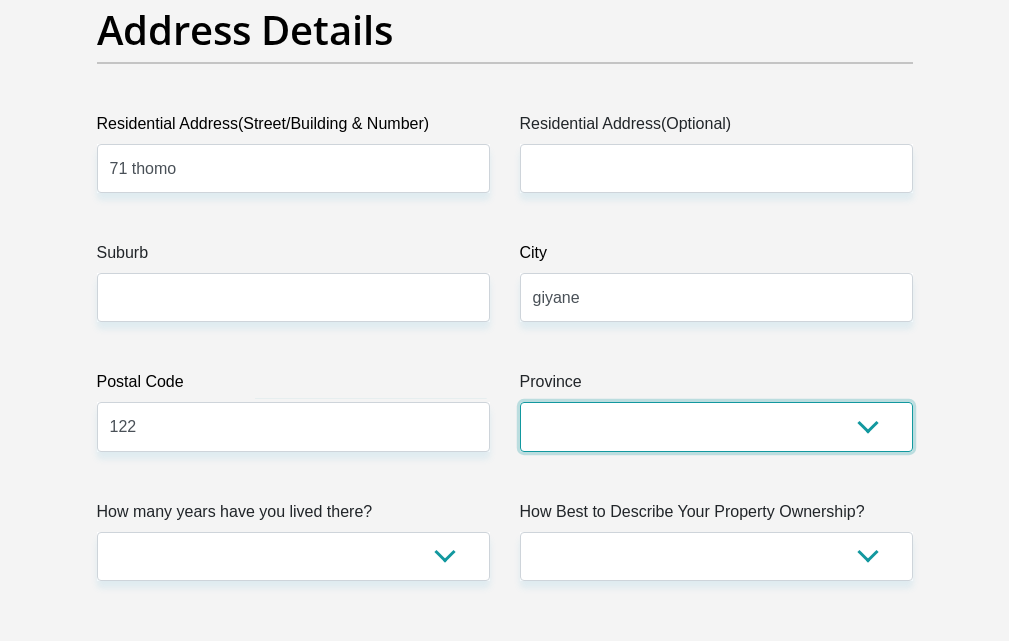 click on "Eastern Cape
Free State
Gauteng
KwaZulu-Natal
Limpopo
Mpumalanga
Northern Cape
North West
Western Cape" at bounding box center (716, 426) 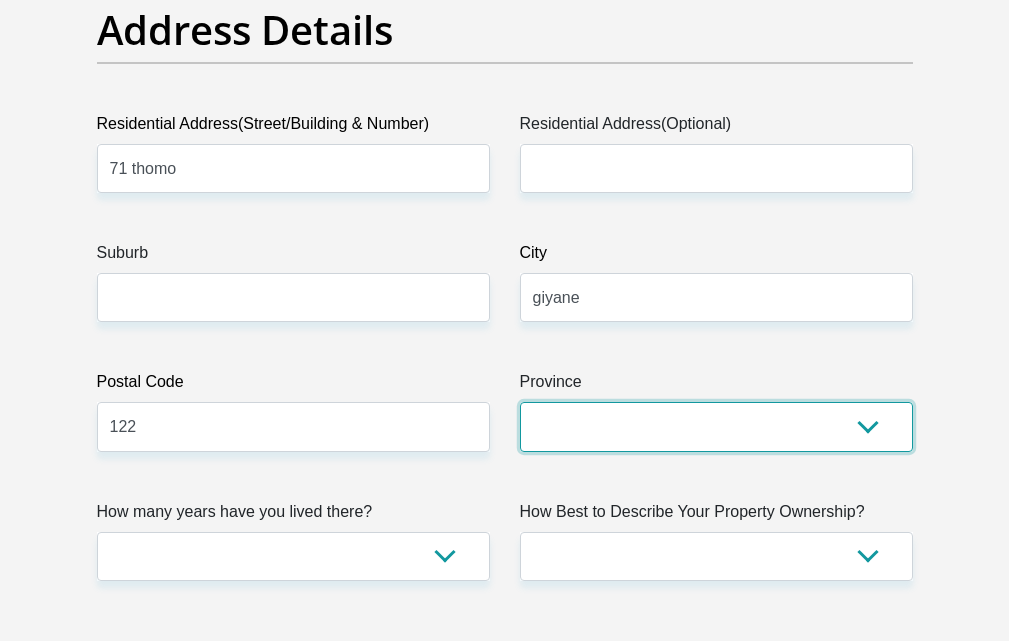 select on "Limpopo" 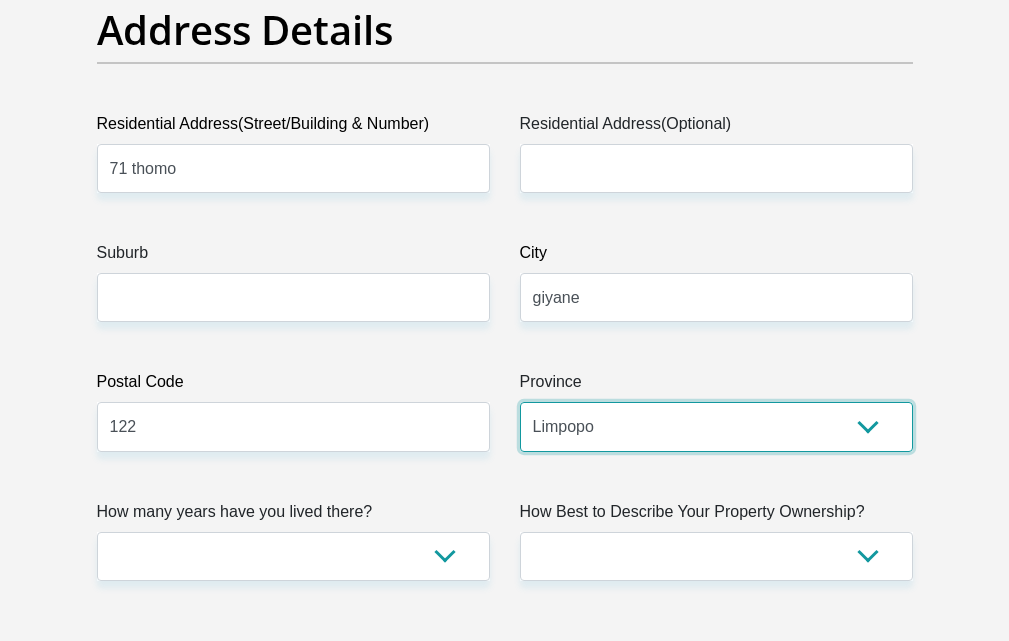 click on "Eastern Cape
Free State
Gauteng
KwaZulu-Natal
Limpopo
Mpumalanga
Northern Cape
North West
Western Cape" at bounding box center [716, 426] 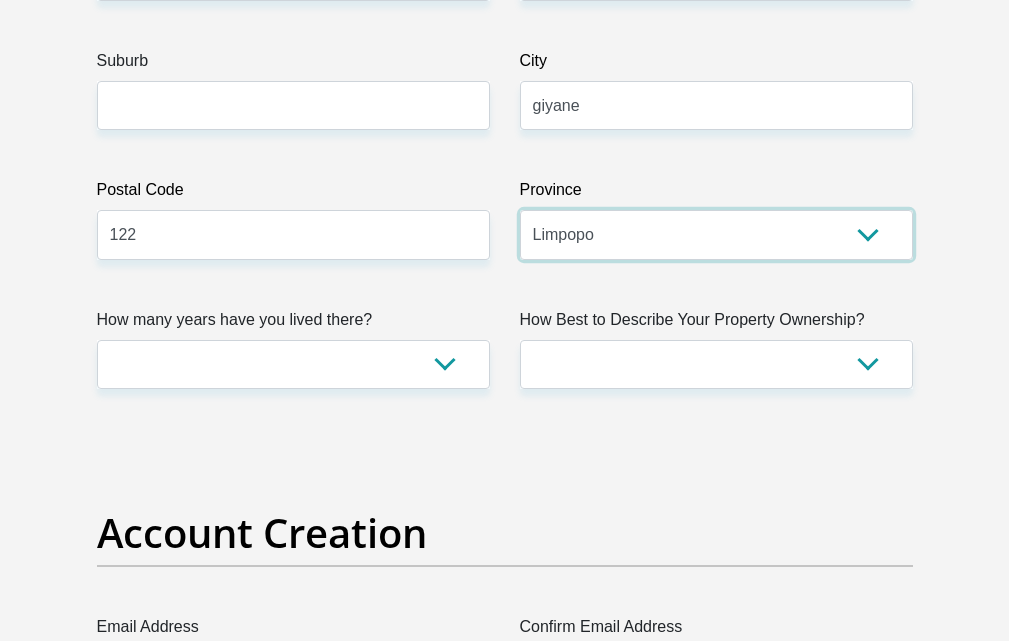 scroll, scrollTop: 1300, scrollLeft: 0, axis: vertical 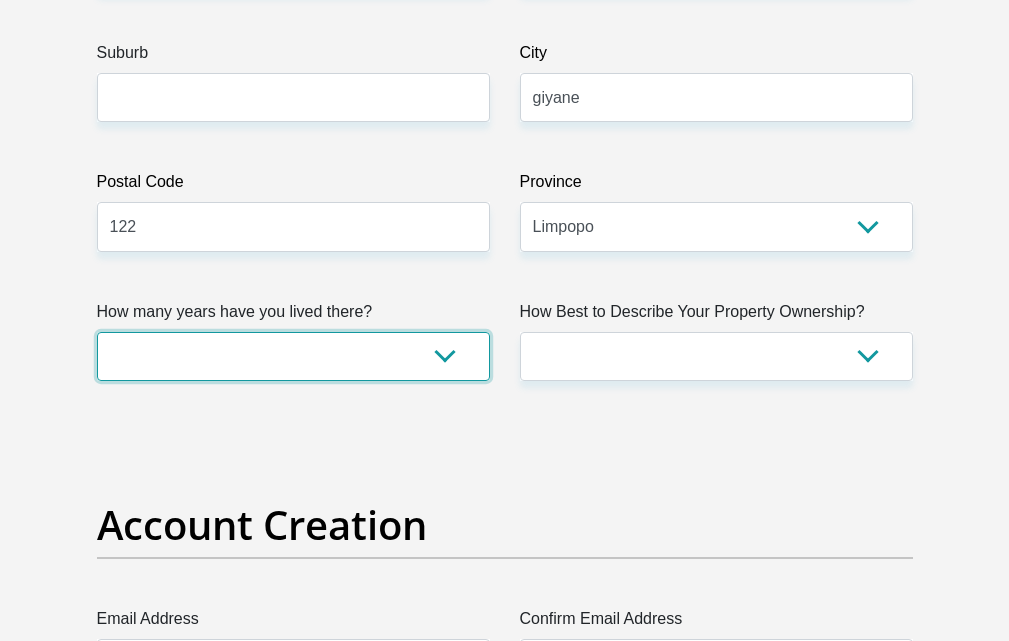 click on "less than 1 year
1-3 years
3-5 years
5+ years" at bounding box center [293, 356] 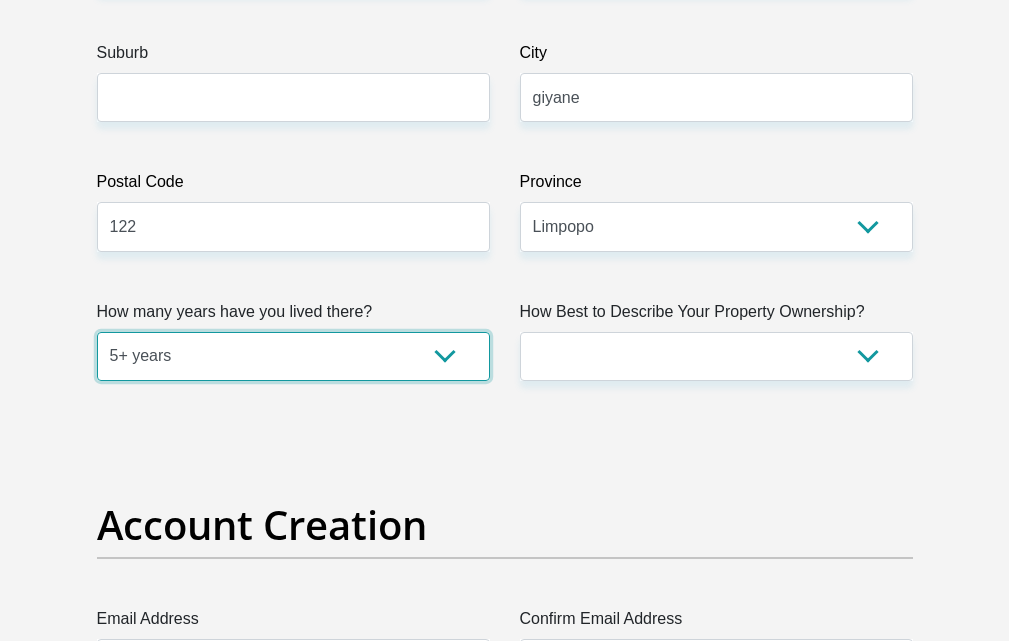 click on "less than 1 year
1-3 years
3-5 years
5+ years" at bounding box center (293, 356) 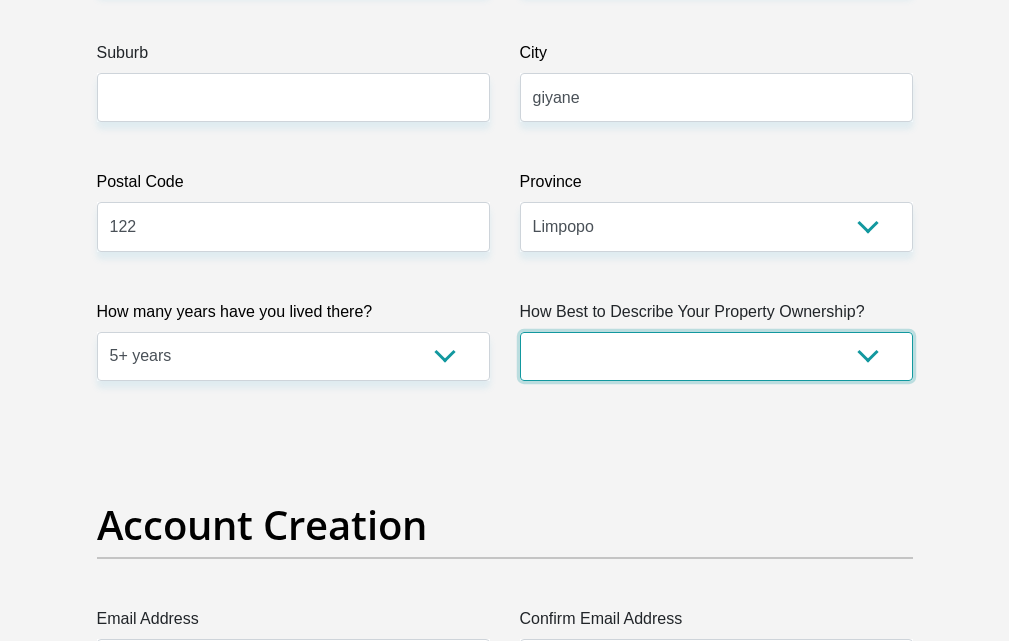 click on "Owned
Rented
Family Owned
Company Dwelling" at bounding box center [716, 356] 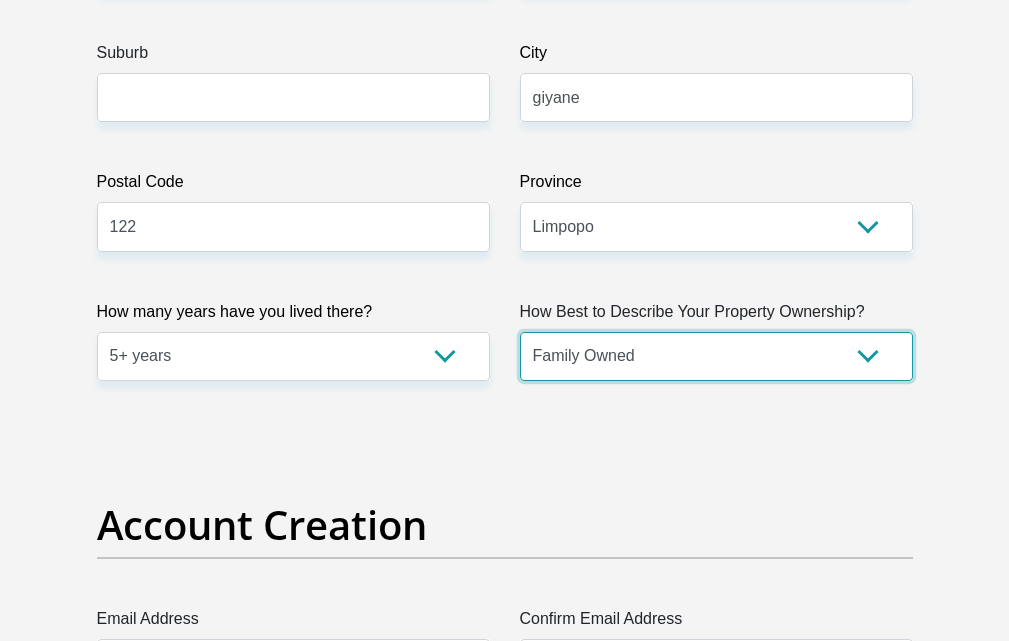 click on "Owned
Rented
Family Owned
Company Dwelling" at bounding box center (716, 356) 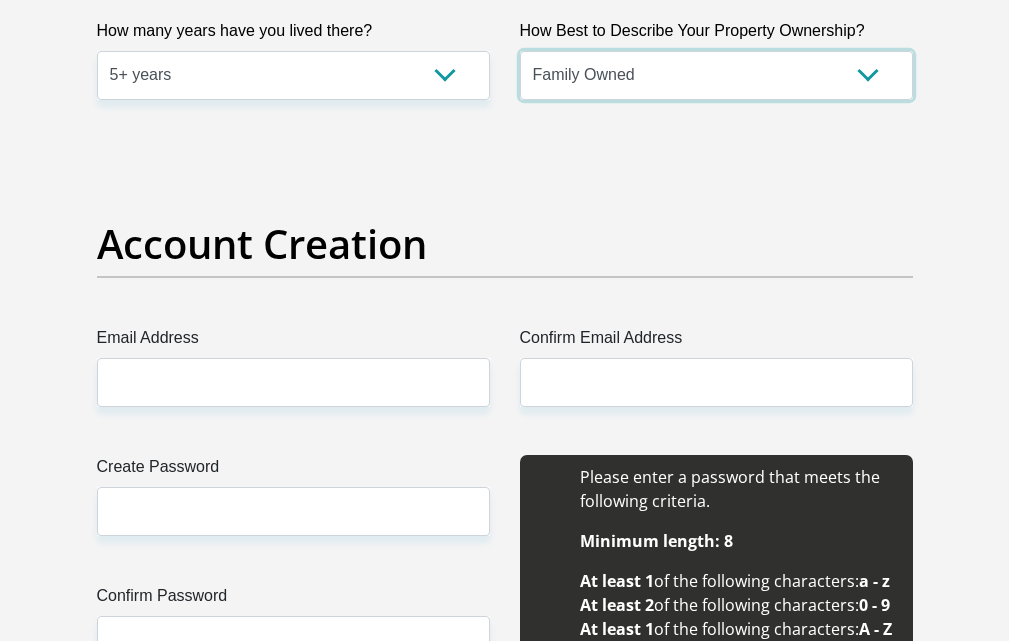scroll, scrollTop: 1600, scrollLeft: 0, axis: vertical 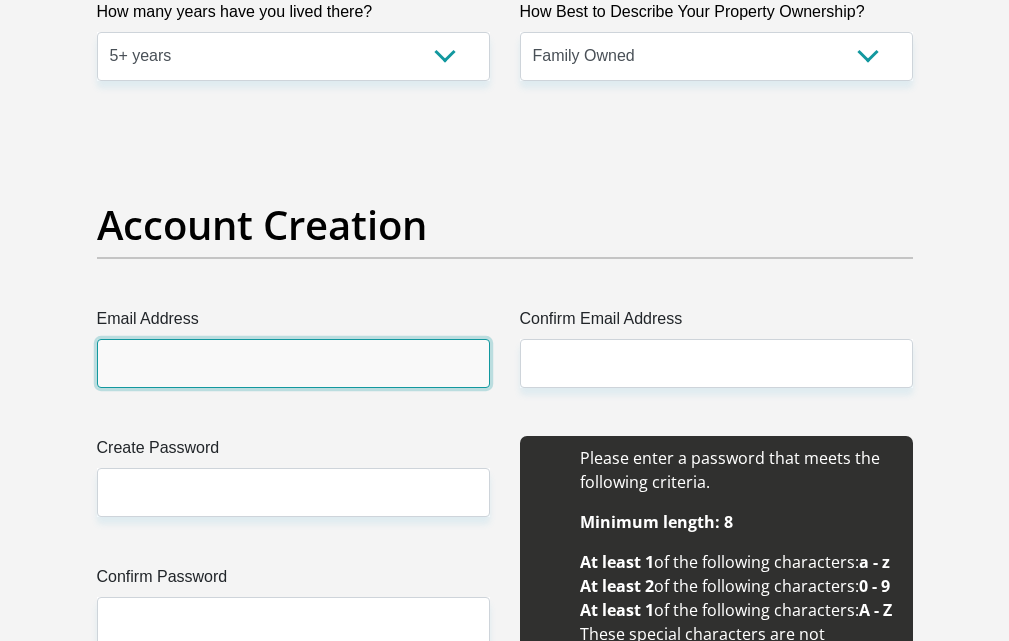 click on "Email Address" at bounding box center [293, 363] 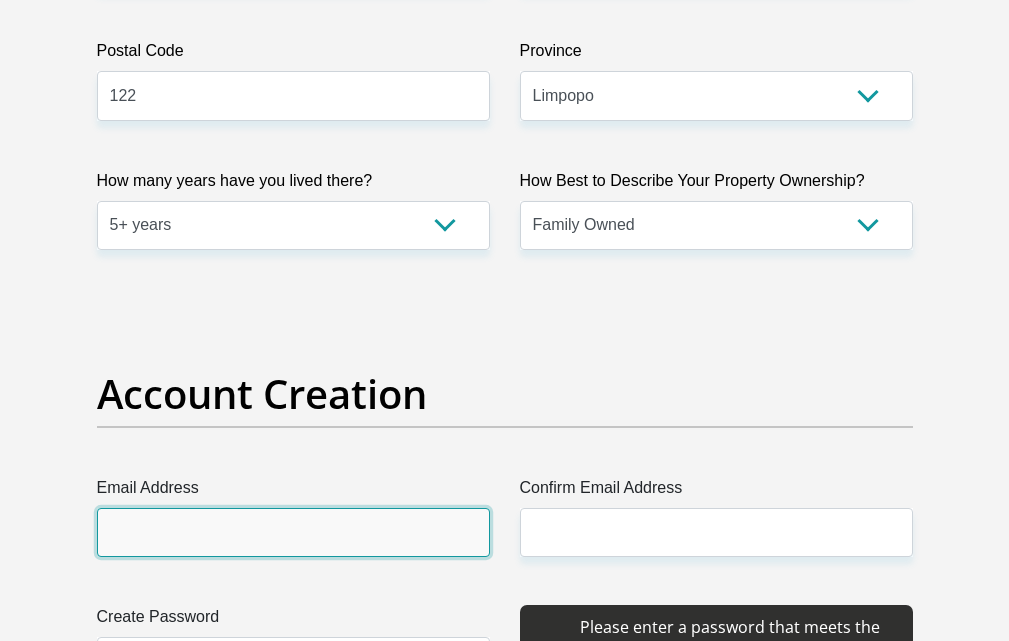 scroll, scrollTop: 1600, scrollLeft: 0, axis: vertical 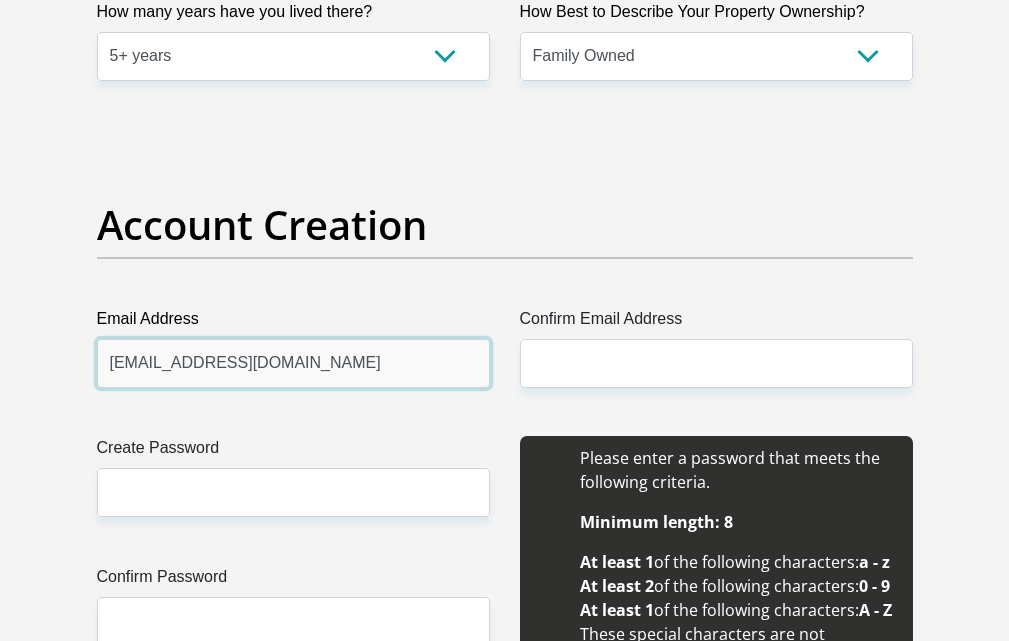 drag, startPoint x: 361, startPoint y: 362, endPoint x: 98, endPoint y: 368, distance: 263.06842 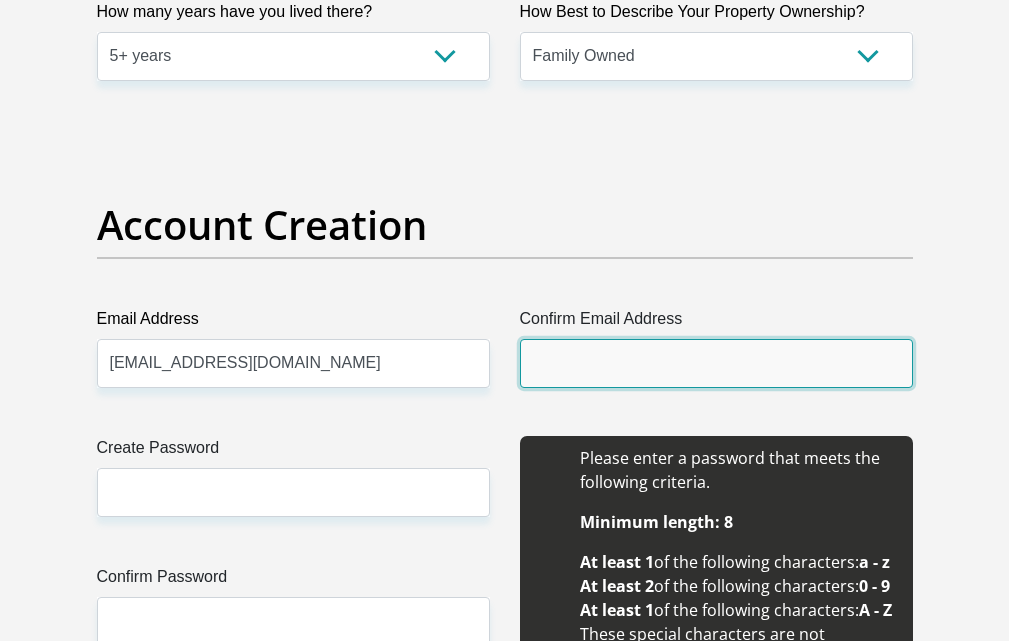 click on "Confirm Email Address" at bounding box center [716, 363] 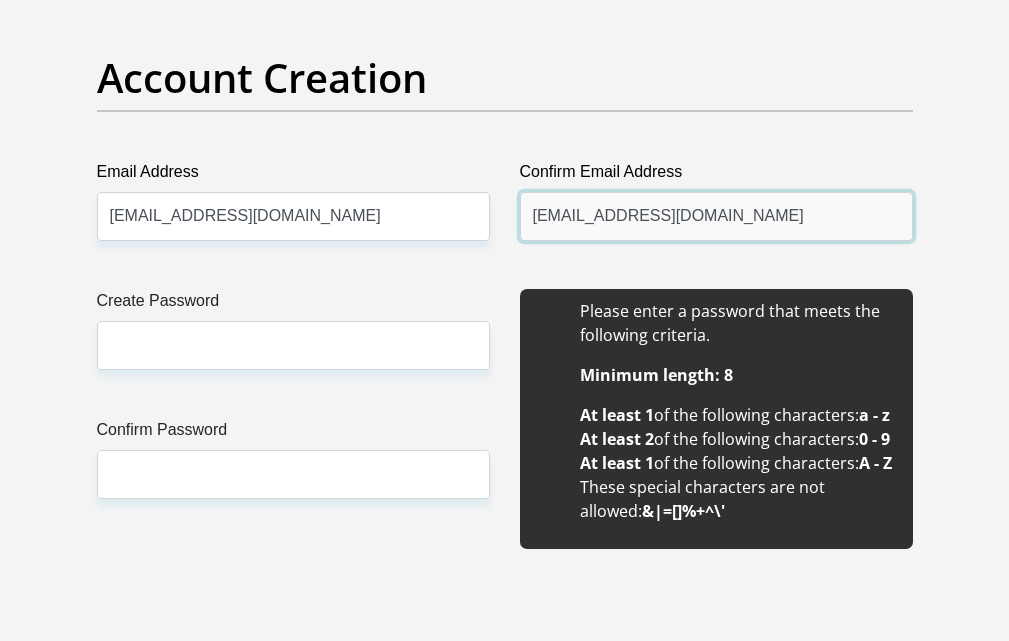 scroll, scrollTop: 1800, scrollLeft: 0, axis: vertical 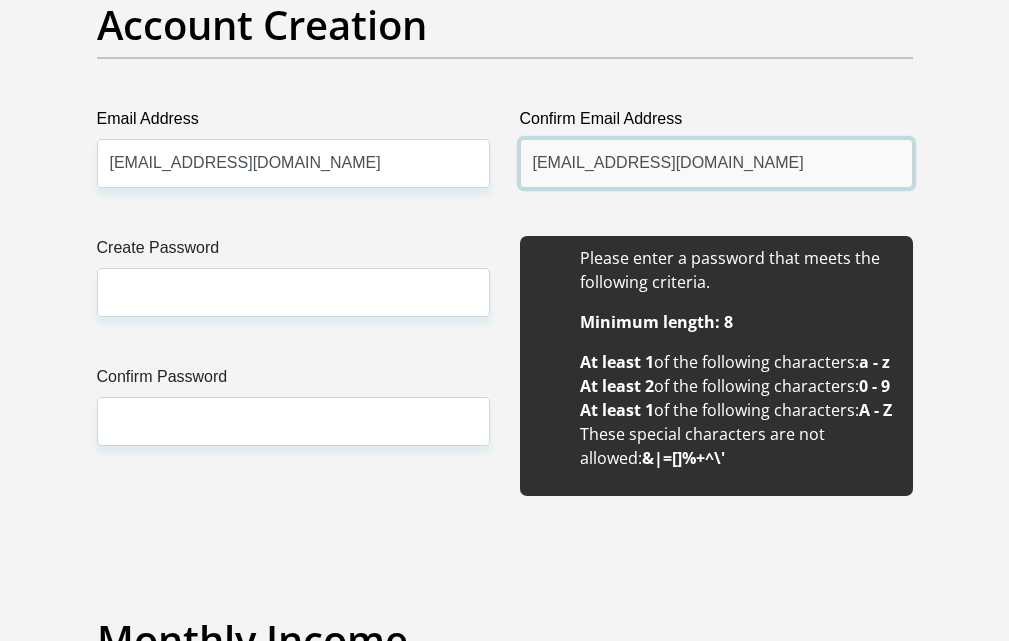 type on "www.dzuniped@gmail.com" 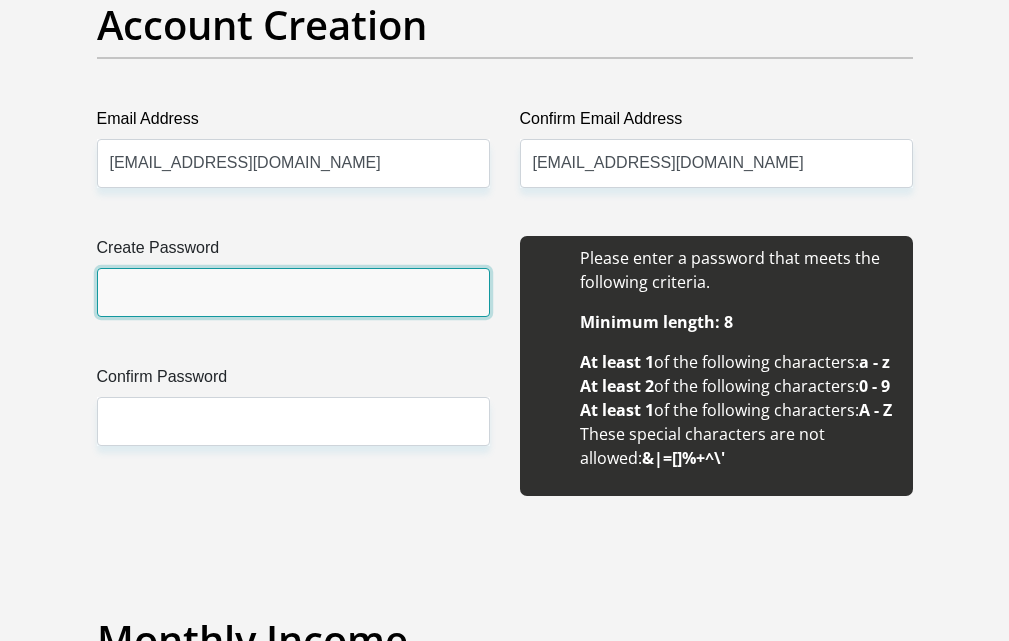 click on "Create Password" at bounding box center [293, 292] 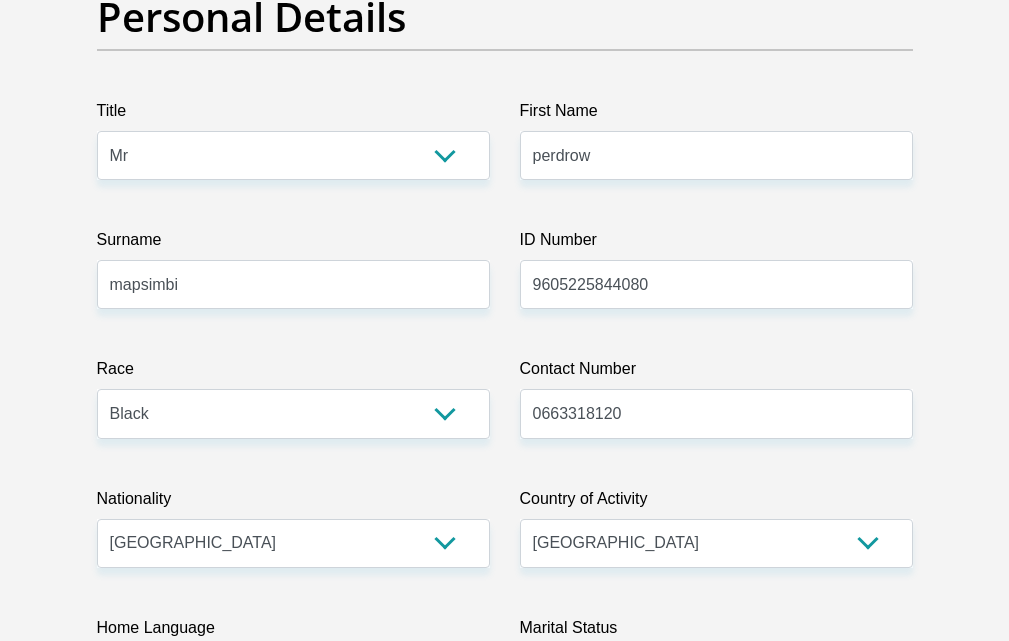 scroll, scrollTop: 300, scrollLeft: 0, axis: vertical 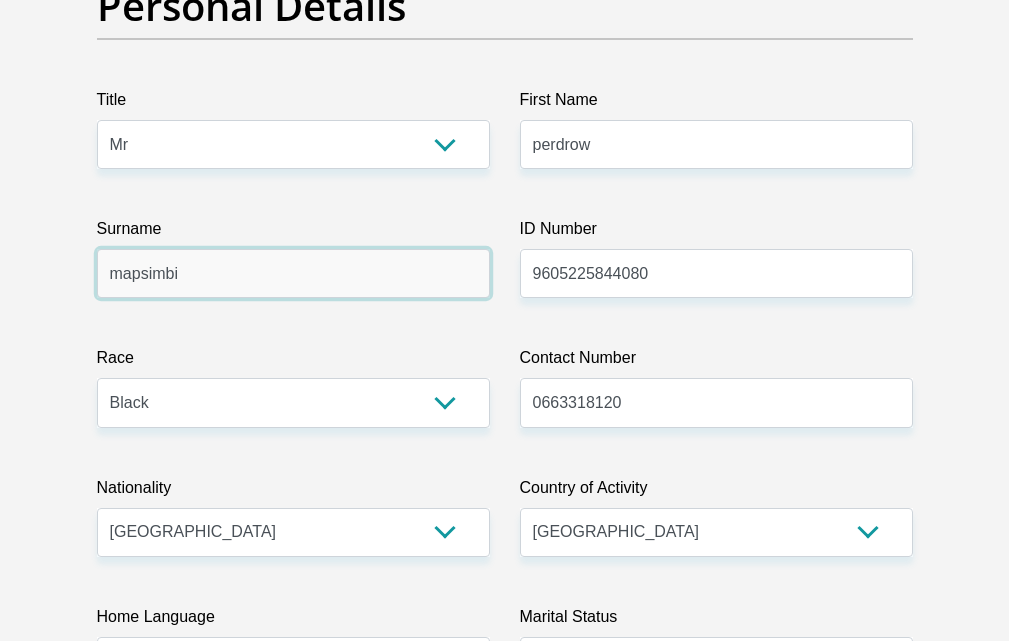 drag, startPoint x: 247, startPoint y: 276, endPoint x: 101, endPoint y: 268, distance: 146.21901 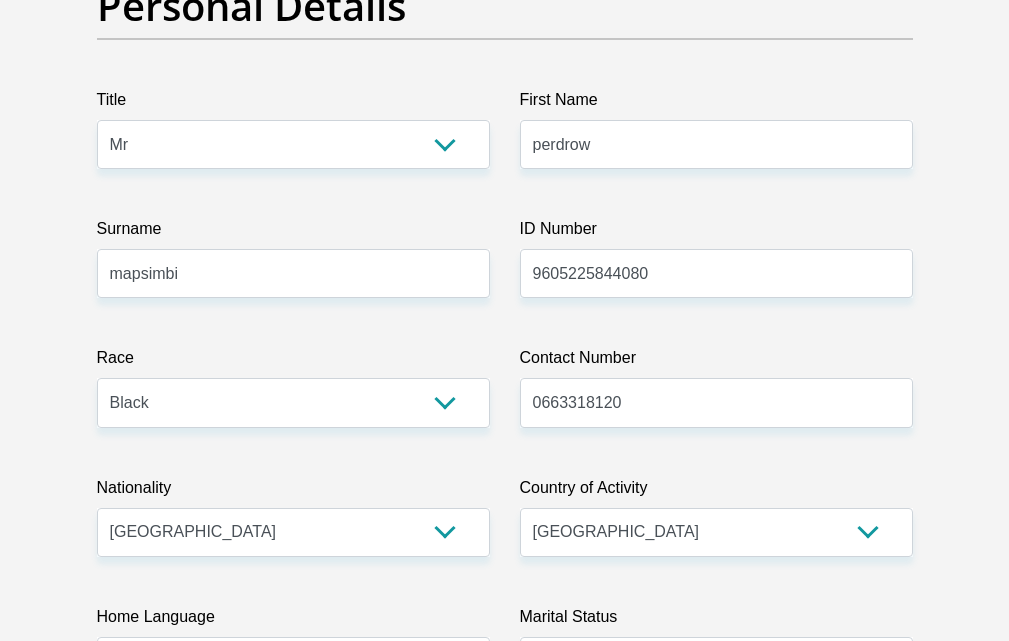 click on "Title
Mr
Ms
Mrs
Dr
Other
First Name
perdrow
Surname
mapsimbi
ID Number
9605225844080
Please input valid ID number
Race
Black
Coloured
Indian
White
Other
Contact Number
0663318120
Please input valid contact number
Nationality
South Africa
Afghanistan
Aland Islands  Albania  Algeria" at bounding box center (505, 3410) 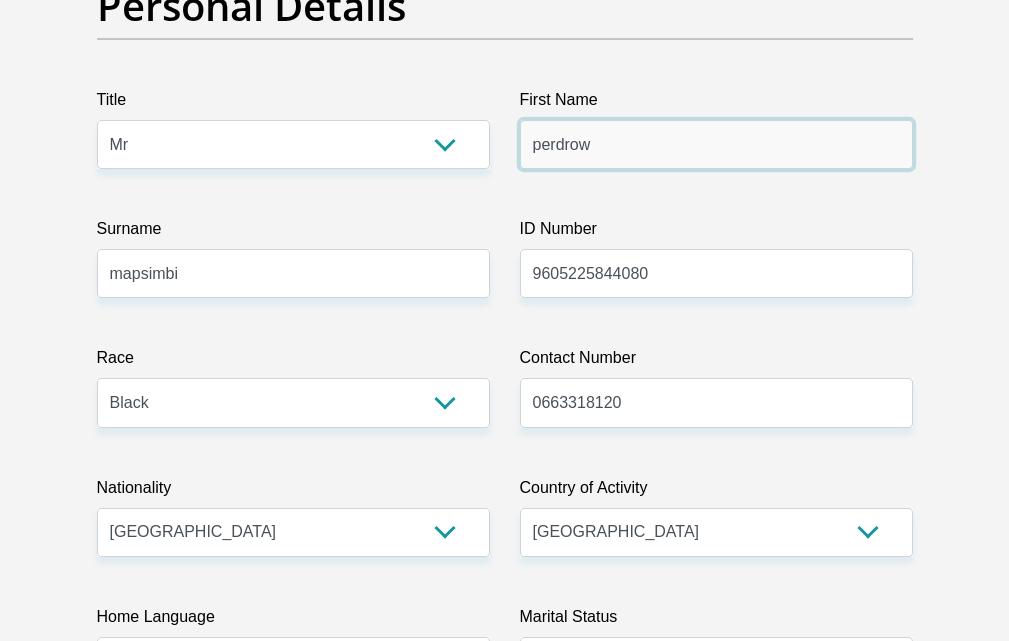 drag, startPoint x: 604, startPoint y: 152, endPoint x: 523, endPoint y: 140, distance: 81.88406 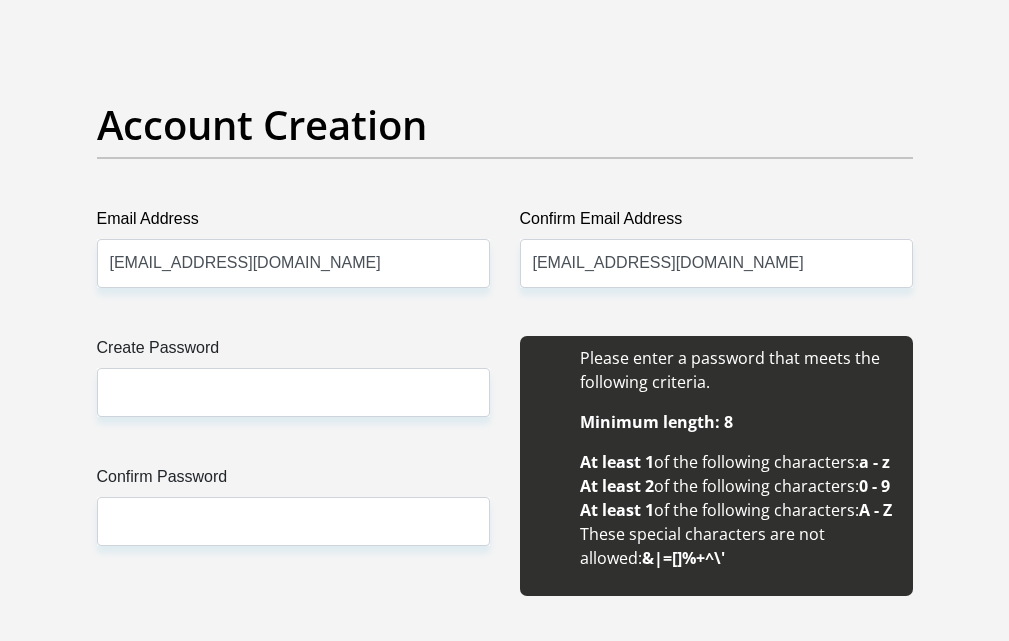 scroll, scrollTop: 2000, scrollLeft: 0, axis: vertical 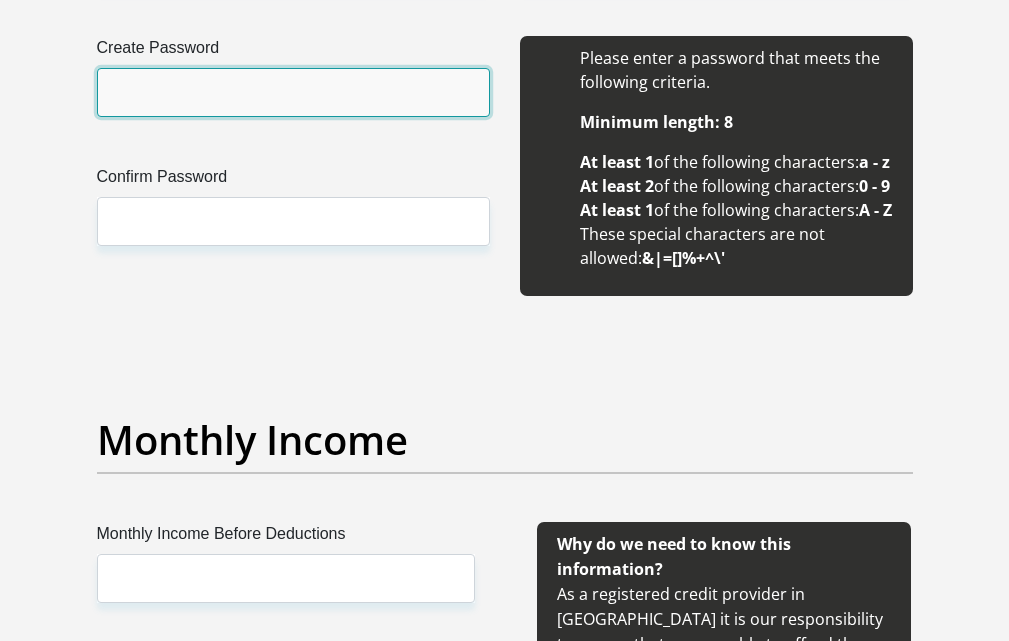 click on "Create Password" at bounding box center (293, 92) 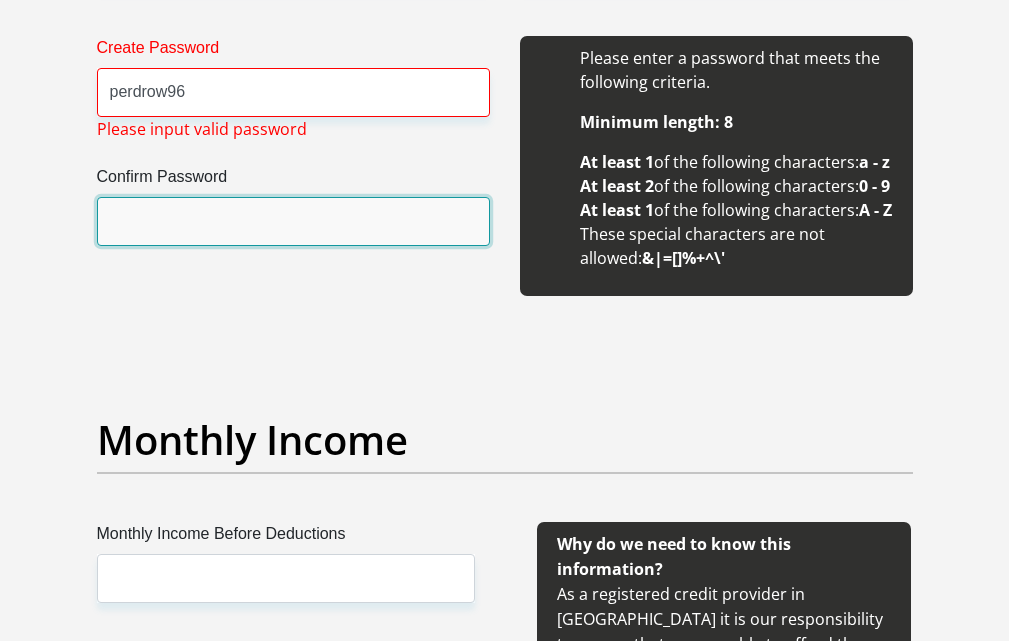 click on "Confirm Password" at bounding box center (293, 221) 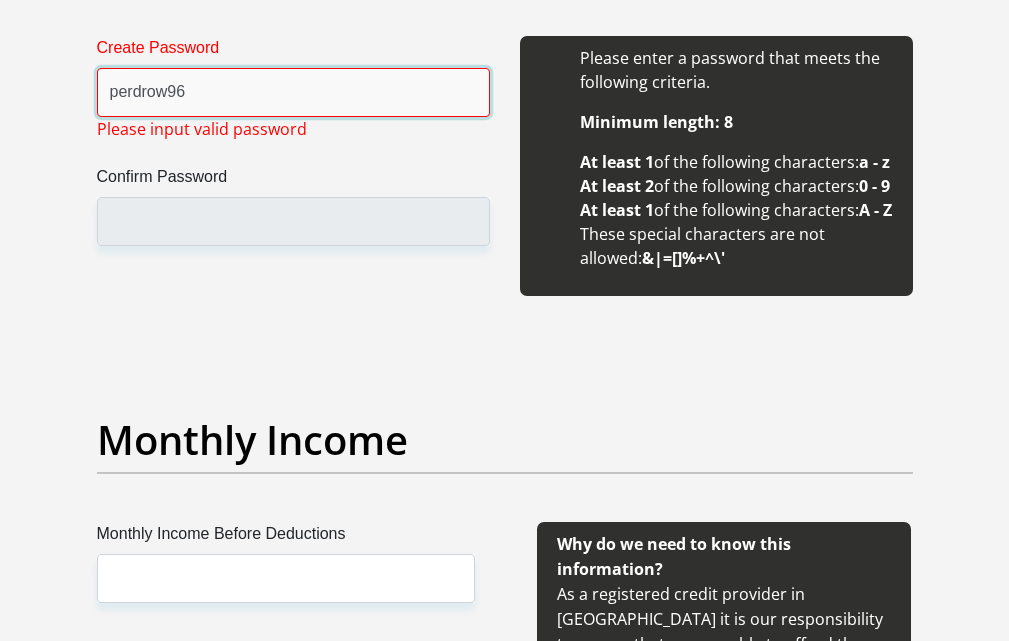 click on "perdrow96" at bounding box center [293, 92] 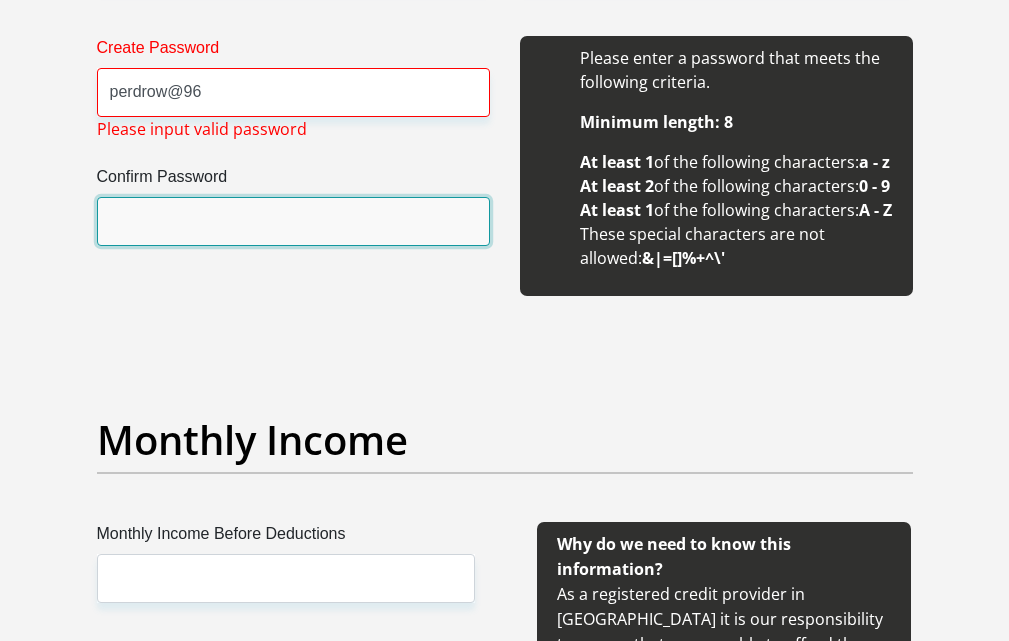 click on "Confirm Password" at bounding box center (293, 221) 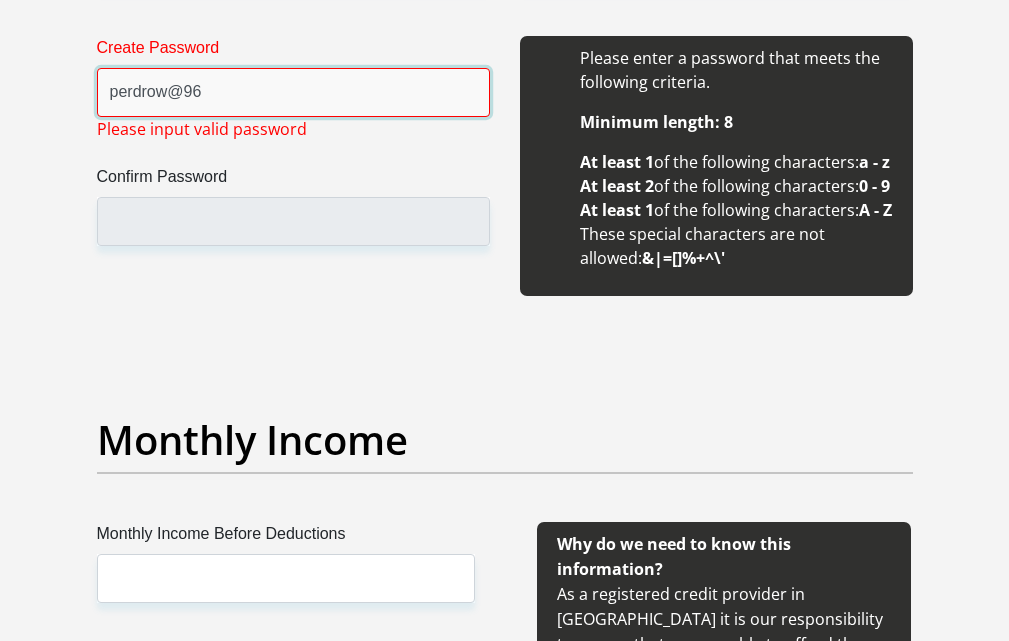 drag, startPoint x: 270, startPoint y: 95, endPoint x: 85, endPoint y: 99, distance: 185.04324 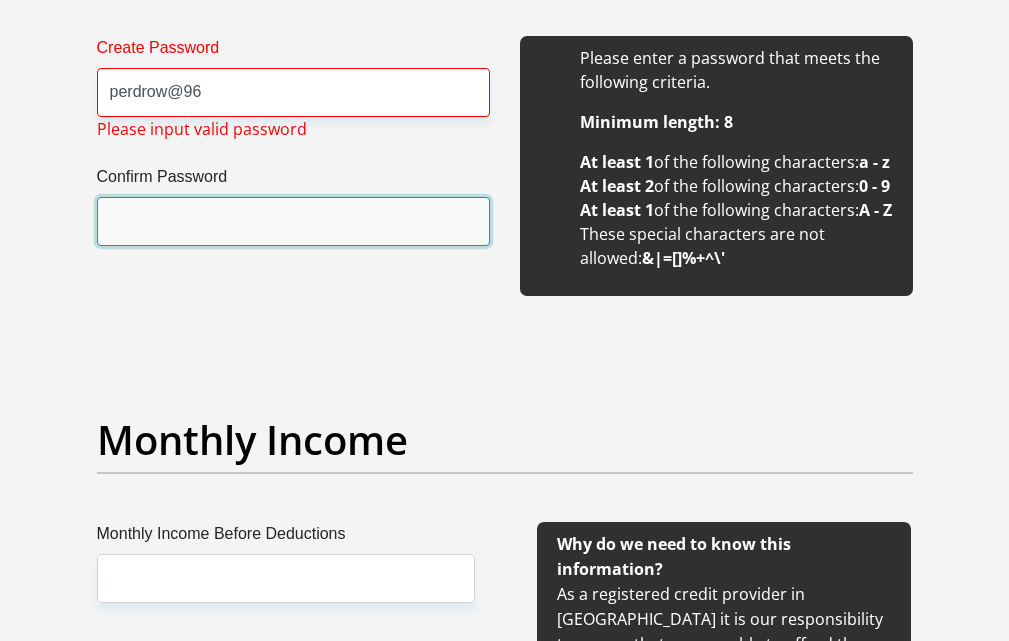 click on "Confirm Password" at bounding box center [293, 221] 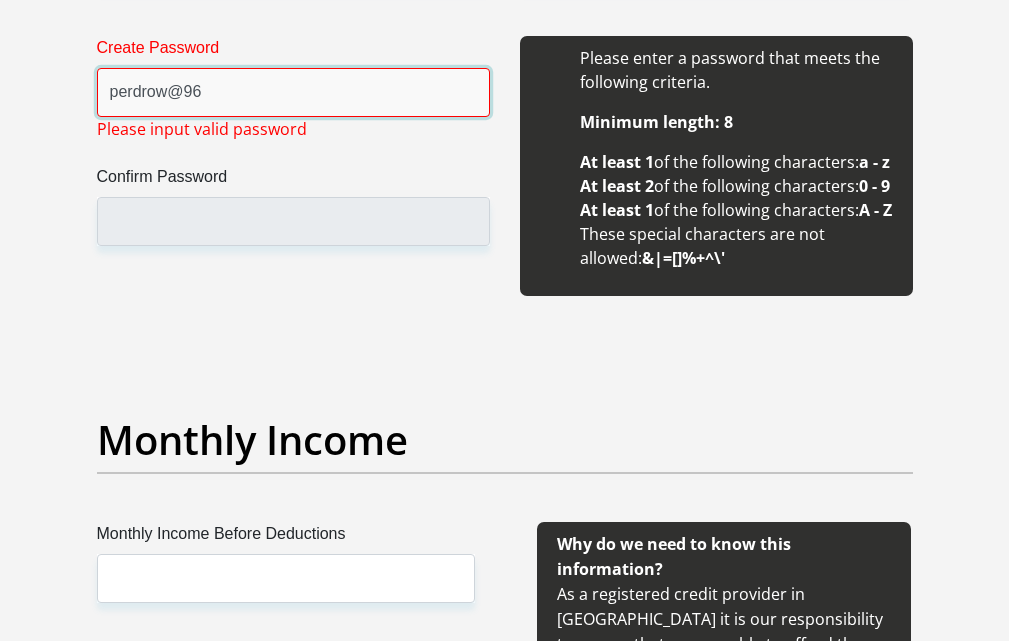 click on "perdrow@96" at bounding box center [293, 92] 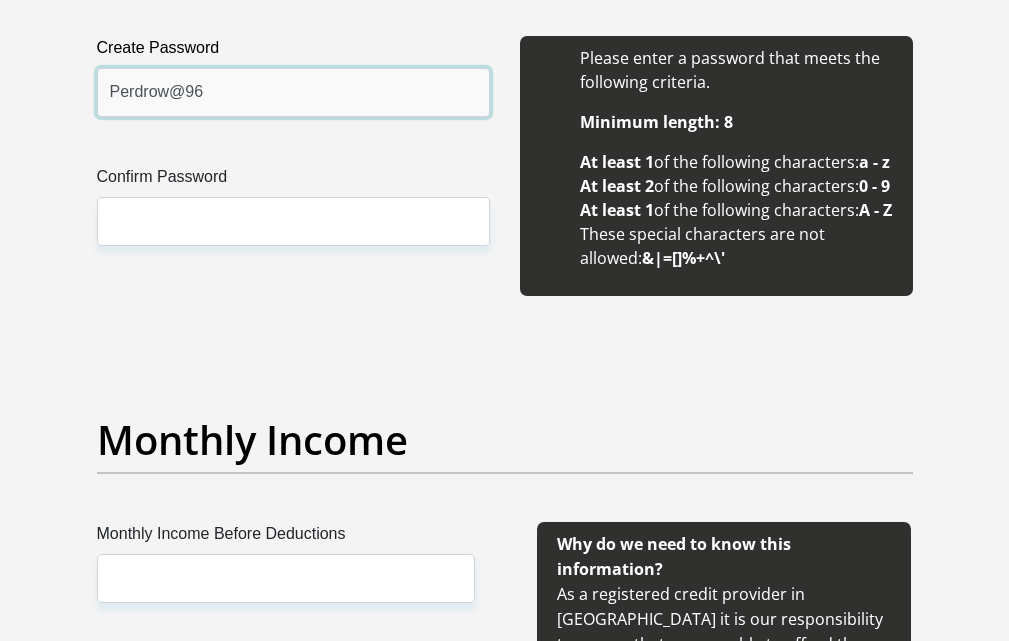 type on "Perdrow@96" 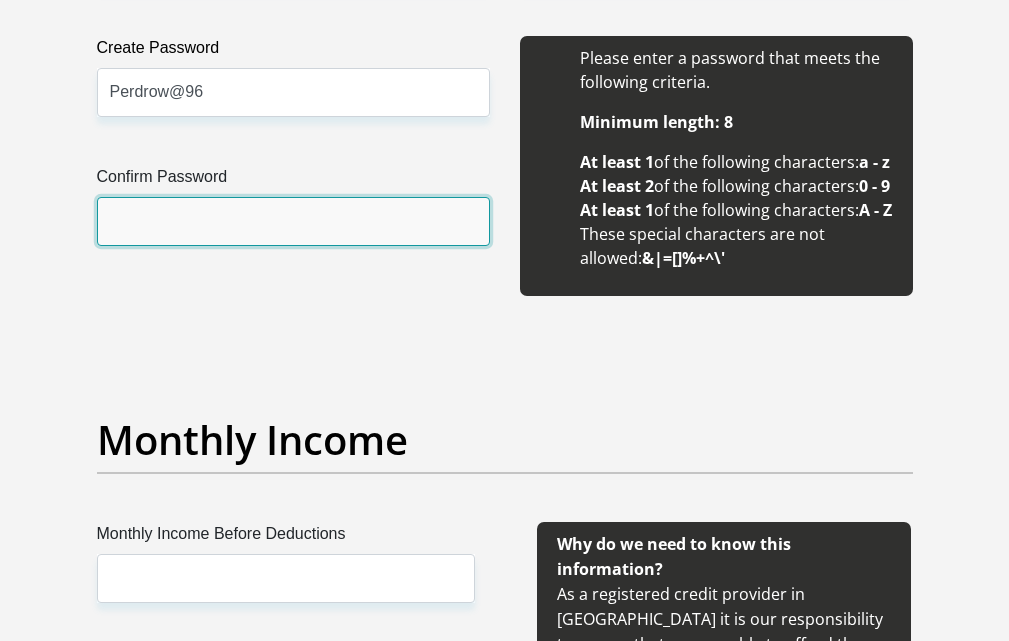 click on "Confirm Password" at bounding box center [293, 221] 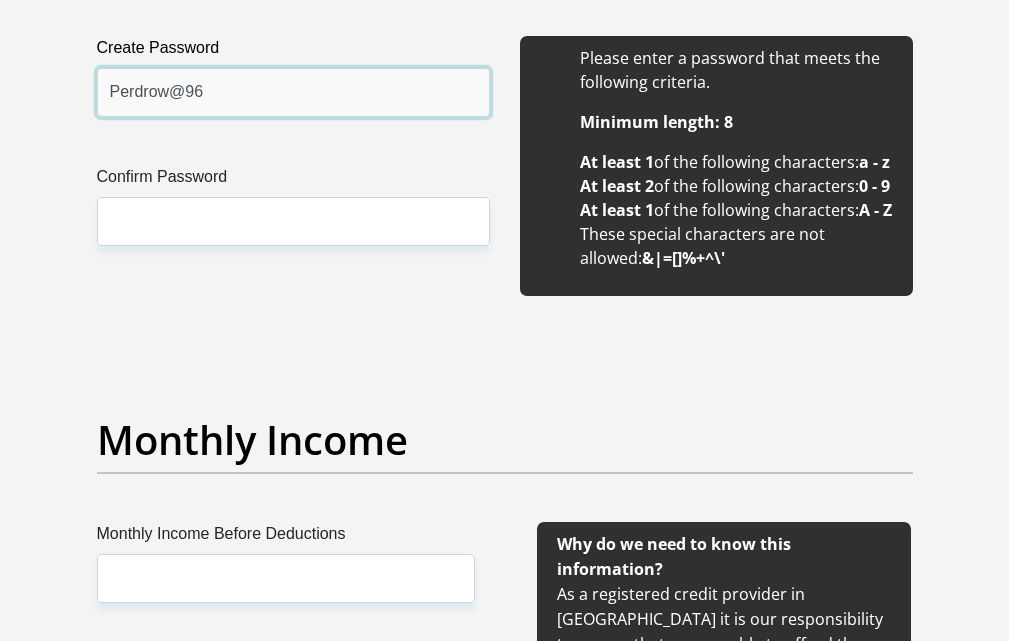 drag, startPoint x: 208, startPoint y: 95, endPoint x: 96, endPoint y: 92, distance: 112.04017 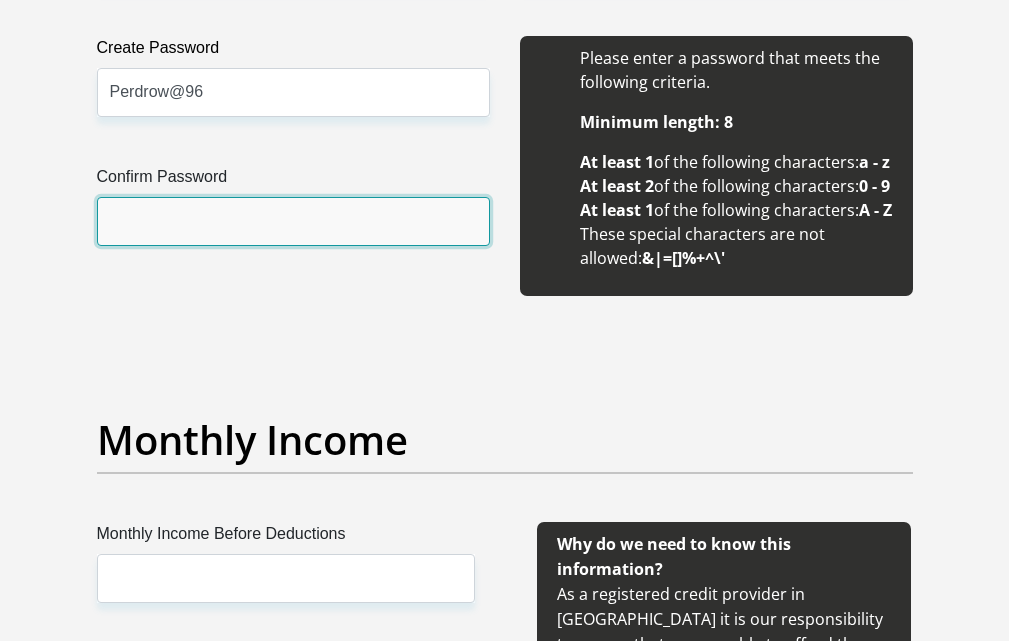 click on "Confirm Password" at bounding box center [293, 221] 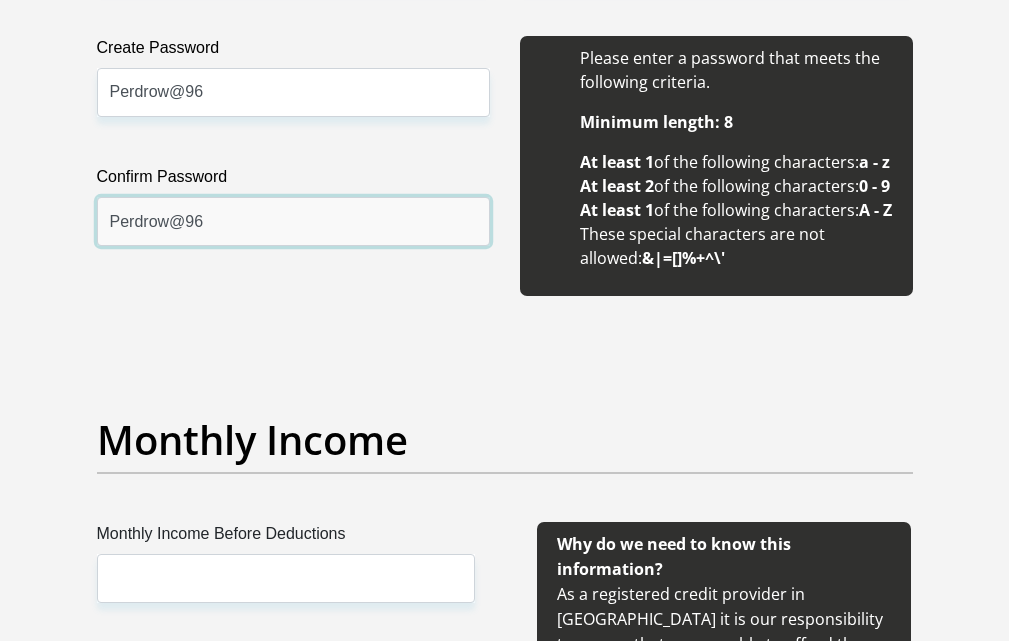 drag, startPoint x: 214, startPoint y: 223, endPoint x: 101, endPoint y: 215, distance: 113.28283 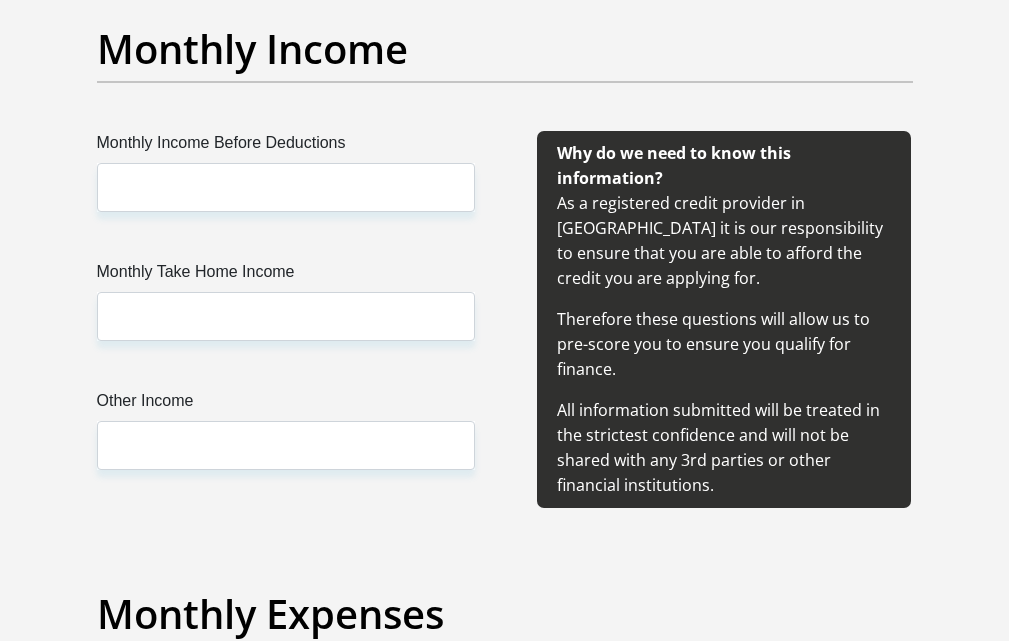scroll, scrollTop: 2500, scrollLeft: 0, axis: vertical 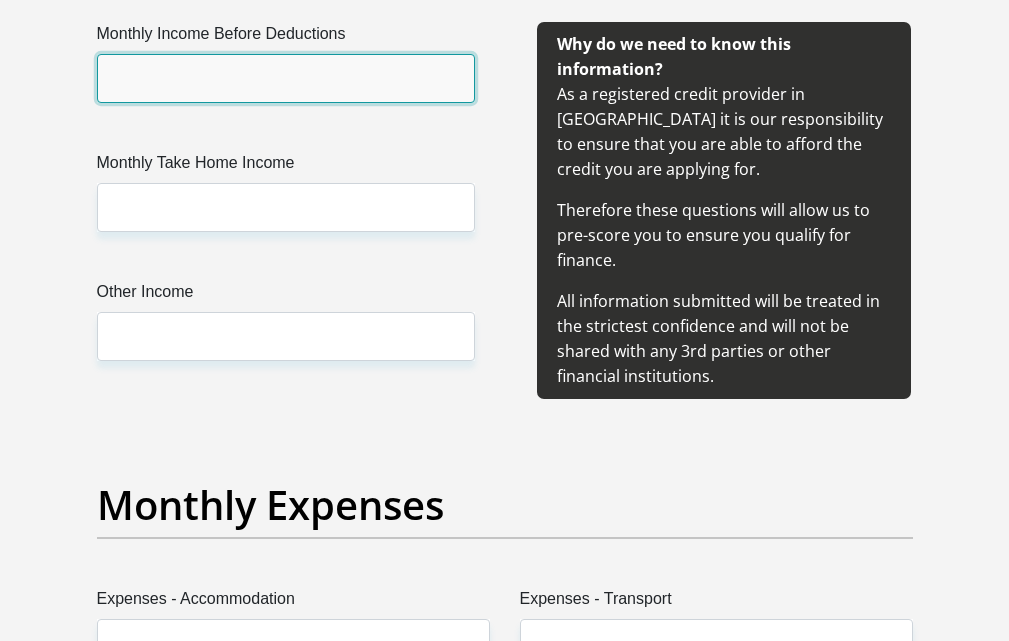 click on "Monthly Income Before Deductions" at bounding box center [286, 78] 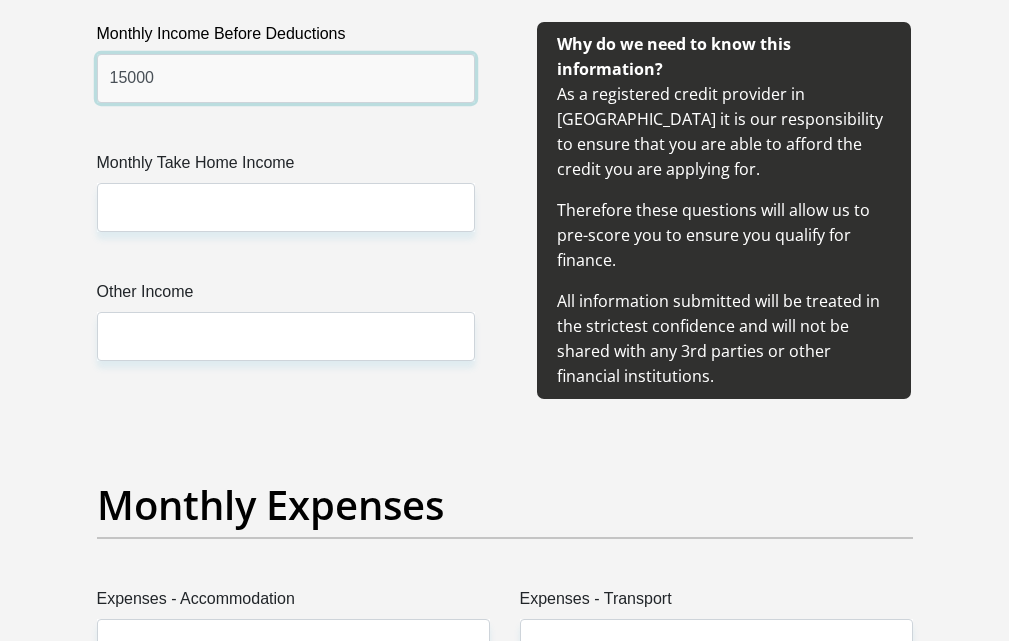 type on "15000" 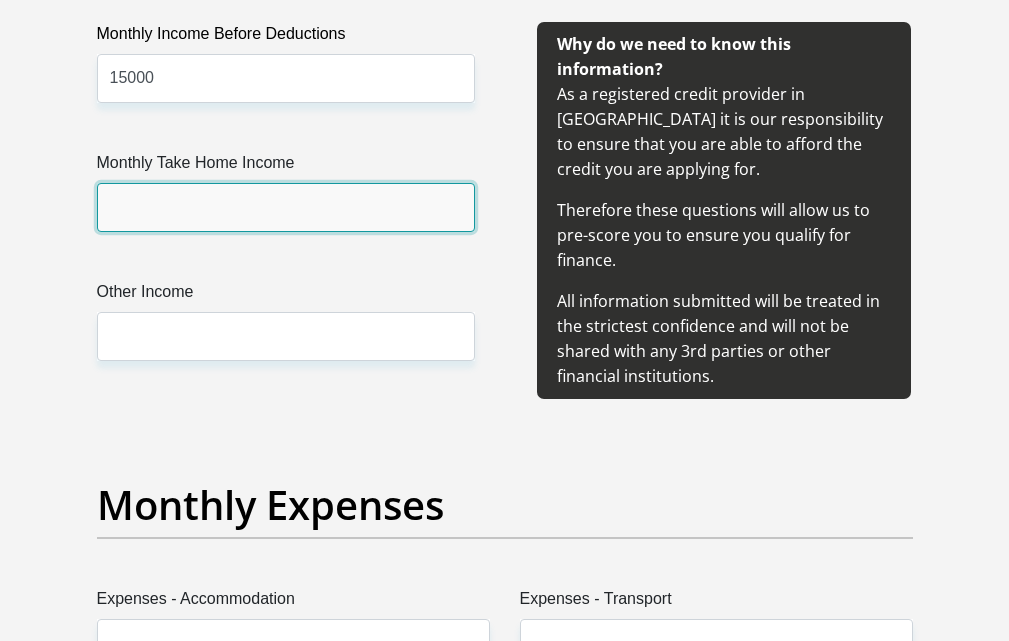 click on "Monthly Take Home Income" at bounding box center [286, 207] 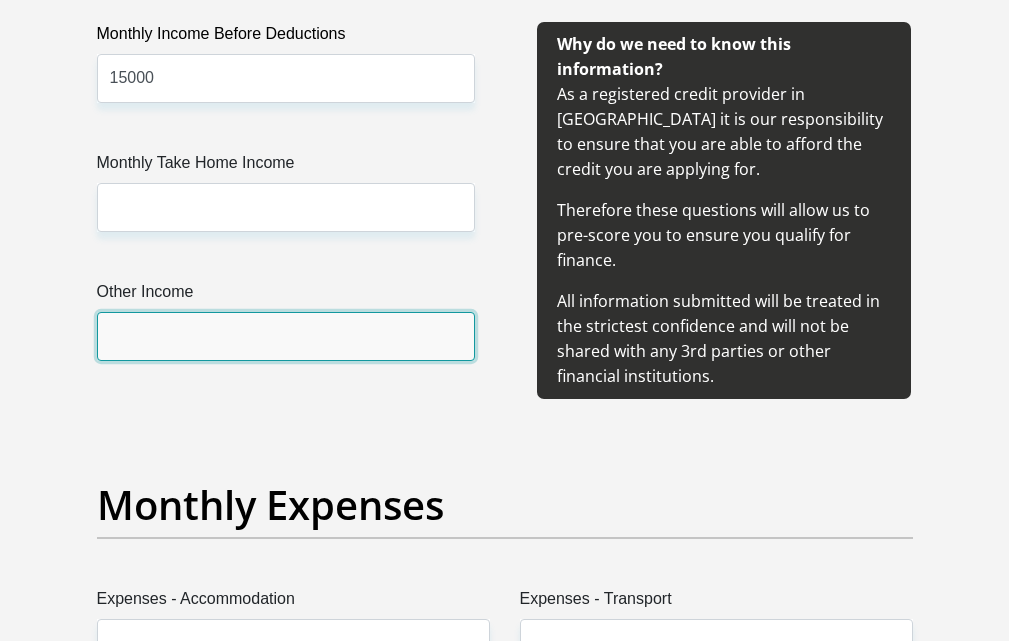 click on "Other Income" at bounding box center [286, 336] 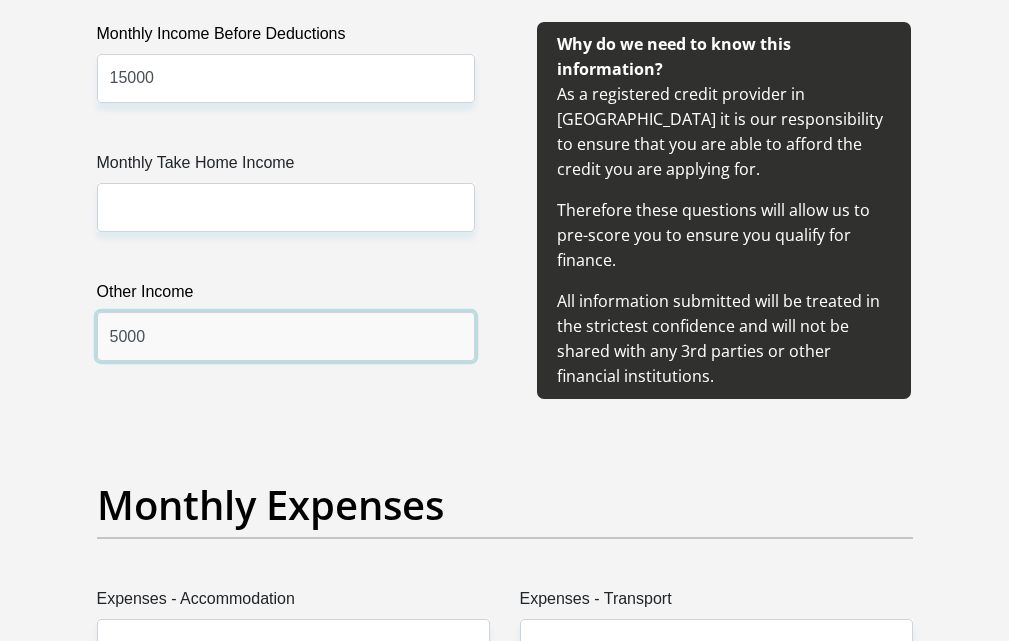 type on "5000" 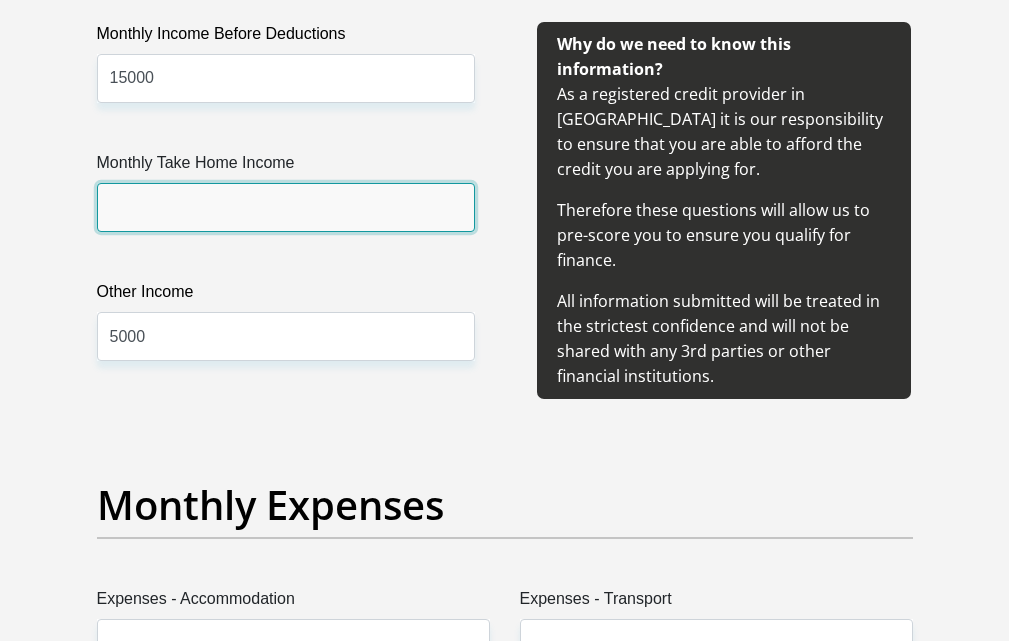 click on "Monthly Take Home Income" at bounding box center (286, 207) 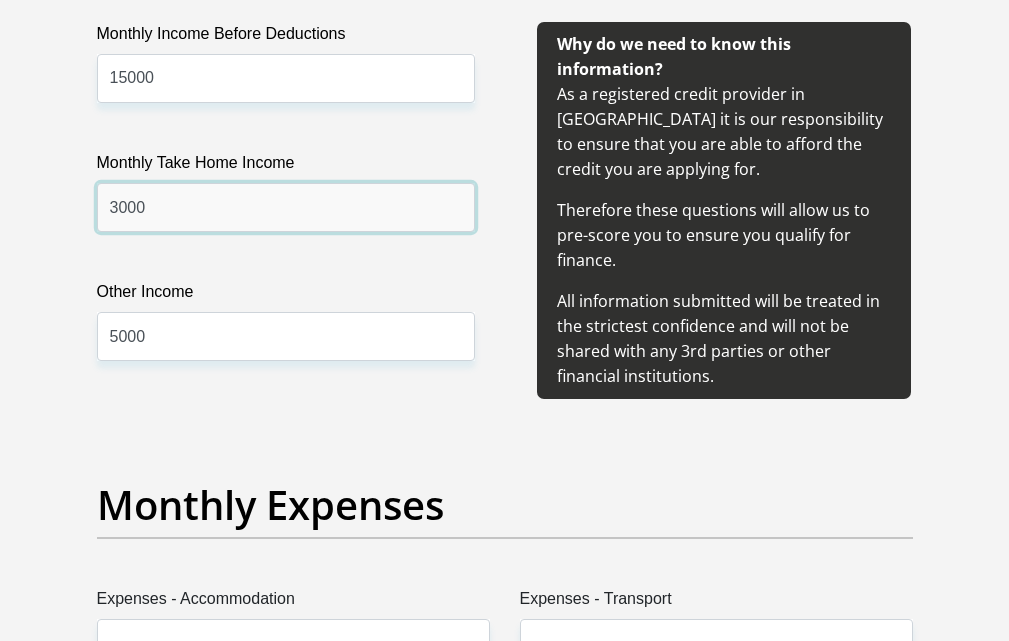 scroll, scrollTop: 2900, scrollLeft: 0, axis: vertical 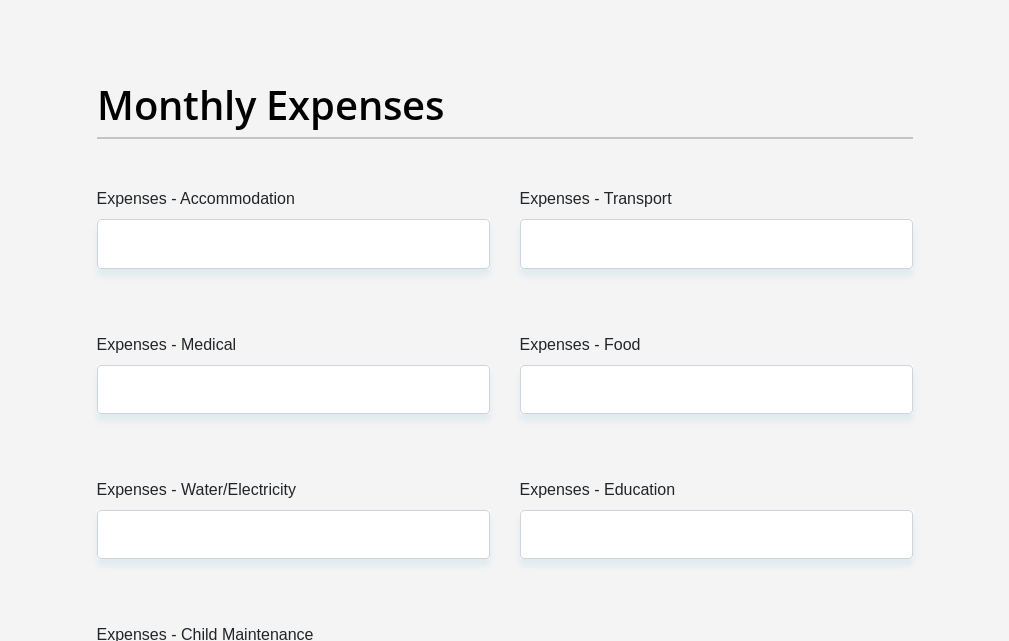 type on "3000" 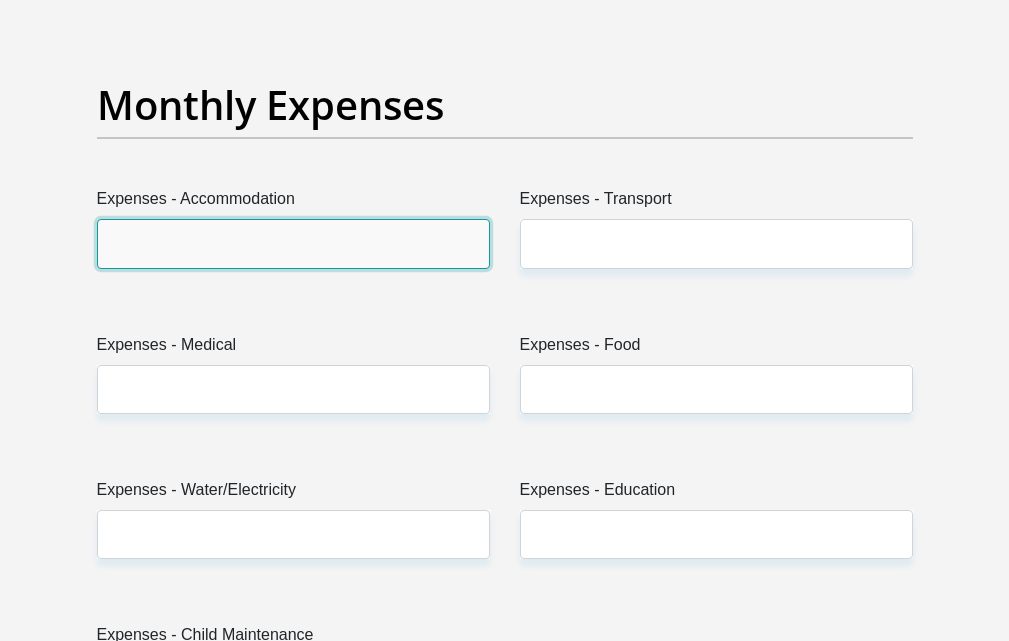 click on "Expenses - Accommodation" at bounding box center [293, 243] 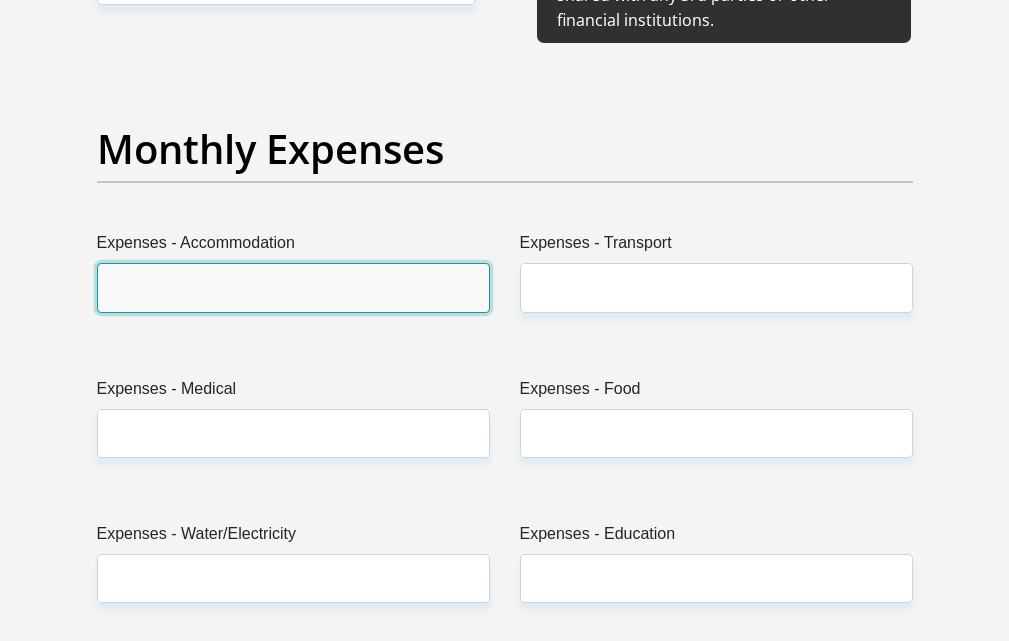 scroll, scrollTop: 2900, scrollLeft: 0, axis: vertical 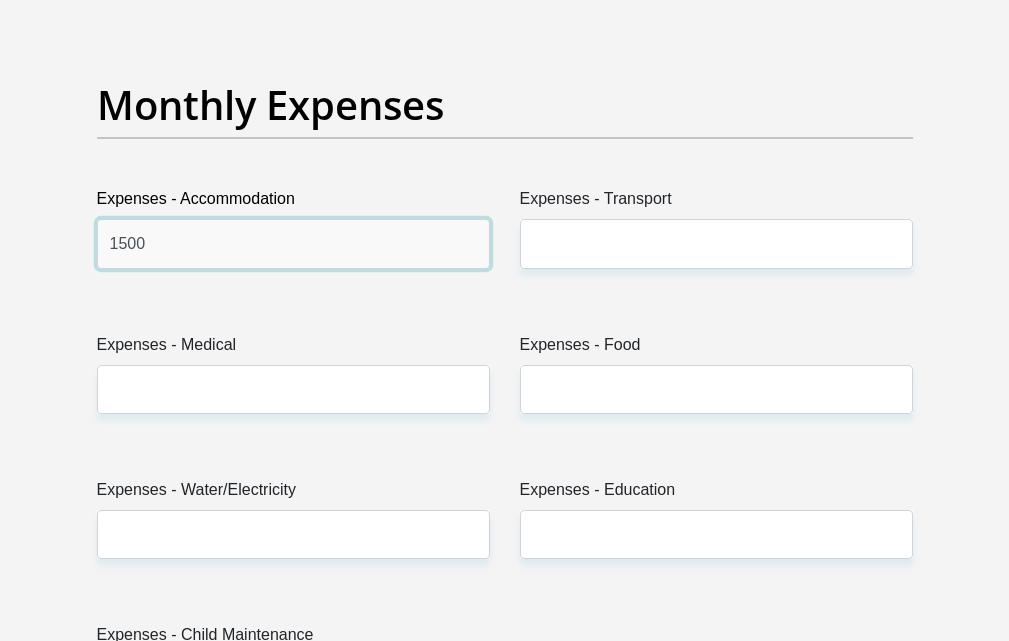 type on "1500" 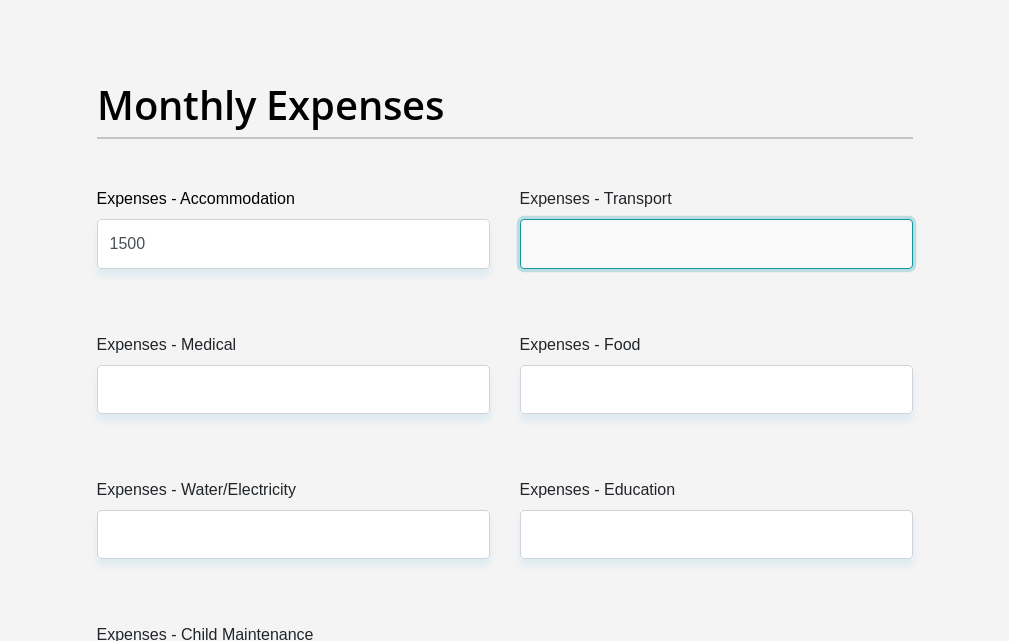 click on "Expenses - Transport" at bounding box center [716, 243] 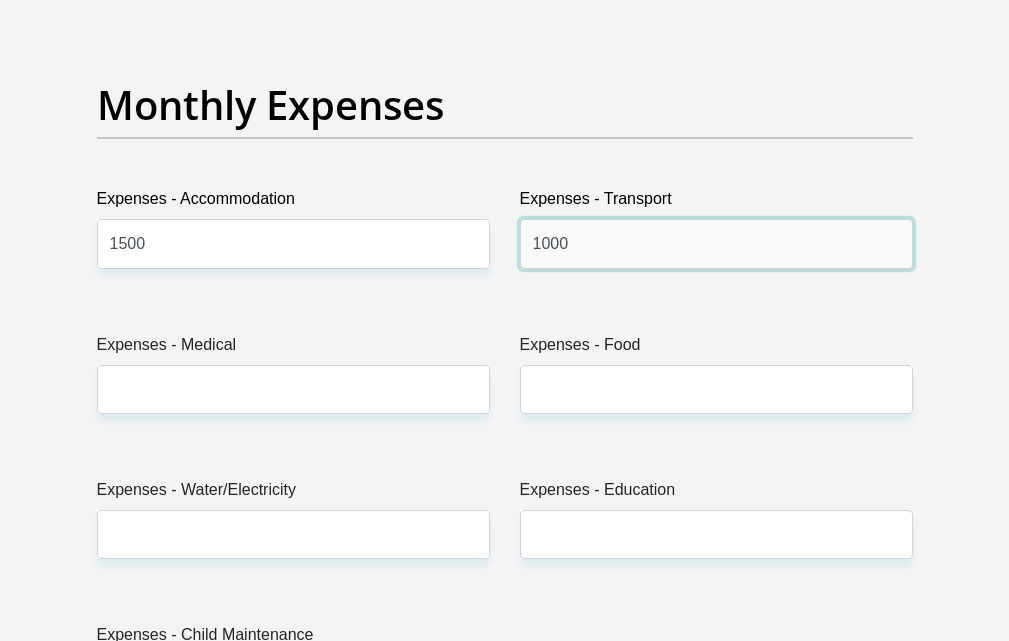 type on "1000" 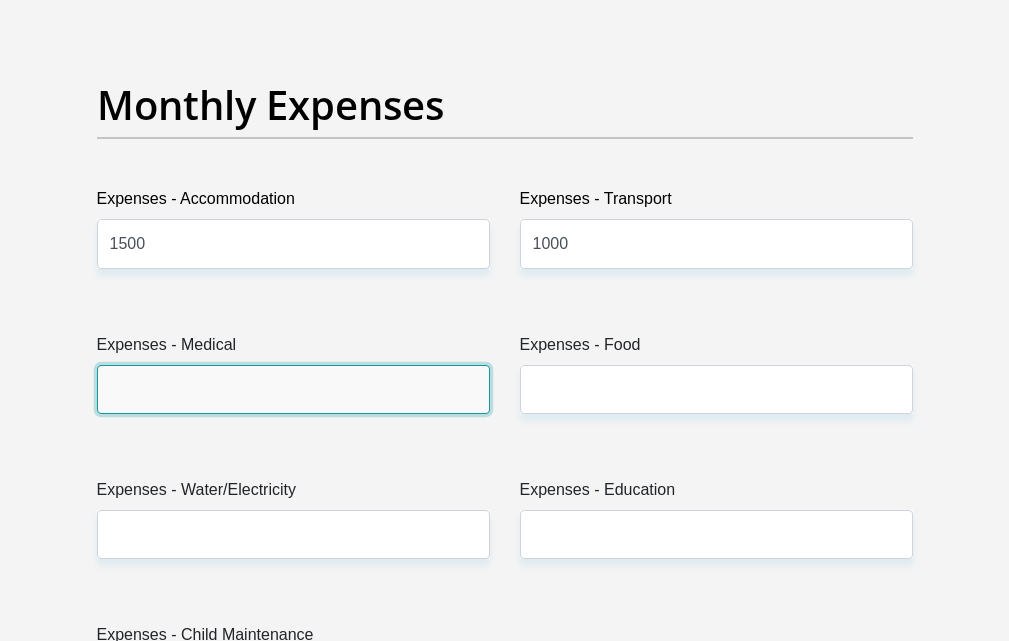 click on "Expenses - Medical" at bounding box center (293, 389) 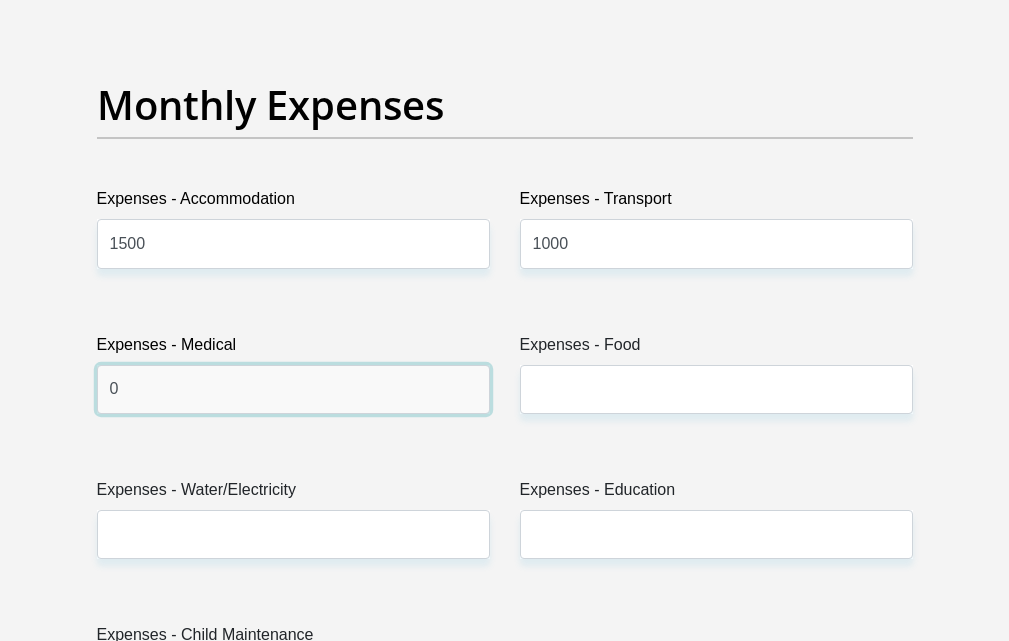 type on "0" 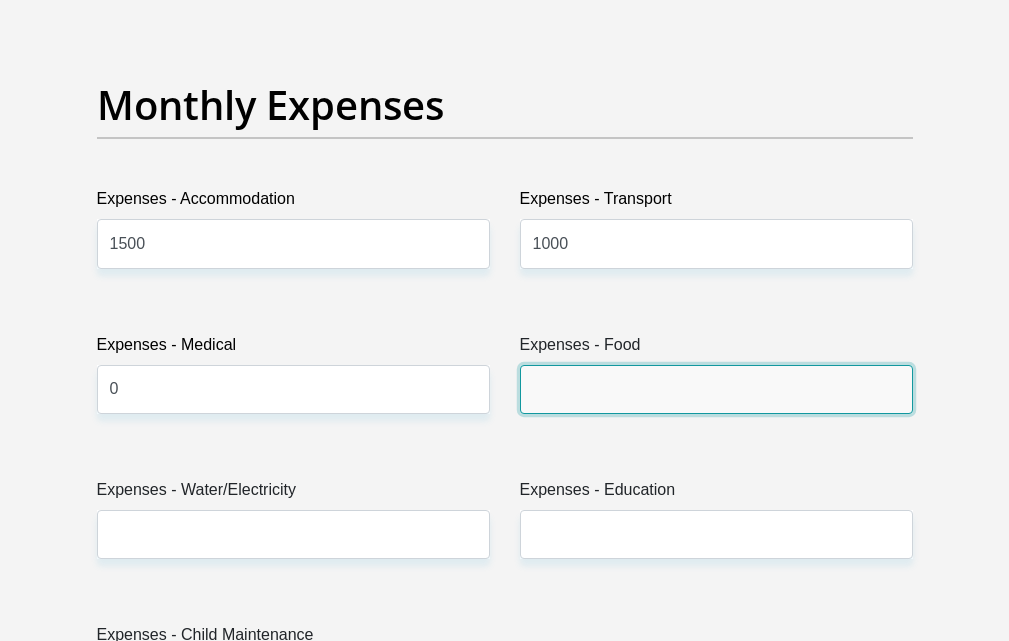 click on "Expenses - Food" at bounding box center [716, 389] 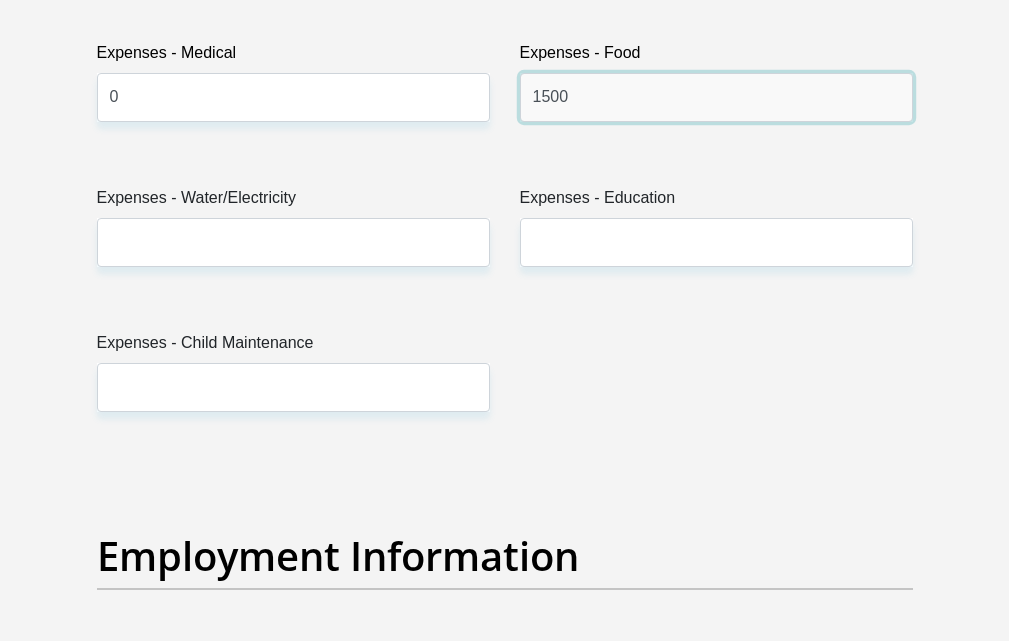scroll, scrollTop: 3200, scrollLeft: 0, axis: vertical 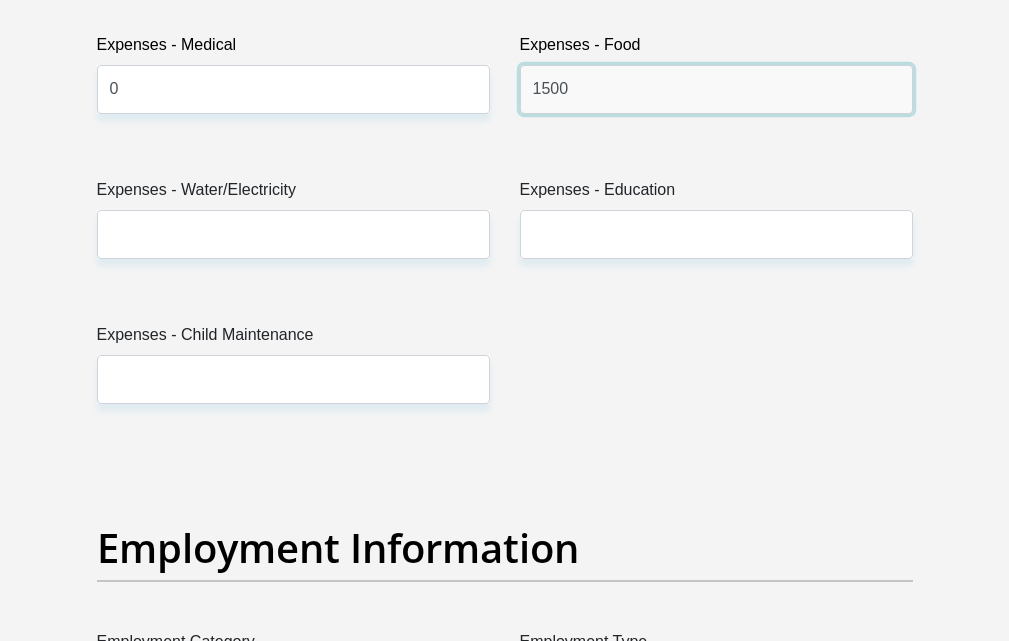 type on "1500" 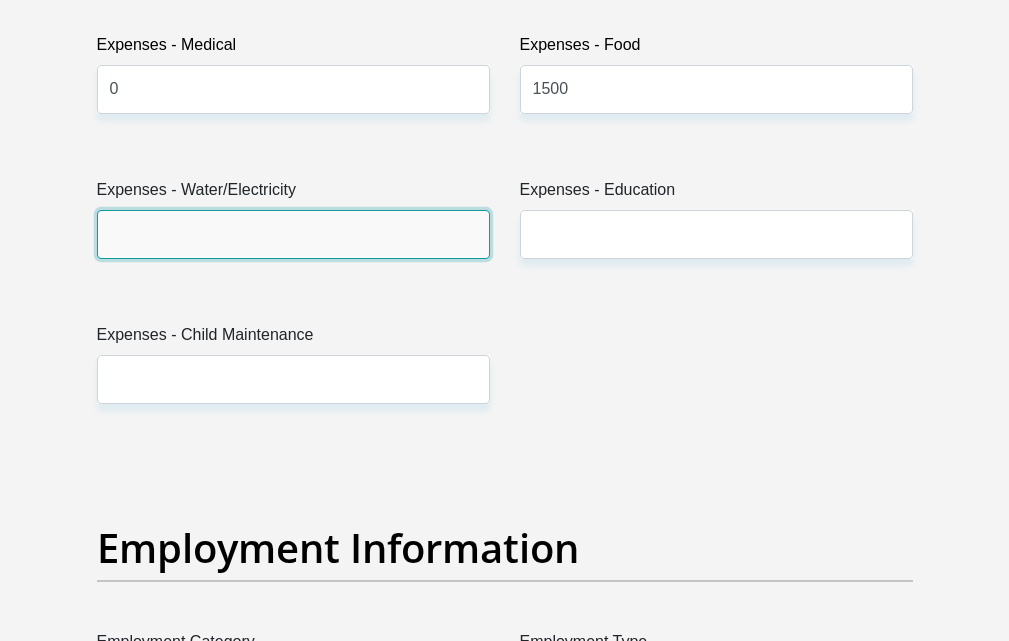 click on "Expenses - Water/Electricity" at bounding box center (293, 234) 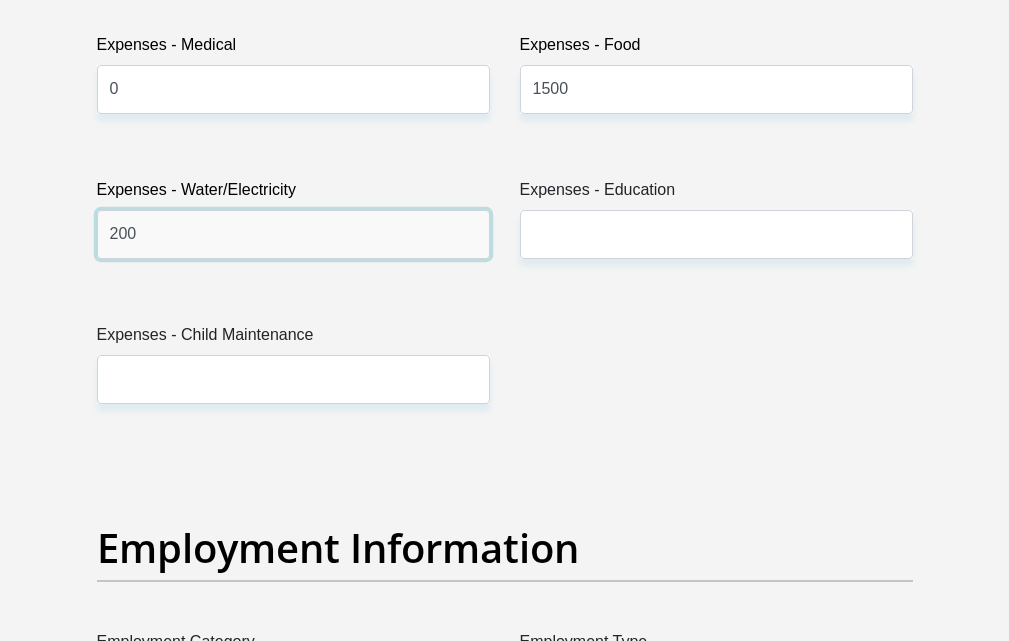 type on "200" 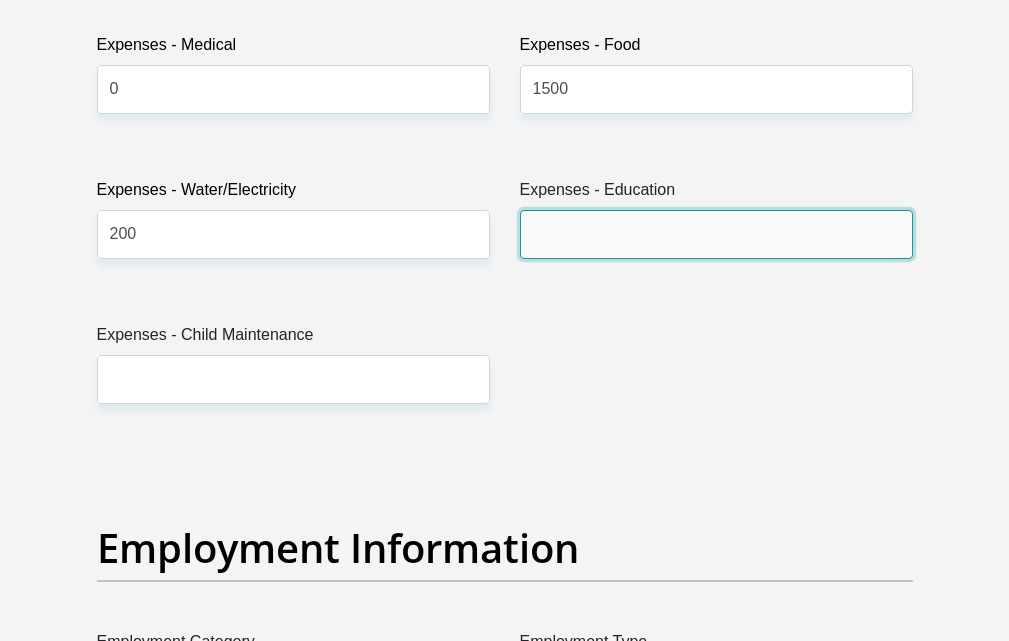click on "Expenses - Education" at bounding box center (716, 234) 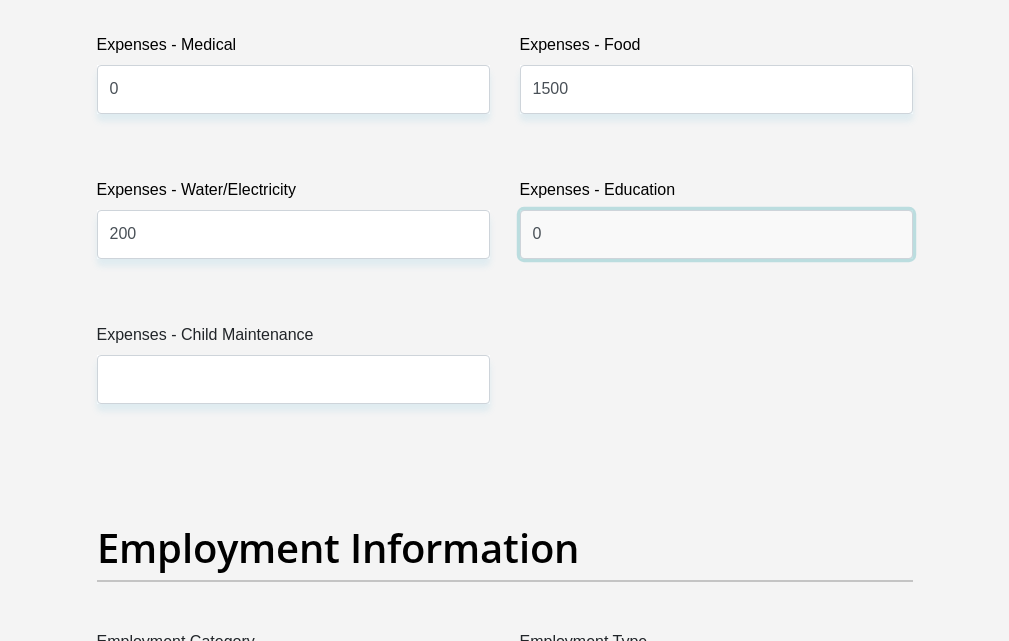 type on "0" 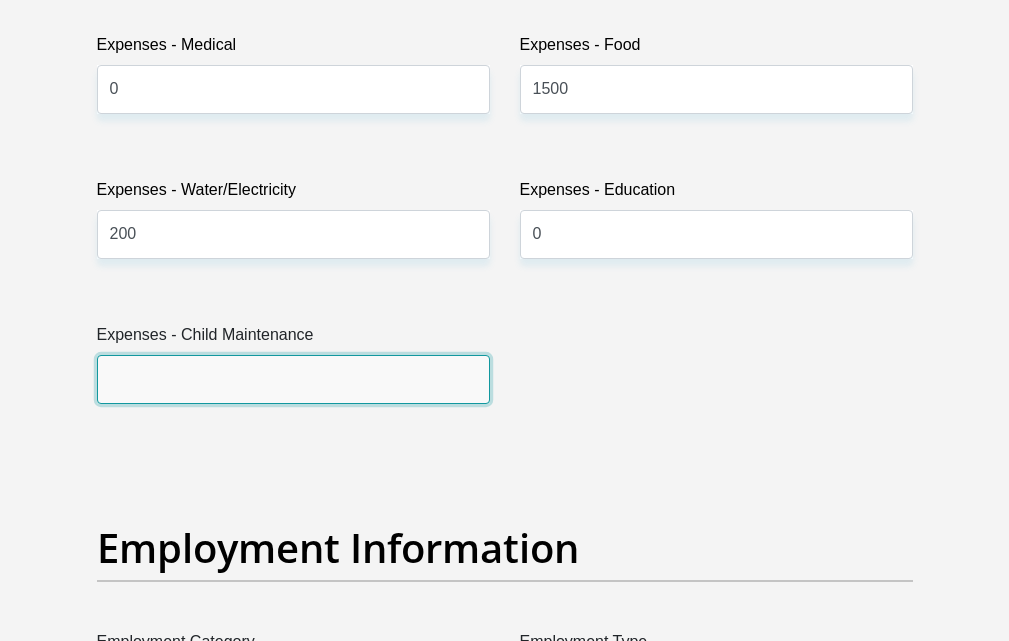 click on "Expenses - Child Maintenance" at bounding box center (293, 379) 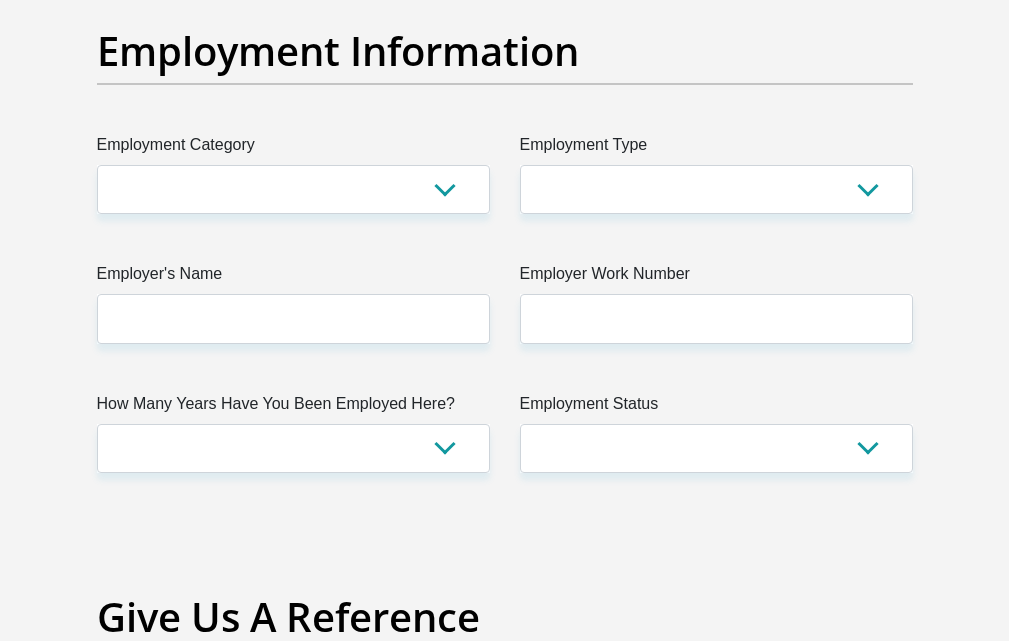 scroll, scrollTop: 3700, scrollLeft: 0, axis: vertical 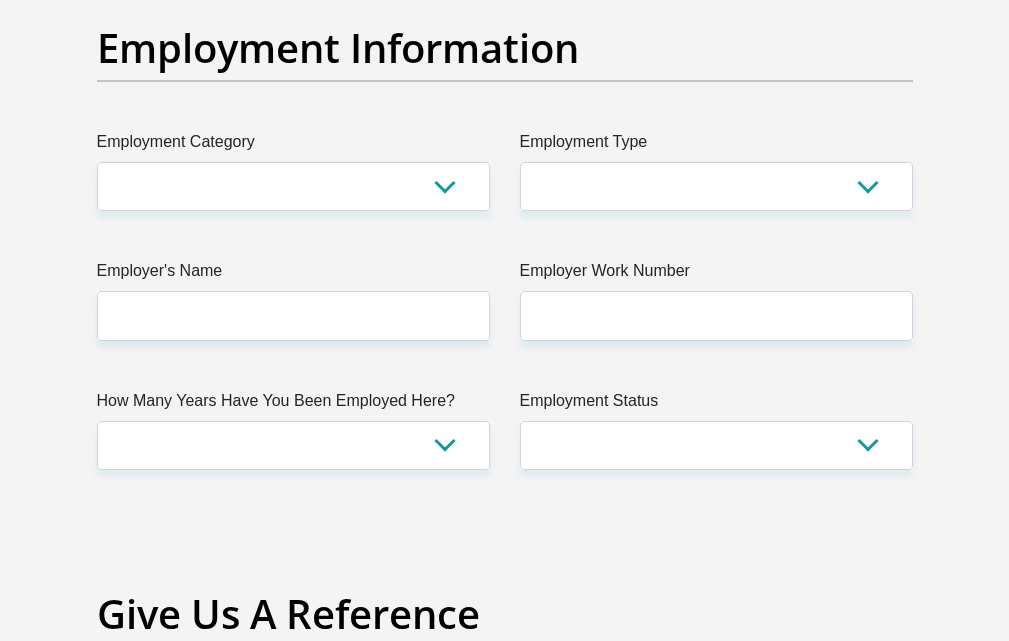 type on "0" 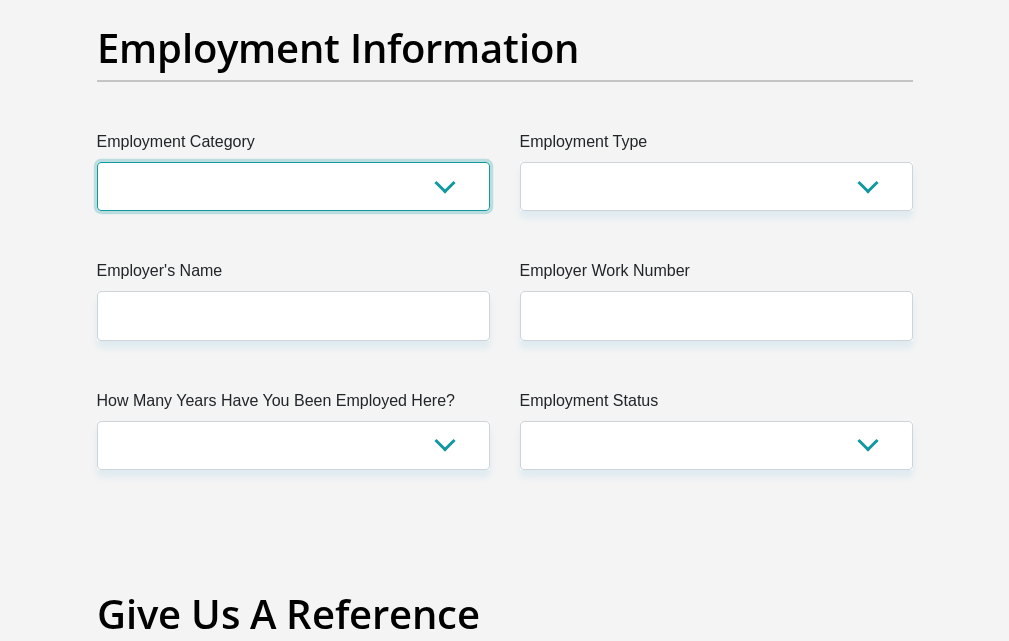 click on "AGRICULTURE
ALCOHOL & TOBACCO
CONSTRUCTION MATERIALS
METALLURGY
EQUIPMENT FOR RENEWABLE ENERGY
SPECIALIZED CONTRACTORS
CAR
GAMING (INCL. INTERNET
OTHER WHOLESALE
UNLICENSED PHARMACEUTICALS
CURRENCY EXCHANGE HOUSES
OTHER FINANCIAL INSTITUTIONS & INSURANCE
REAL ESTATE AGENTS
OIL & GAS
OTHER MATERIALS (E.G. IRON ORE)
PRECIOUS STONES & PRECIOUS METALS
POLITICAL ORGANIZATIONS
RELIGIOUS ORGANIZATIONS(NOT SECTS)
ACTI. HAVING BUSINESS DEAL WITH PUBLIC ADMINISTRATION
LAUNDROMATS" at bounding box center (293, 186) 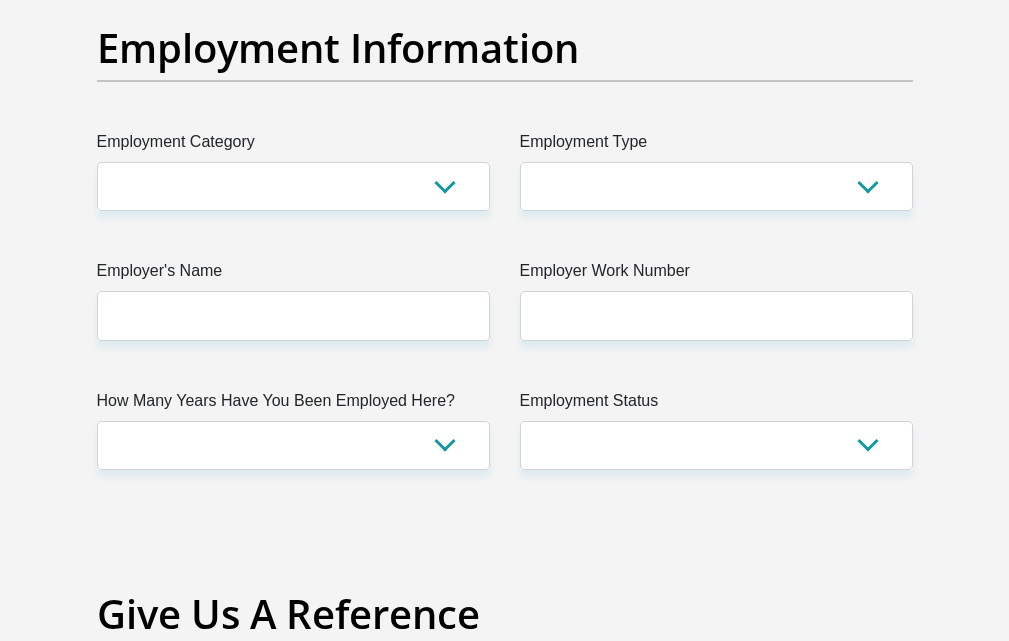click on "Employment Information" at bounding box center (505, 48) 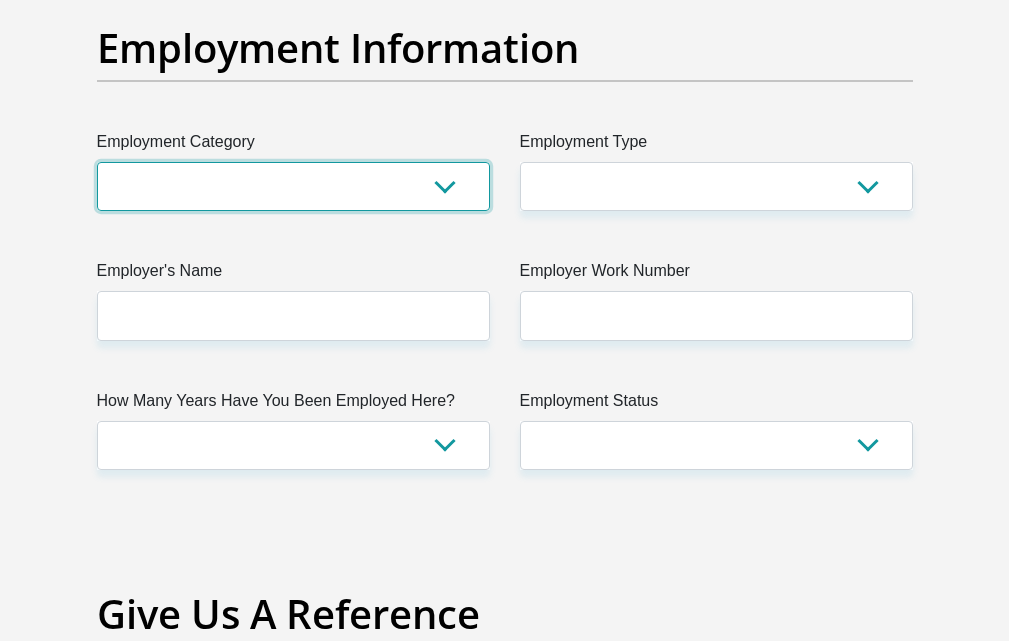 click on "AGRICULTURE
ALCOHOL & TOBACCO
CONSTRUCTION MATERIALS
METALLURGY
EQUIPMENT FOR RENEWABLE ENERGY
SPECIALIZED CONTRACTORS
CAR
GAMING (INCL. INTERNET
OTHER WHOLESALE
UNLICENSED PHARMACEUTICALS
CURRENCY EXCHANGE HOUSES
OTHER FINANCIAL INSTITUTIONS & INSURANCE
REAL ESTATE AGENTS
OIL & GAS
OTHER MATERIALS (E.G. IRON ORE)
PRECIOUS STONES & PRECIOUS METALS
POLITICAL ORGANIZATIONS
RELIGIOUS ORGANIZATIONS(NOT SECTS)
ACTI. HAVING BUSINESS DEAL WITH PUBLIC ADMINISTRATION
LAUNDROMATS" at bounding box center (293, 186) 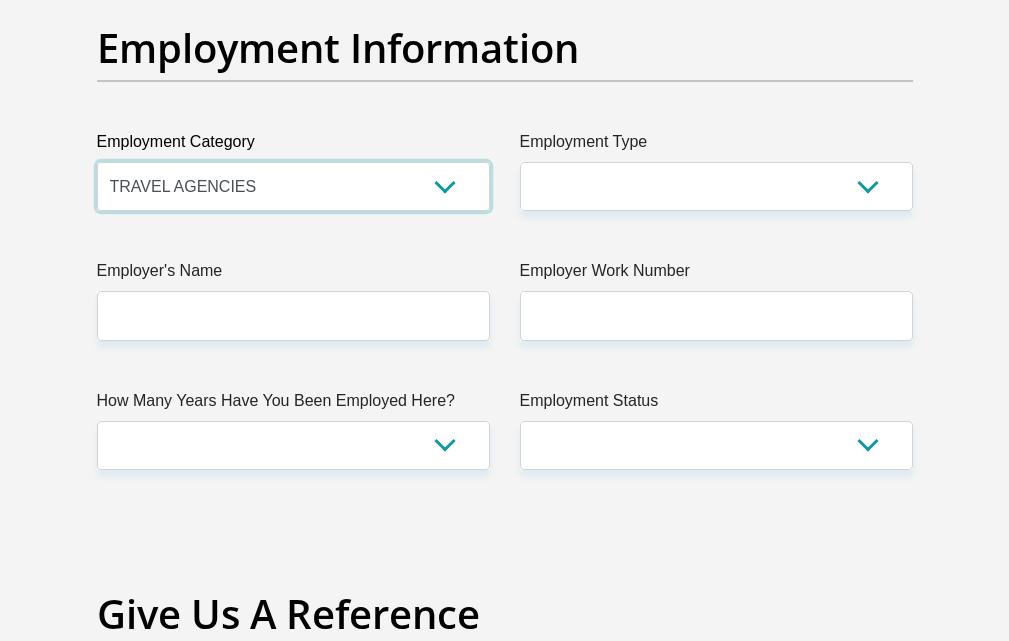 click on "AGRICULTURE
ALCOHOL & TOBACCO
CONSTRUCTION MATERIALS
METALLURGY
EQUIPMENT FOR RENEWABLE ENERGY
SPECIALIZED CONTRACTORS
CAR
GAMING (INCL. INTERNET
OTHER WHOLESALE
UNLICENSED PHARMACEUTICALS
CURRENCY EXCHANGE HOUSES
OTHER FINANCIAL INSTITUTIONS & INSURANCE
REAL ESTATE AGENTS
OIL & GAS
OTHER MATERIALS (E.G. IRON ORE)
PRECIOUS STONES & PRECIOUS METALS
POLITICAL ORGANIZATIONS
RELIGIOUS ORGANIZATIONS(NOT SECTS)
ACTI. HAVING BUSINESS DEAL WITH PUBLIC ADMINISTRATION
LAUNDROMATS" at bounding box center [293, 186] 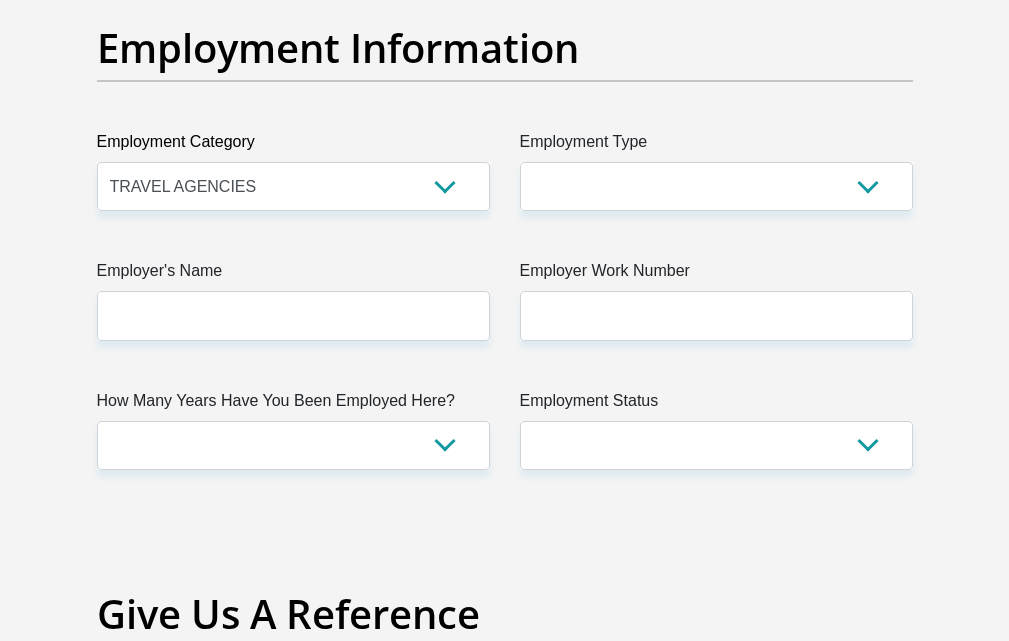 click on "Employment Category" at bounding box center (293, 146) 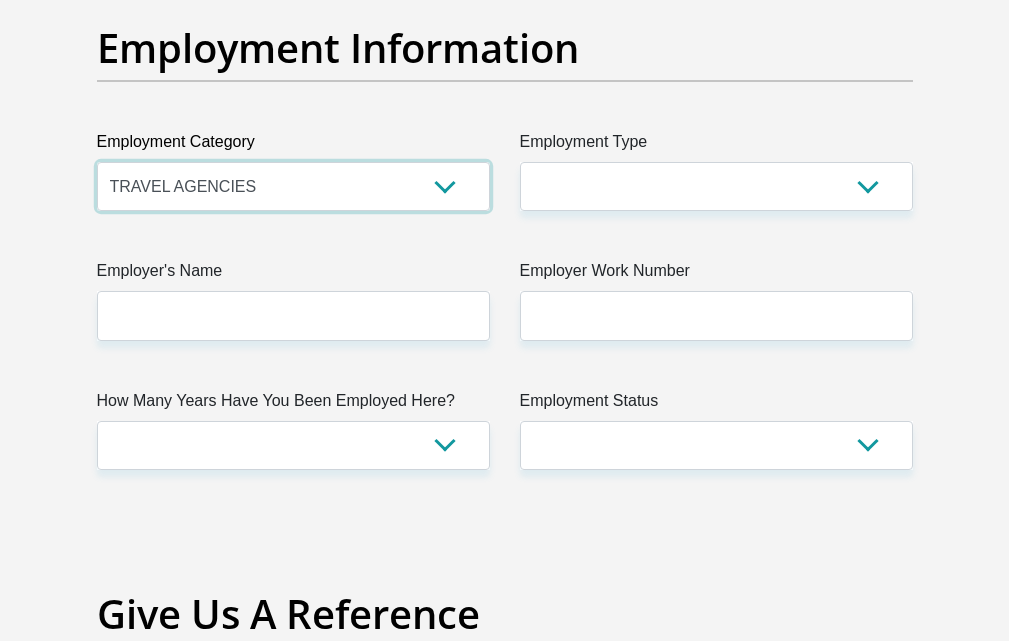 click on "AGRICULTURE
ALCOHOL & TOBACCO
CONSTRUCTION MATERIALS
METALLURGY
EQUIPMENT FOR RENEWABLE ENERGY
SPECIALIZED CONTRACTORS
CAR
GAMING (INCL. INTERNET
OTHER WHOLESALE
UNLICENSED PHARMACEUTICALS
CURRENCY EXCHANGE HOUSES
OTHER FINANCIAL INSTITUTIONS & INSURANCE
REAL ESTATE AGENTS
OIL & GAS
OTHER MATERIALS (E.G. IRON ORE)
PRECIOUS STONES & PRECIOUS METALS
POLITICAL ORGANIZATIONS
RELIGIOUS ORGANIZATIONS(NOT SECTS)
ACTI. HAVING BUSINESS DEAL WITH PUBLIC ADMINISTRATION
LAUNDROMATS" at bounding box center (293, 186) 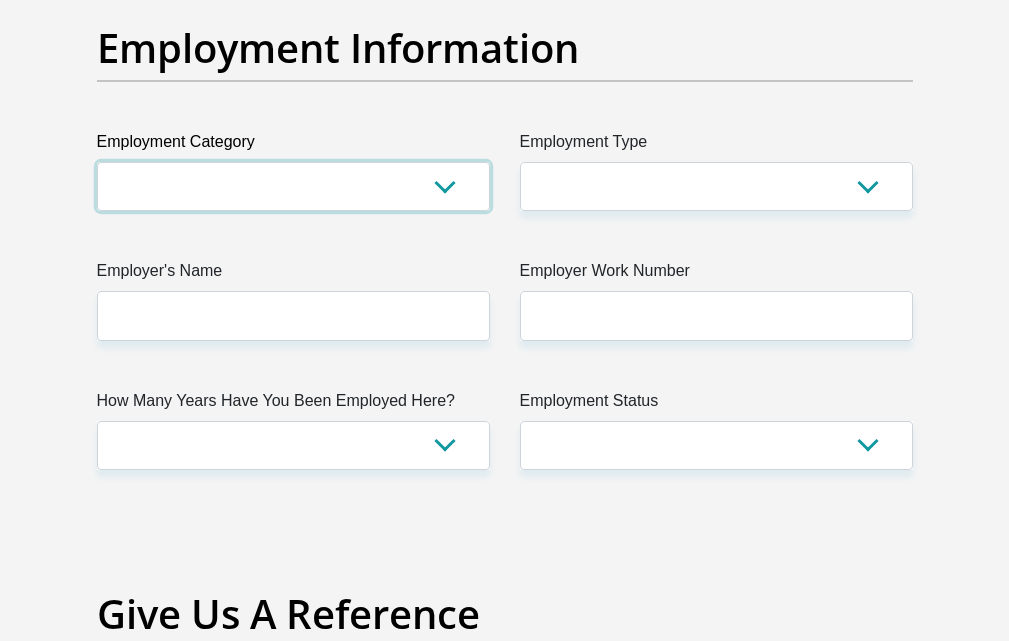 click on "AGRICULTURE
ALCOHOL & TOBACCO
CONSTRUCTION MATERIALS
METALLURGY
EQUIPMENT FOR RENEWABLE ENERGY
SPECIALIZED CONTRACTORS
CAR
GAMING (INCL. INTERNET
OTHER WHOLESALE
UNLICENSED PHARMACEUTICALS
CURRENCY EXCHANGE HOUSES
OTHER FINANCIAL INSTITUTIONS & INSURANCE
REAL ESTATE AGENTS
OIL & GAS
OTHER MATERIALS (E.G. IRON ORE)
PRECIOUS STONES & PRECIOUS METALS
POLITICAL ORGANIZATIONS
RELIGIOUS ORGANIZATIONS(NOT SECTS)
ACTI. HAVING BUSINESS DEAL WITH PUBLIC ADMINISTRATION
LAUNDROMATS" at bounding box center (293, 186) 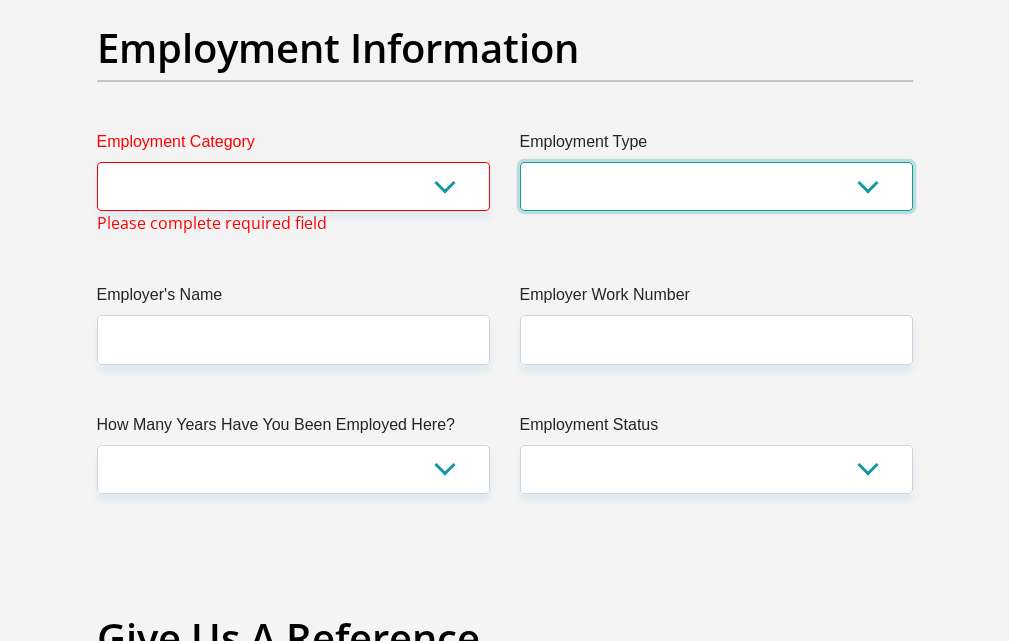 click on "College/Lecturer
Craft Seller
Creative
Driver
Executive
Farmer
Forces - Non Commissioned
Forces - Officer
Hawker
Housewife
Labourer
Licenced Professional
Manager
Miner
Non Licenced Professional
Office Staff/Clerk
Outside Worker
Pensioner
Permanent Teacher
Production/Manufacturing
Sales
Self-Employed
Semi-Professional Worker
Service Industry  Social Worker  Student" at bounding box center (716, 186) 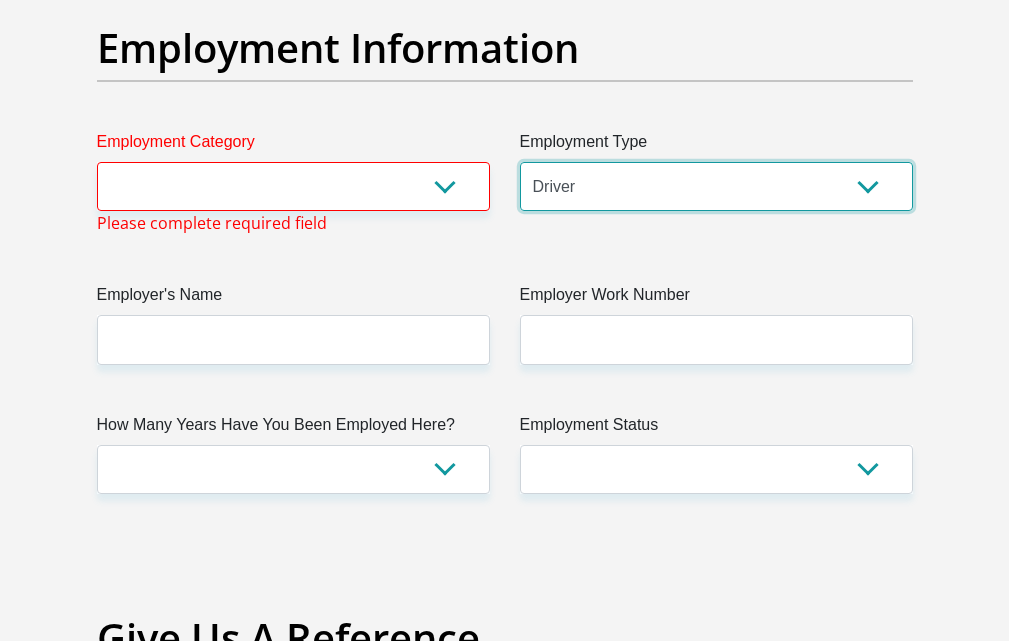 click on "College/Lecturer
Craft Seller
Creative
Driver
Executive
Farmer
Forces - Non Commissioned
Forces - Officer
Hawker
Housewife
Labourer
Licenced Professional
Manager
Miner
Non Licenced Professional
Office Staff/Clerk
Outside Worker
Pensioner
Permanent Teacher
Production/Manufacturing
Sales
Self-Employed
Semi-Professional Worker
Service Industry  Social Worker  Student" at bounding box center (716, 186) 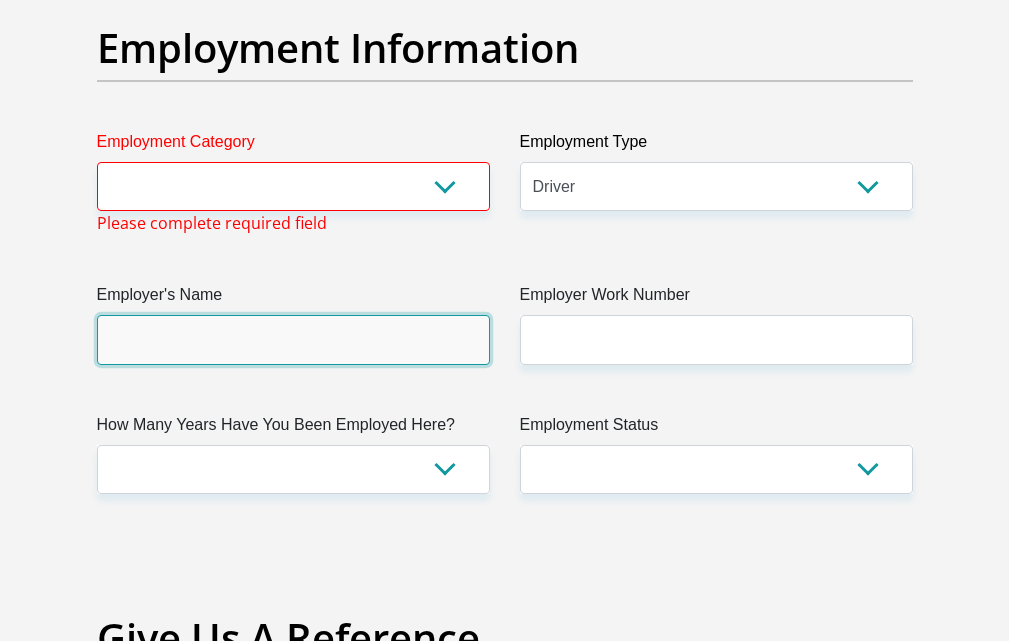 click on "Employer's Name" at bounding box center (293, 339) 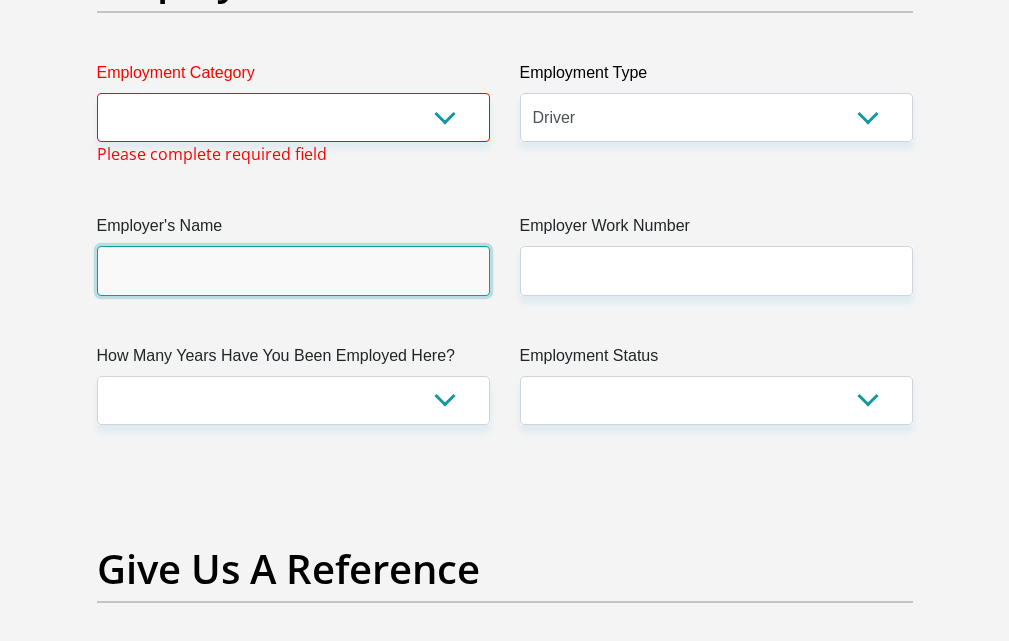 scroll, scrollTop: 3800, scrollLeft: 0, axis: vertical 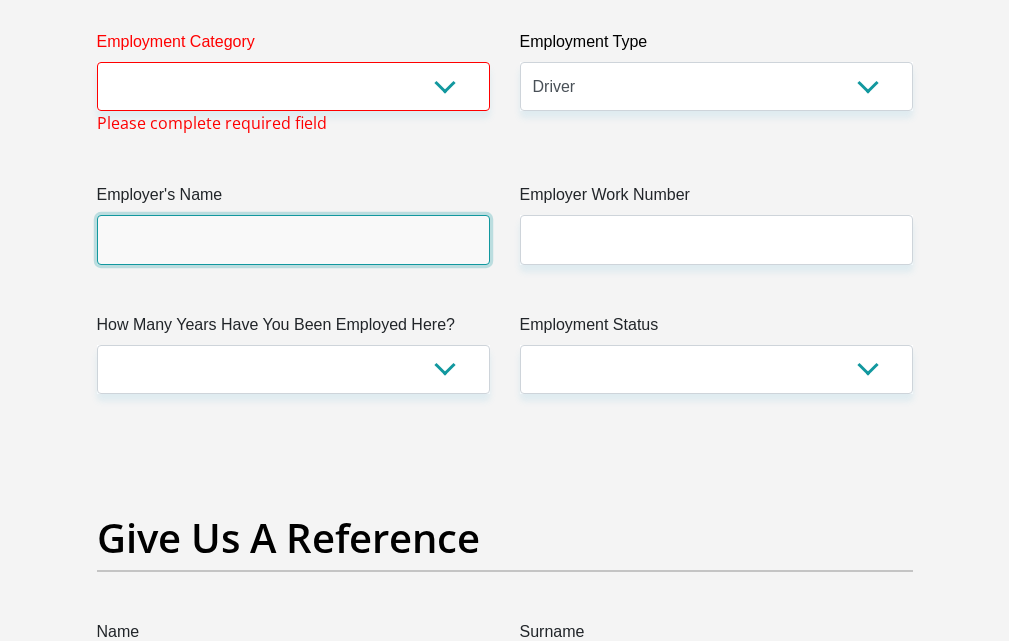 click on "Employer's Name" at bounding box center [293, 239] 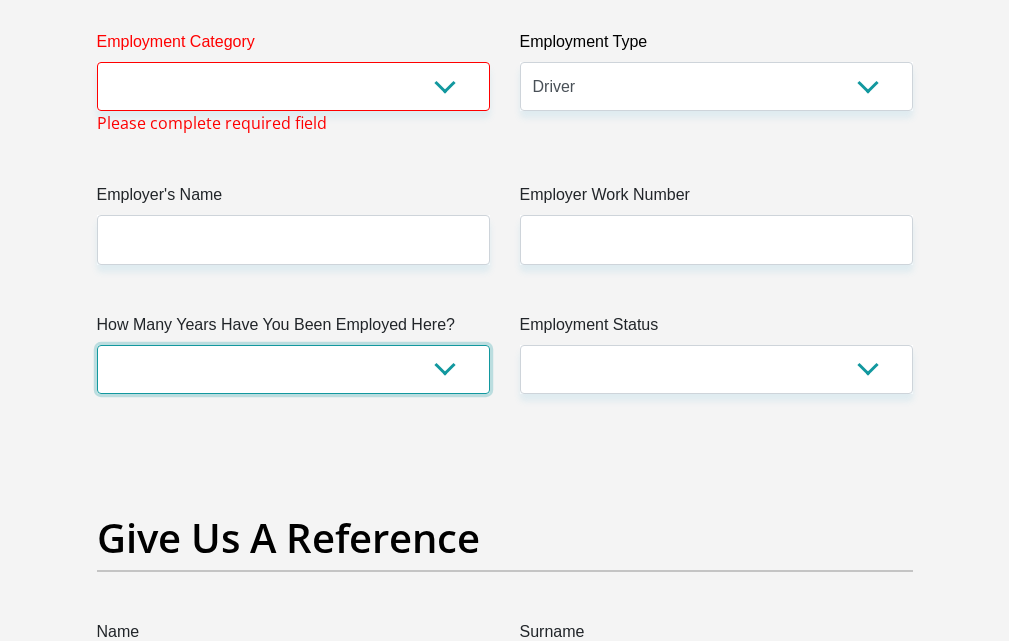 click on "less than 1 year
1-3 years
3-5 years
5+ years" at bounding box center [293, 369] 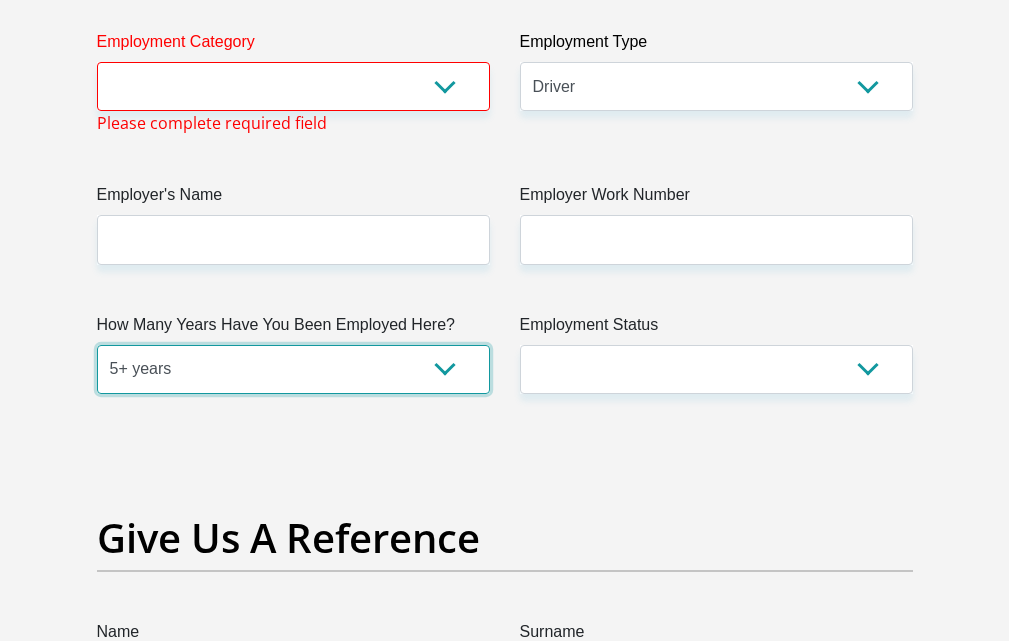 click on "less than 1 year
1-3 years
3-5 years
5+ years" at bounding box center (293, 369) 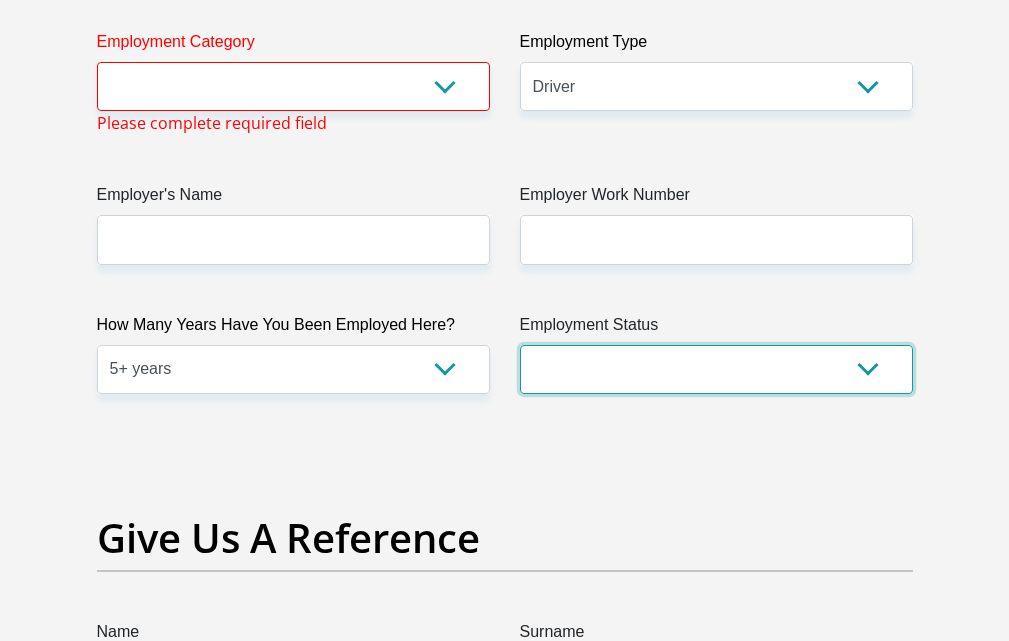 click on "Permanent/Full-time
Part-time/Casual
Contract Worker
Self-Employed
Housewife
Retired
Student
Medically Boarded
Disability
Unemployed" at bounding box center [716, 369] 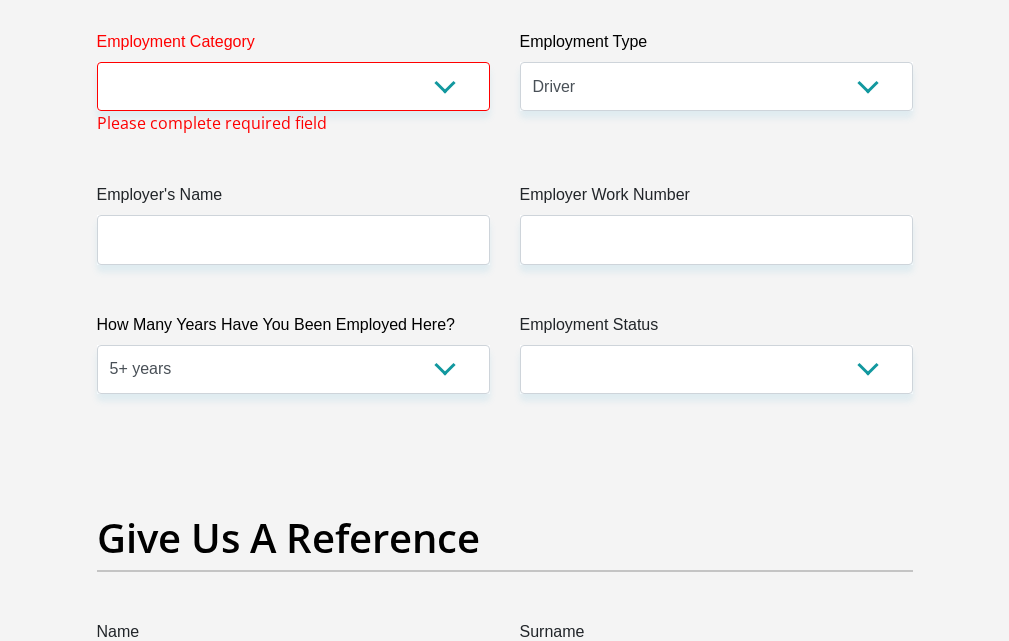 click on "Title
Mr
Ms
Mrs
Dr
Other
First Name
perdrow
Surname
mapsimbi
ID Number
9605225844080
Please input valid ID number
Race
Black
Coloured
Indian
White
Other
Contact Number
0663318120
Please input valid contact number
Nationality
South Africa
Afghanistan
Aland Islands  Albania  Algeria" at bounding box center (505, -78) 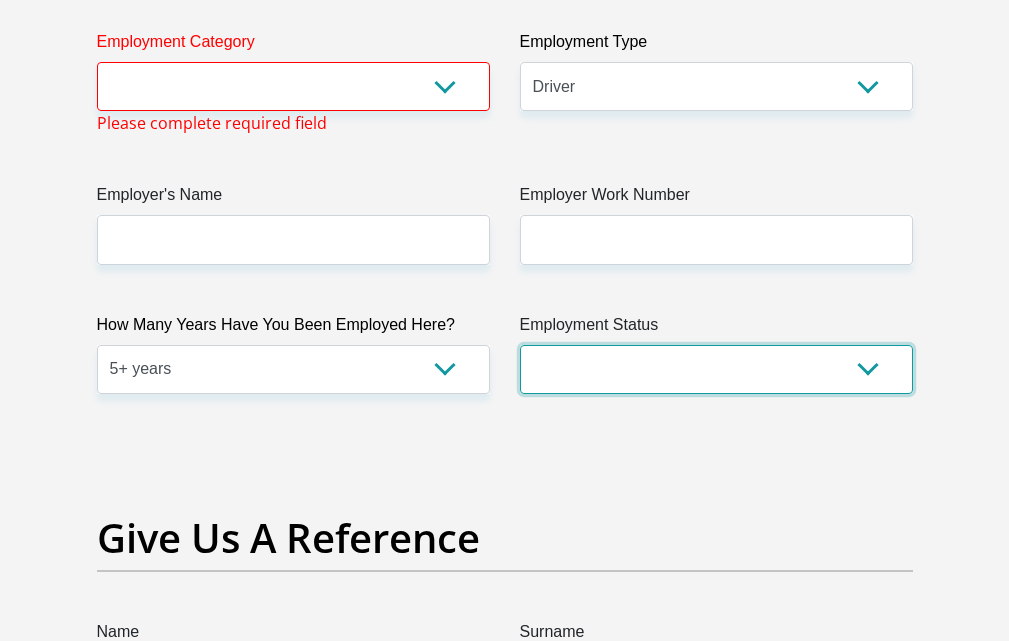 click on "Permanent/Full-time
Part-time/Casual
Contract Worker
Self-Employed
Housewife
Retired
Student
Medically Boarded
Disability
Unemployed" at bounding box center (716, 369) 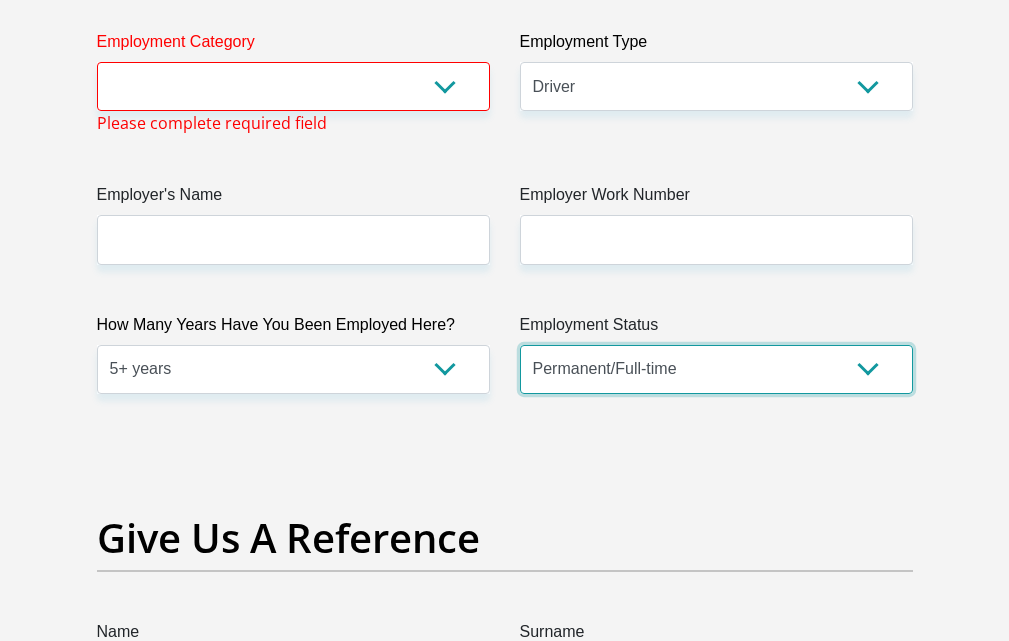 click on "Permanent/Full-time
Part-time/Casual
Contract Worker
Self-Employed
Housewife
Retired
Student
Medically Boarded
Disability
Unemployed" at bounding box center (716, 369) 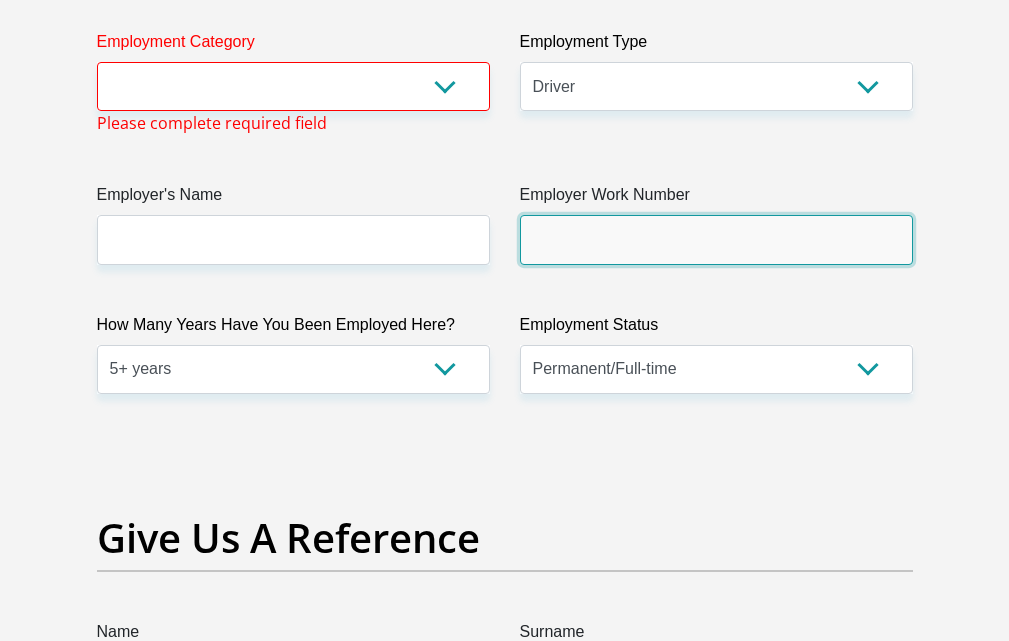 click on "Employer Work Number" at bounding box center (716, 239) 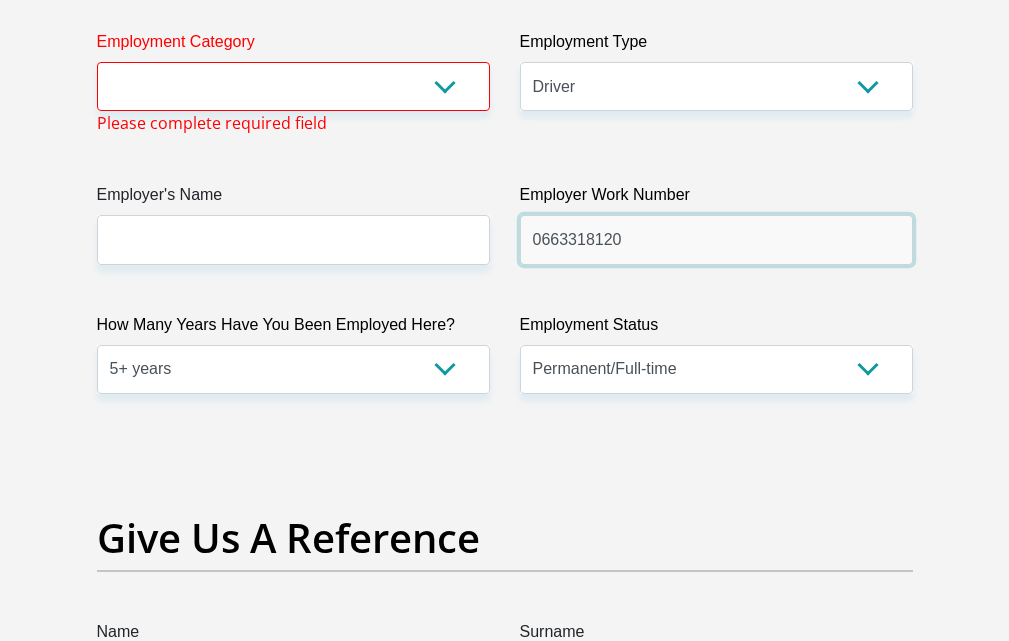 type on "0663318120" 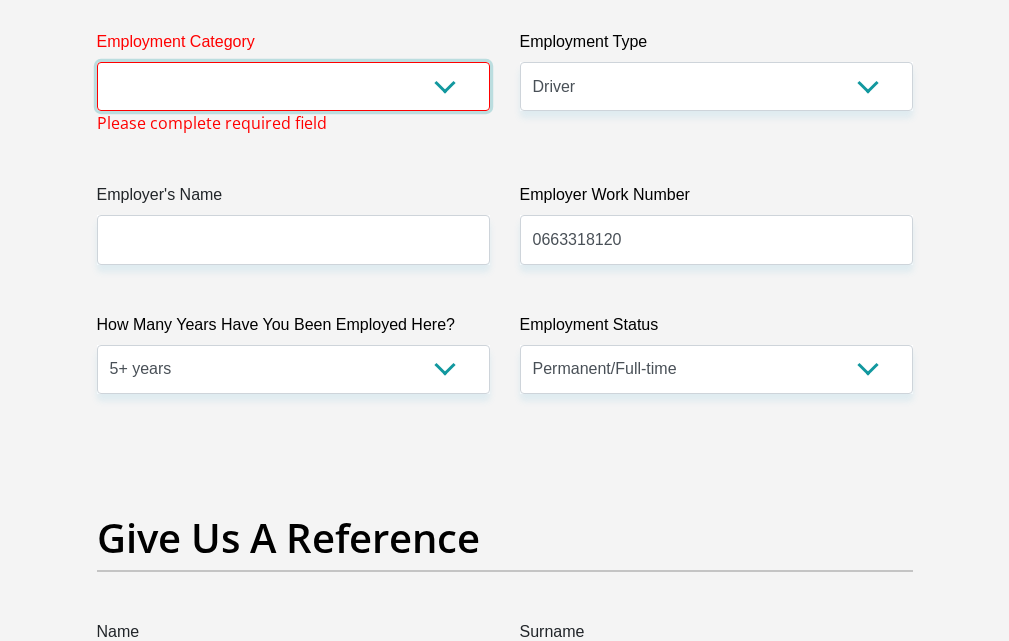 click on "AGRICULTURE
ALCOHOL & TOBACCO
CONSTRUCTION MATERIALS
METALLURGY
EQUIPMENT FOR RENEWABLE ENERGY
SPECIALIZED CONTRACTORS
CAR
GAMING (INCL. INTERNET
OTHER WHOLESALE
UNLICENSED PHARMACEUTICALS
CURRENCY EXCHANGE HOUSES
OTHER FINANCIAL INSTITUTIONS & INSURANCE
REAL ESTATE AGENTS
OIL & GAS
OTHER MATERIALS (E.G. IRON ORE)
PRECIOUS STONES & PRECIOUS METALS
POLITICAL ORGANIZATIONS
RELIGIOUS ORGANIZATIONS(NOT SECTS)
ACTI. HAVING BUSINESS DEAL WITH PUBLIC ADMINISTRATION
LAUNDROMATS" at bounding box center [293, 86] 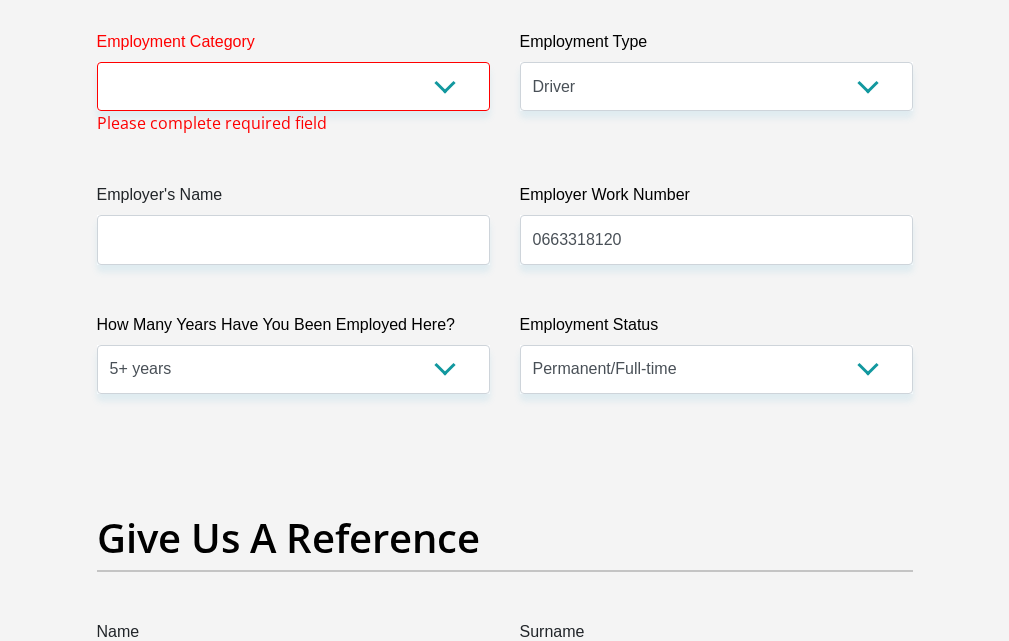click on "Personal Details
Title
Mr
Ms
Mrs
Dr
Other
First Name
perdrow
Surname
mapsimbi
ID Number
9605225844080
Please input valid ID number
Race
Black
Coloured
Indian
White
Other
Contact Number
0663318120
Please input valid contact number
Nationality" at bounding box center (505, -72) 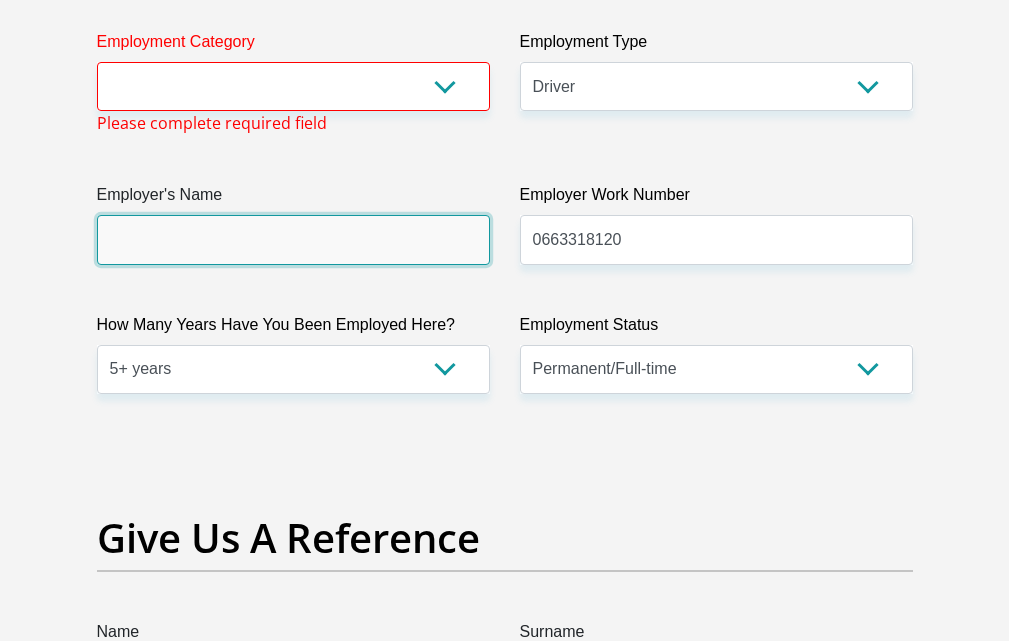 click on "Employer's Name" at bounding box center [293, 239] 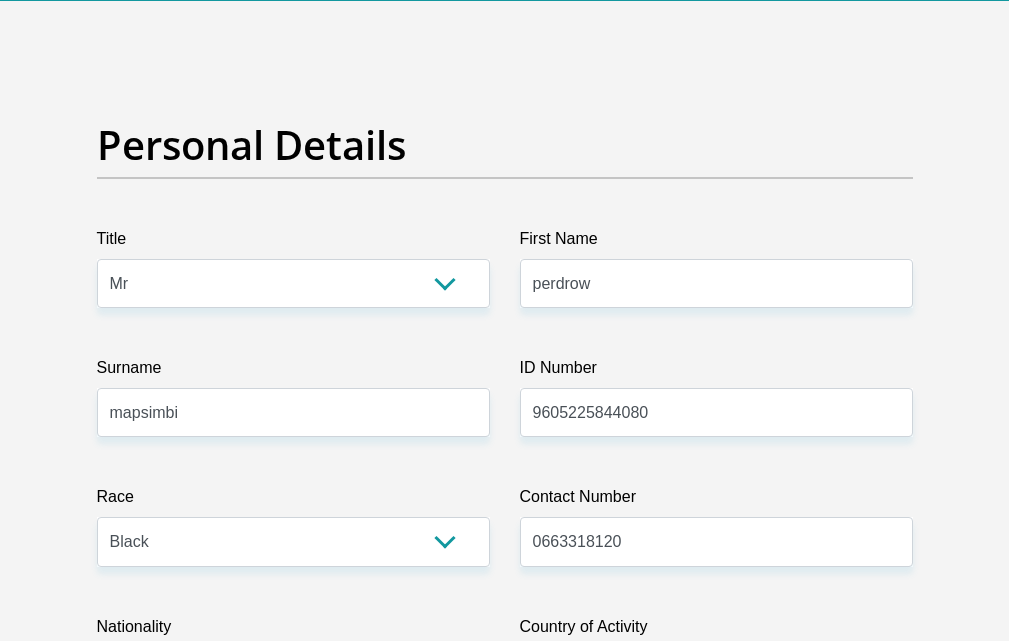 scroll, scrollTop: 200, scrollLeft: 0, axis: vertical 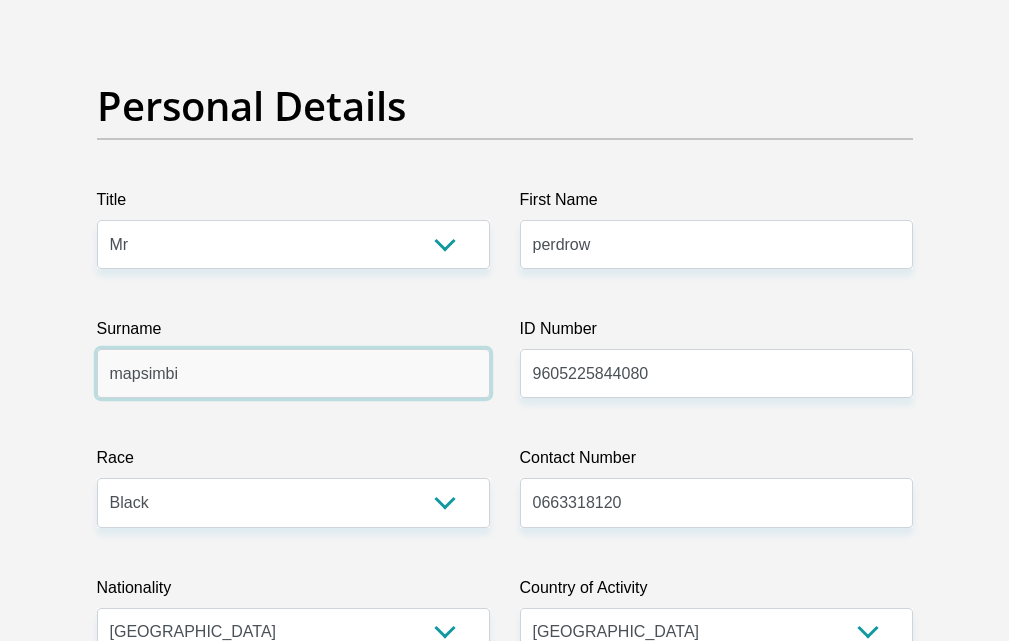 drag, startPoint x: 268, startPoint y: 368, endPoint x: 74, endPoint y: 387, distance: 194.92819 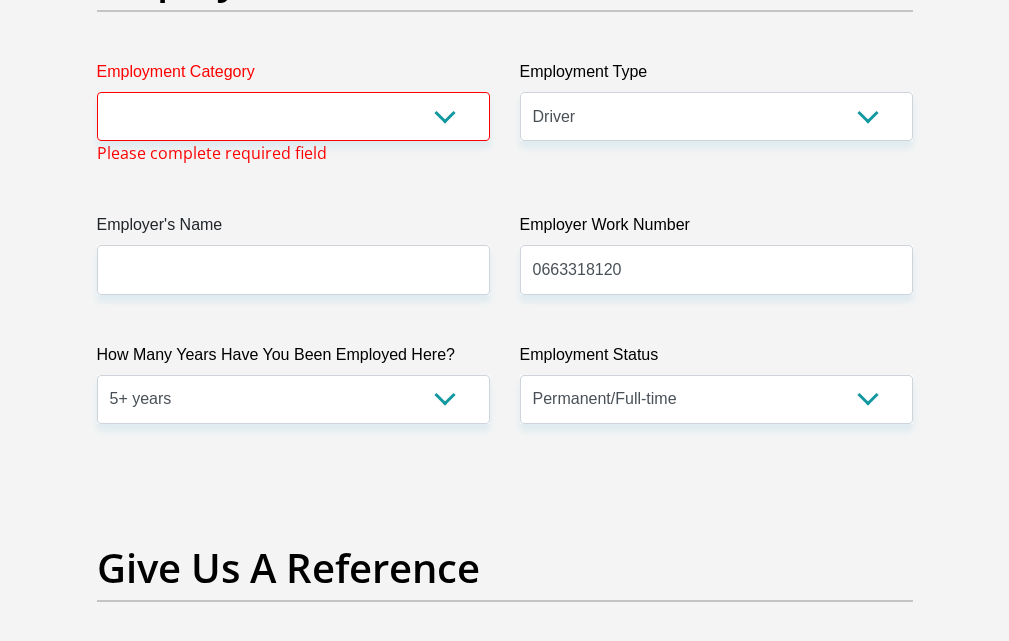 scroll, scrollTop: 3900, scrollLeft: 0, axis: vertical 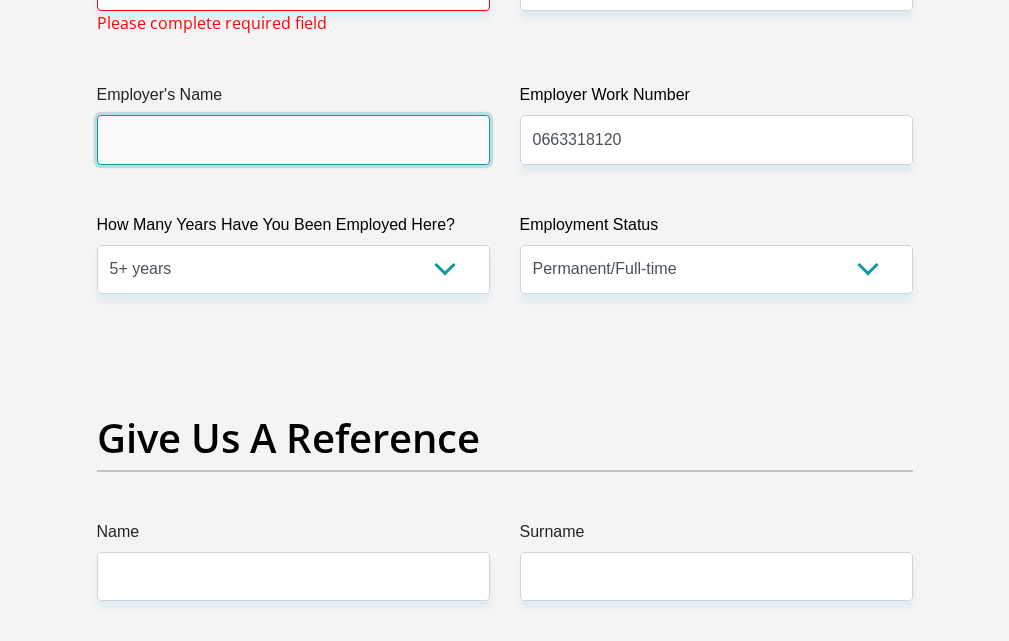 click on "Employer's Name" at bounding box center (293, 139) 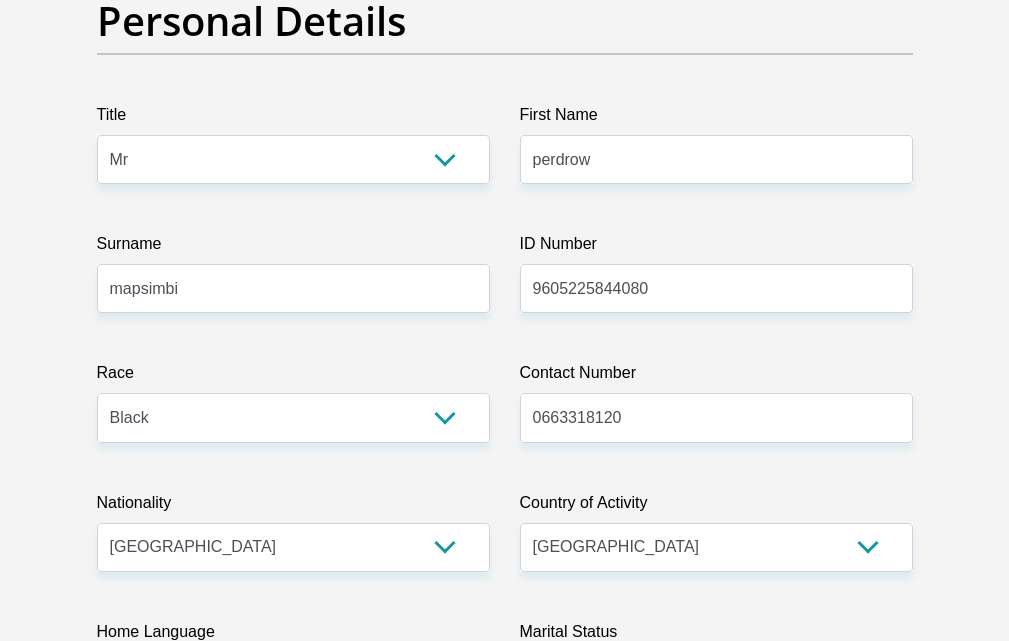 scroll, scrollTop: 300, scrollLeft: 0, axis: vertical 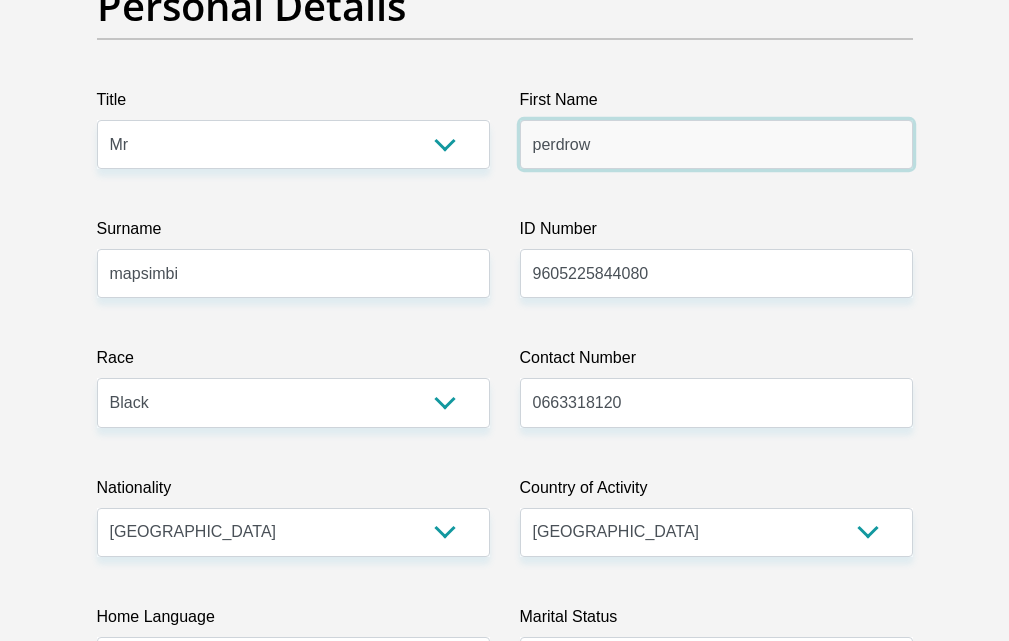 drag, startPoint x: 603, startPoint y: 151, endPoint x: 525, endPoint y: 151, distance: 78 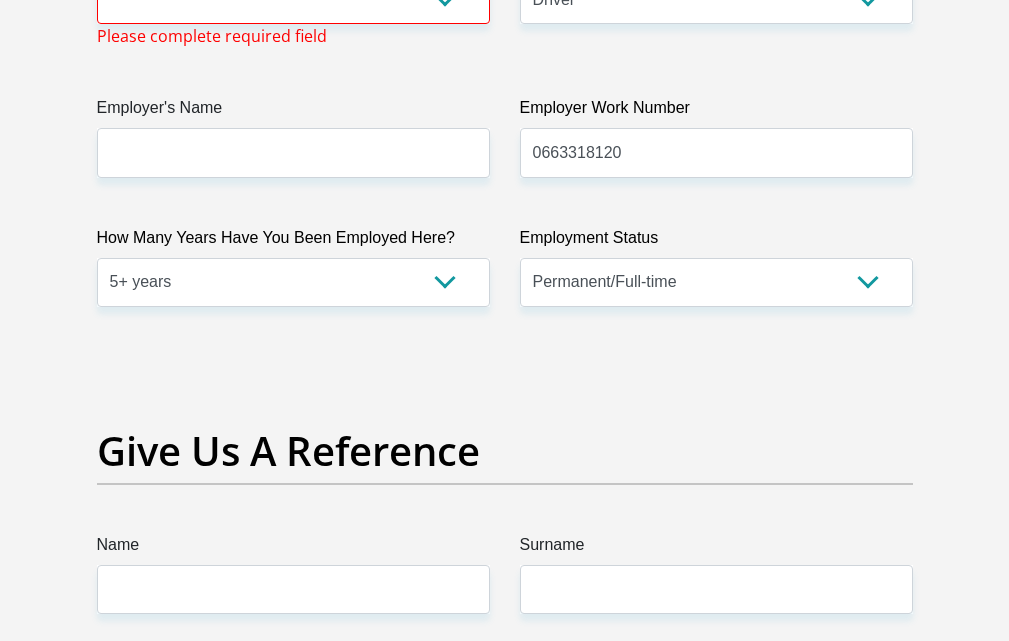 scroll, scrollTop: 3900, scrollLeft: 0, axis: vertical 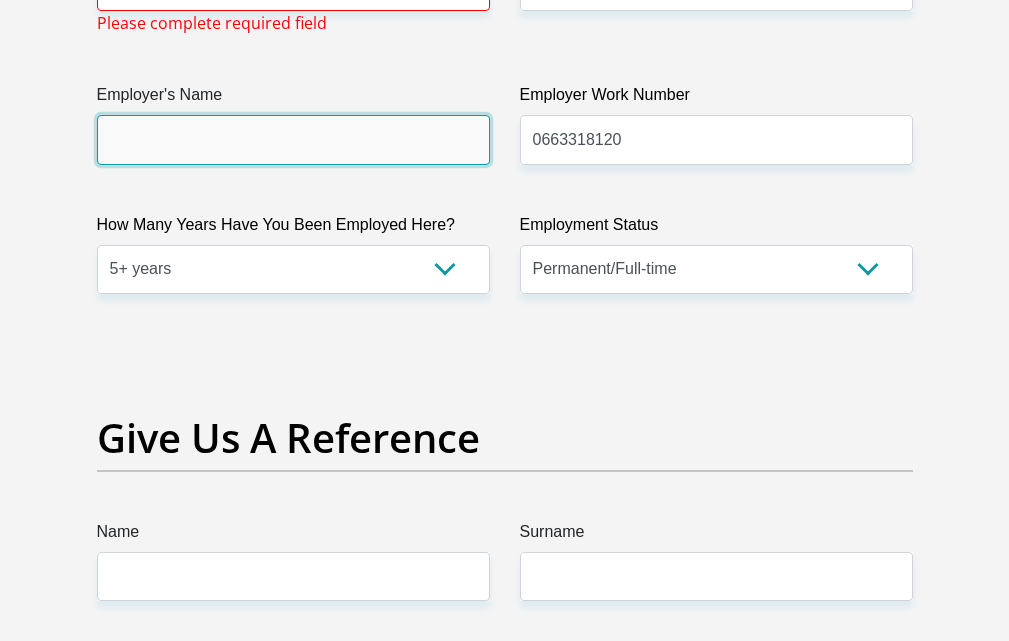 click on "Employer's Name" at bounding box center [293, 139] 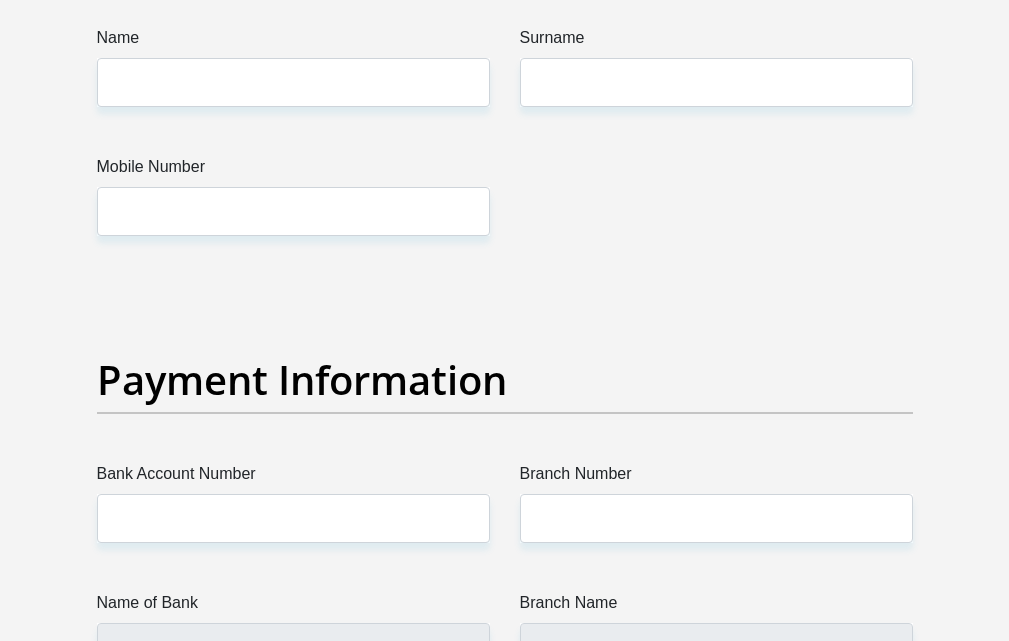 scroll, scrollTop: 4300, scrollLeft: 0, axis: vertical 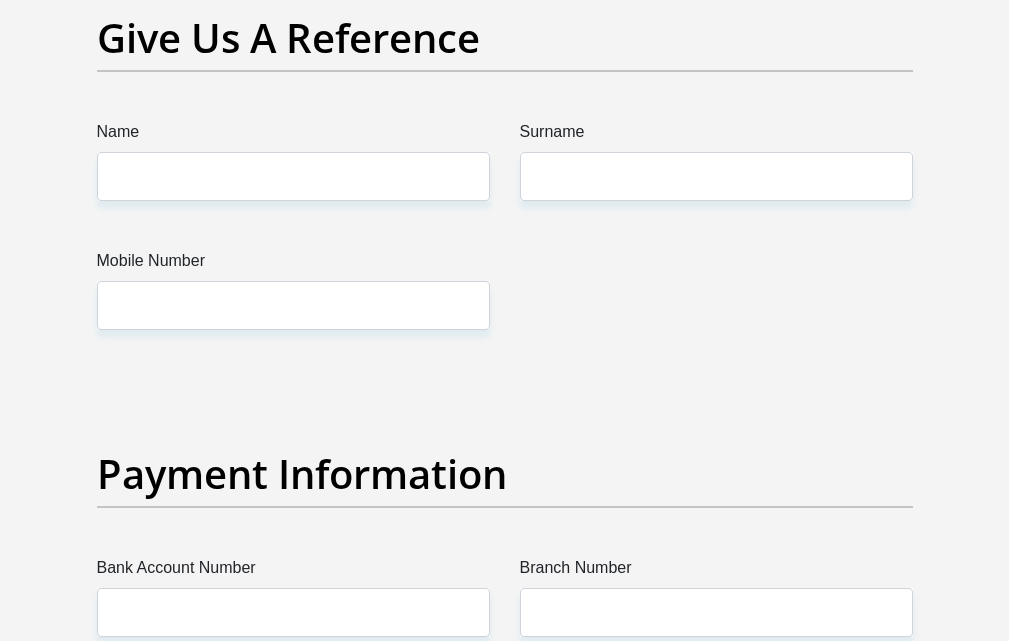 type on "perdrow" 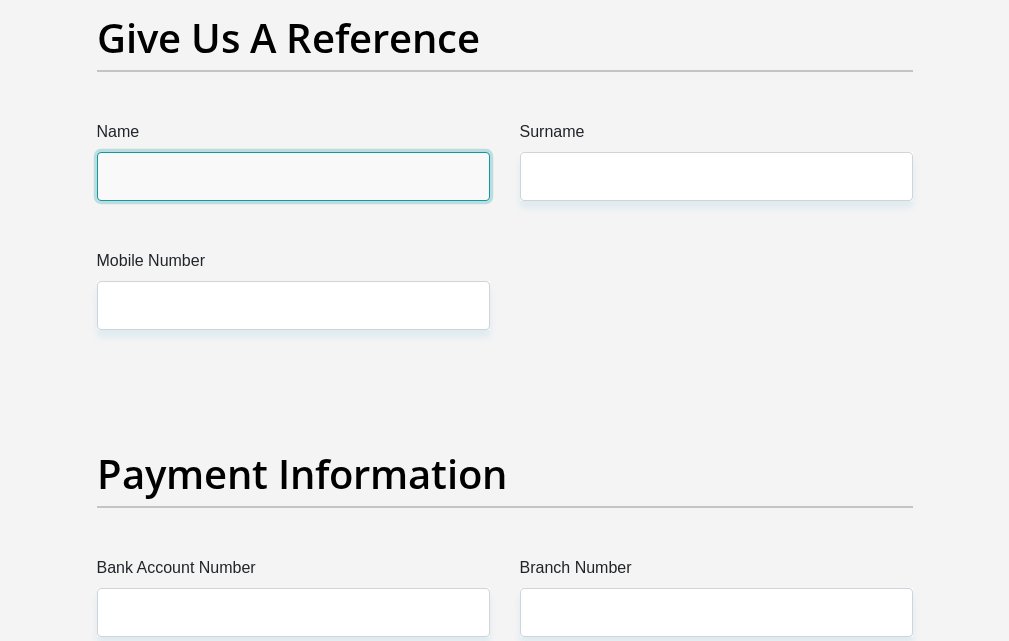 click on "Name" at bounding box center (293, 176) 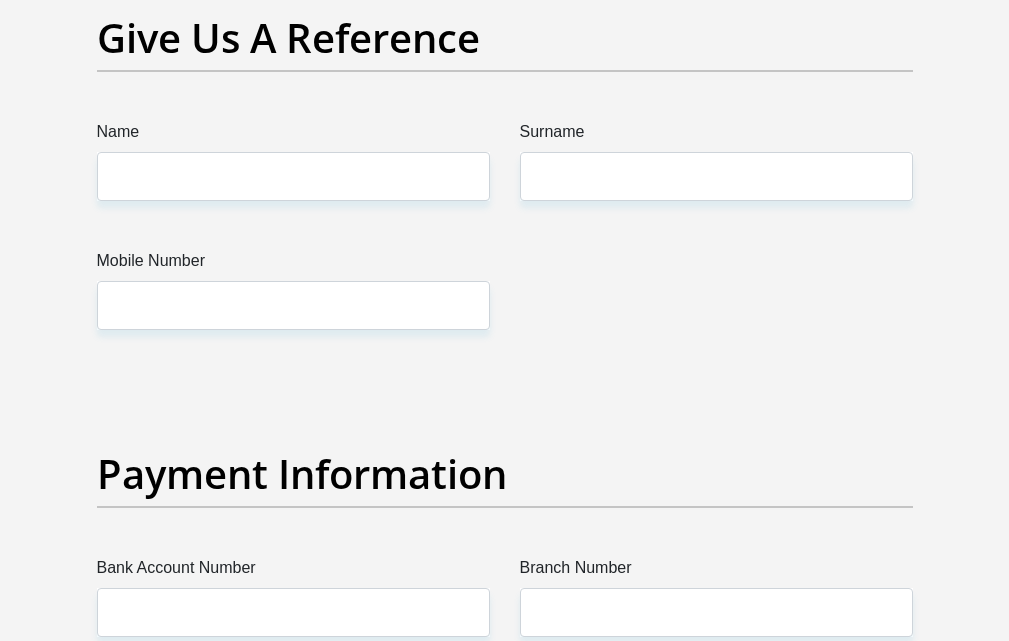 click on "Give Us A Reference" at bounding box center [505, 67] 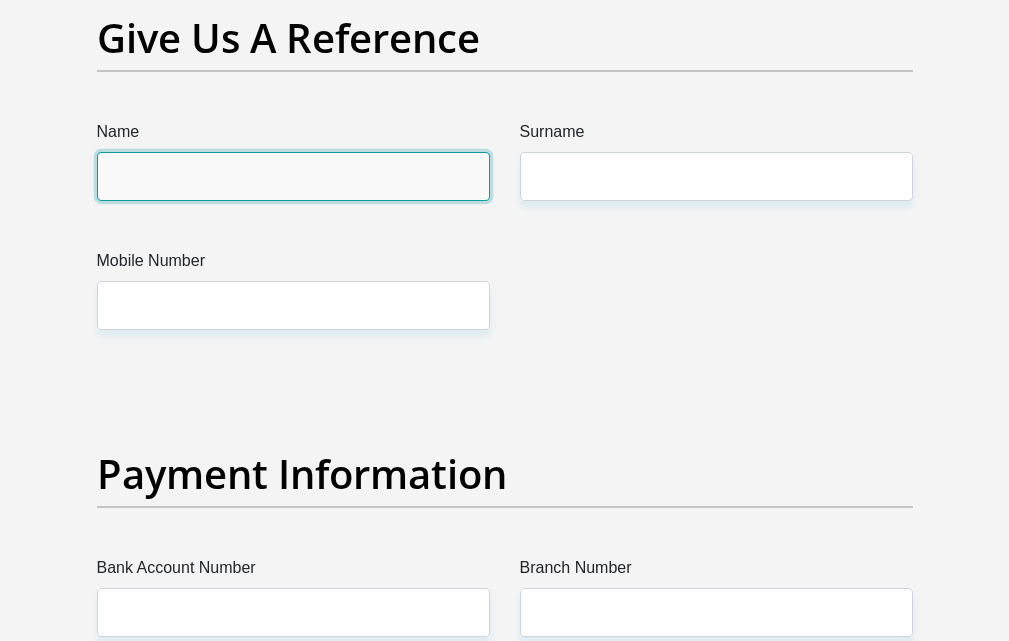 click on "Name" at bounding box center (293, 176) 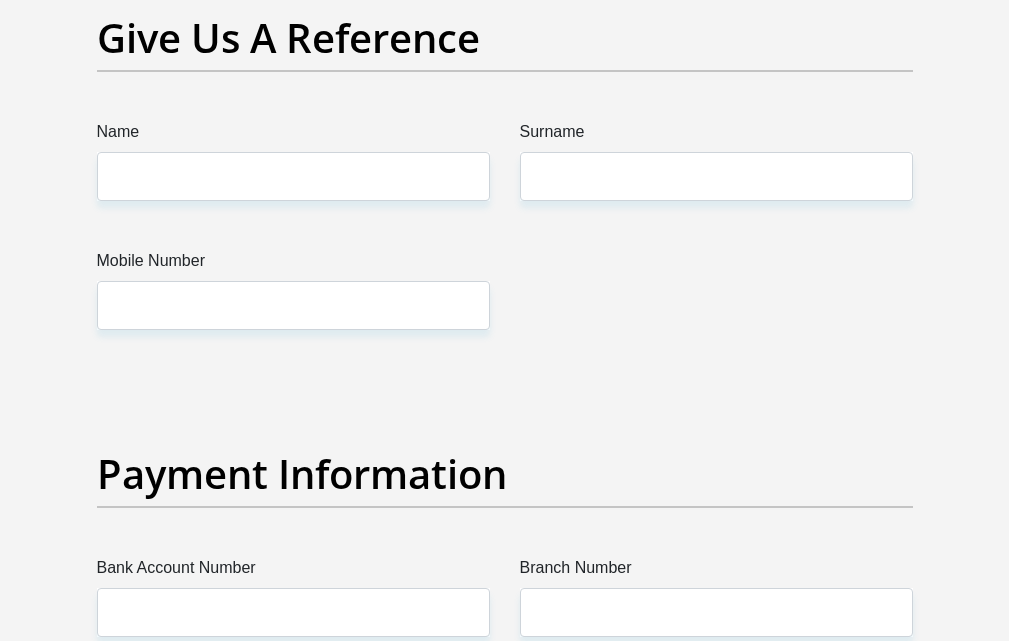 click on "Give Us A Reference" at bounding box center [505, 67] 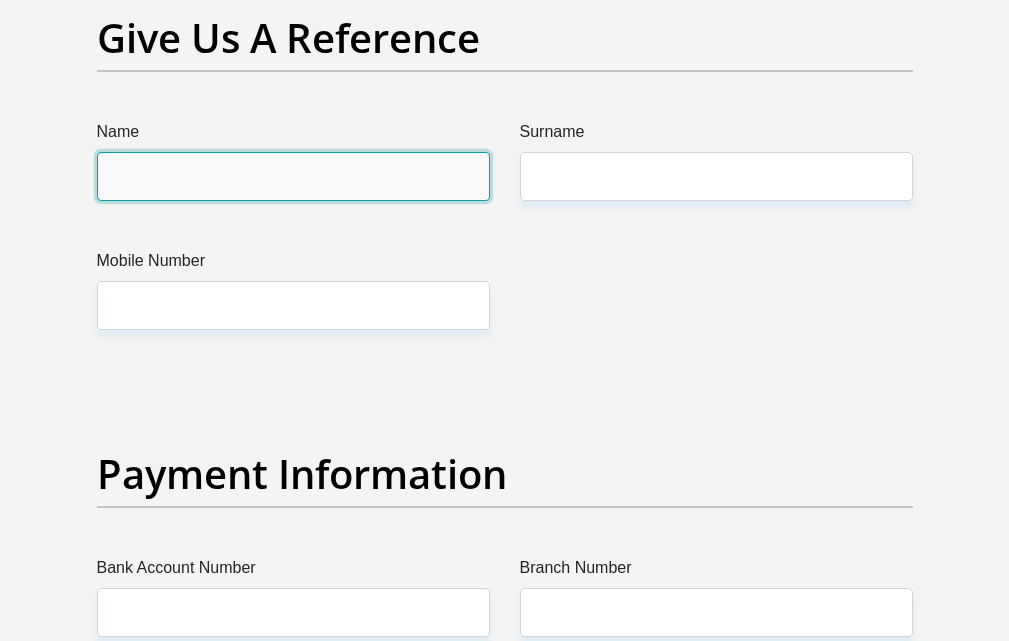 click on "Name" at bounding box center (293, 176) 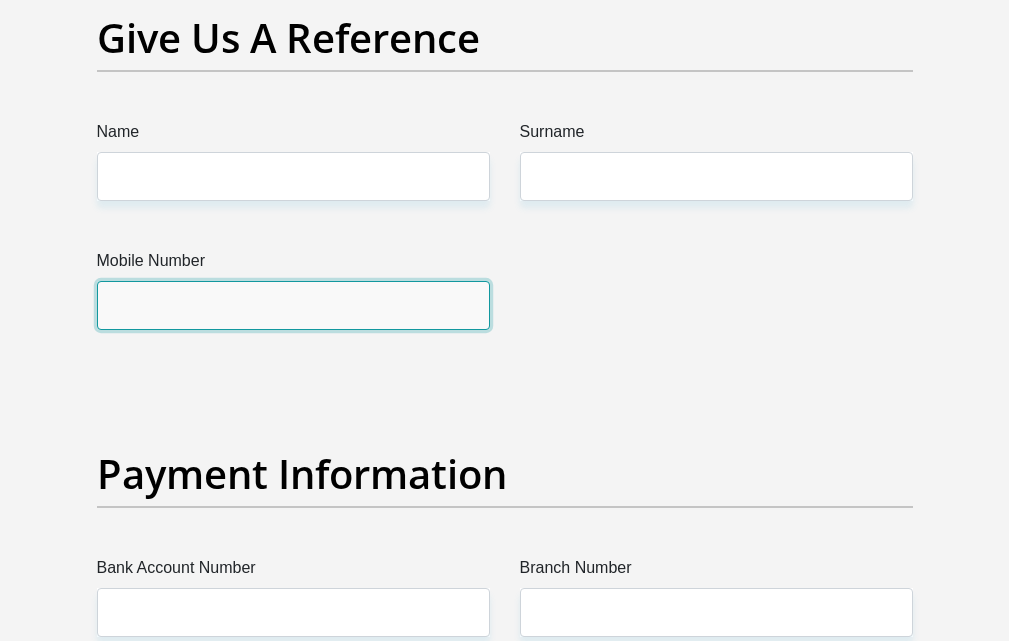 click on "Mobile Number" at bounding box center [293, 305] 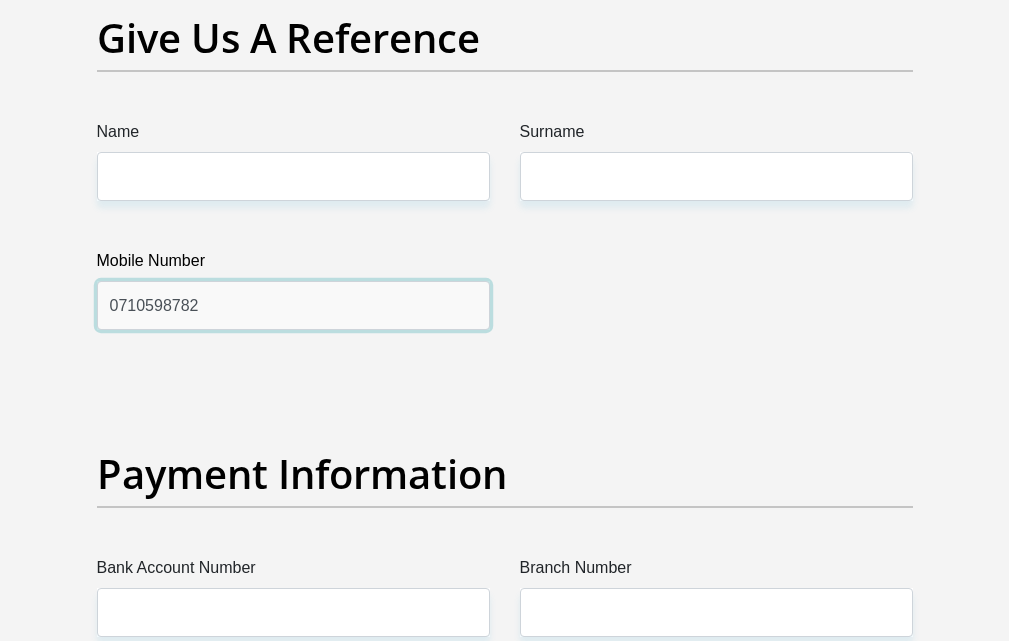 type on "0710598782" 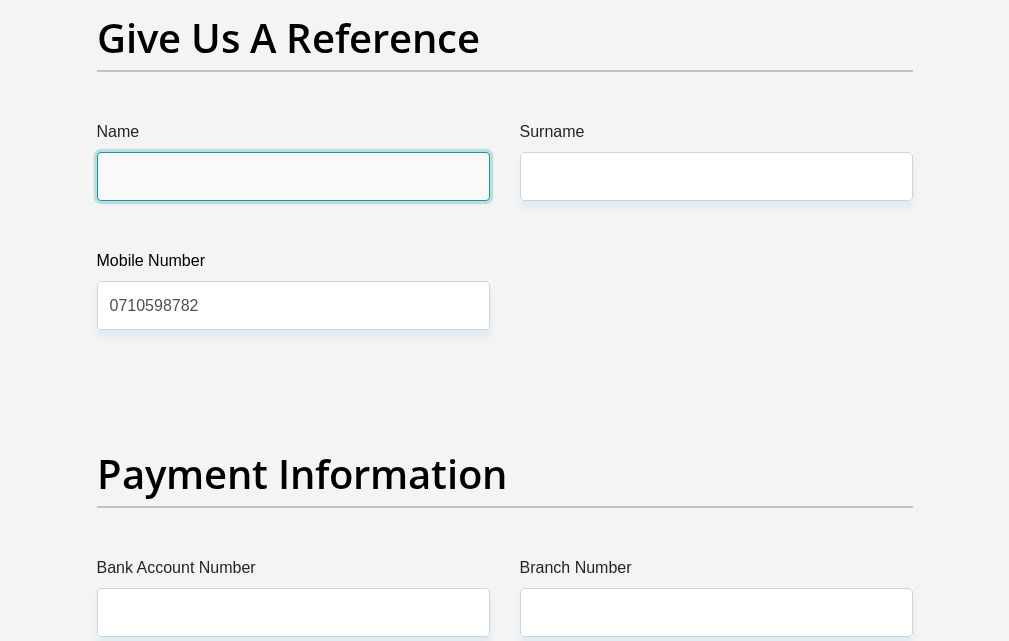 drag, startPoint x: 436, startPoint y: 238, endPoint x: 420, endPoint y: 256, distance: 24.083189 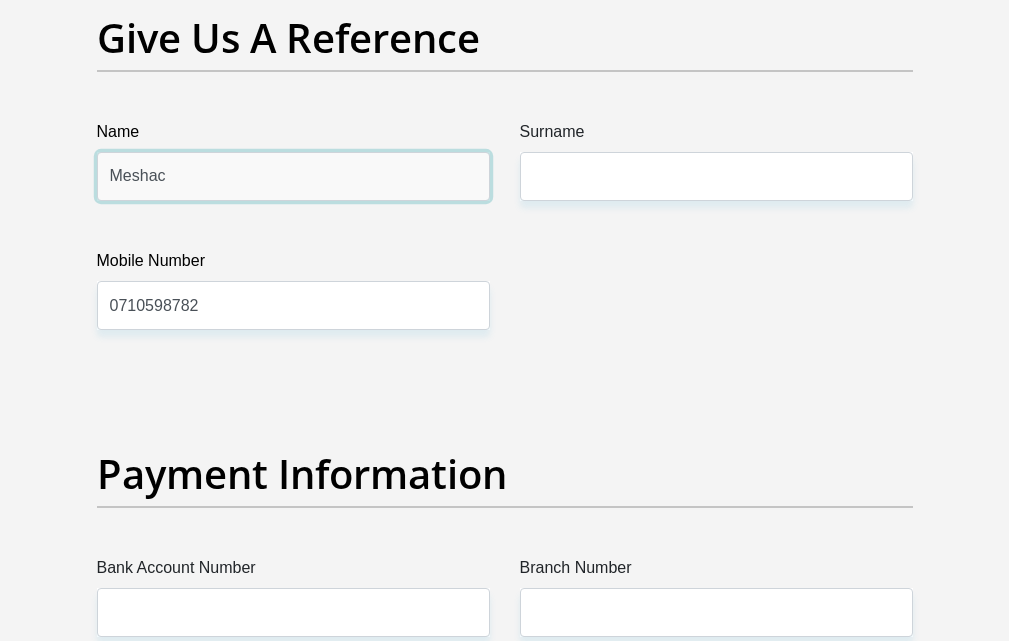 type on "Meshac" 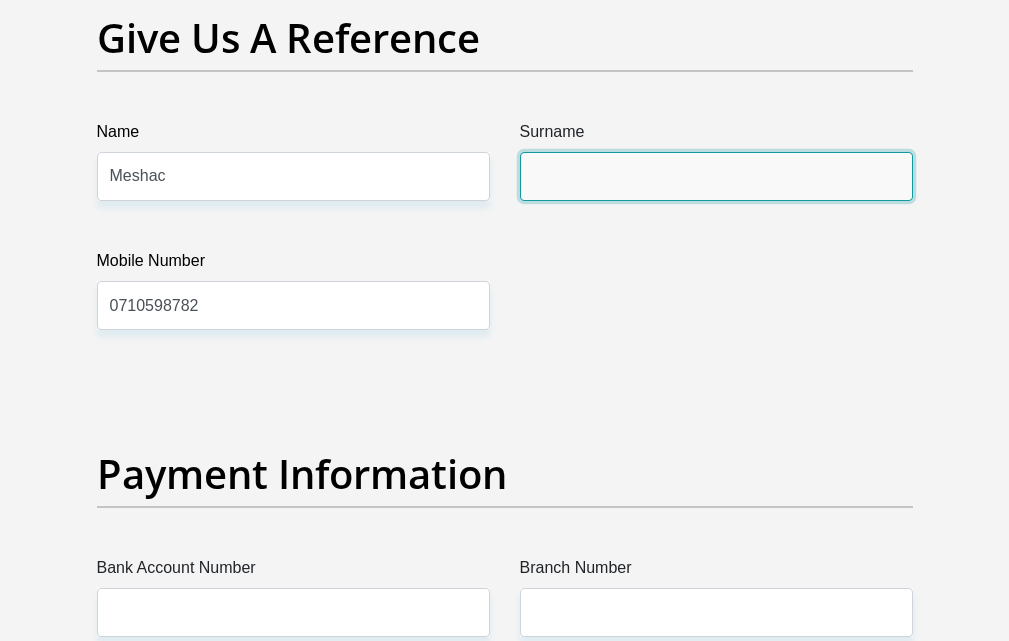 click on "Surname" at bounding box center [716, 176] 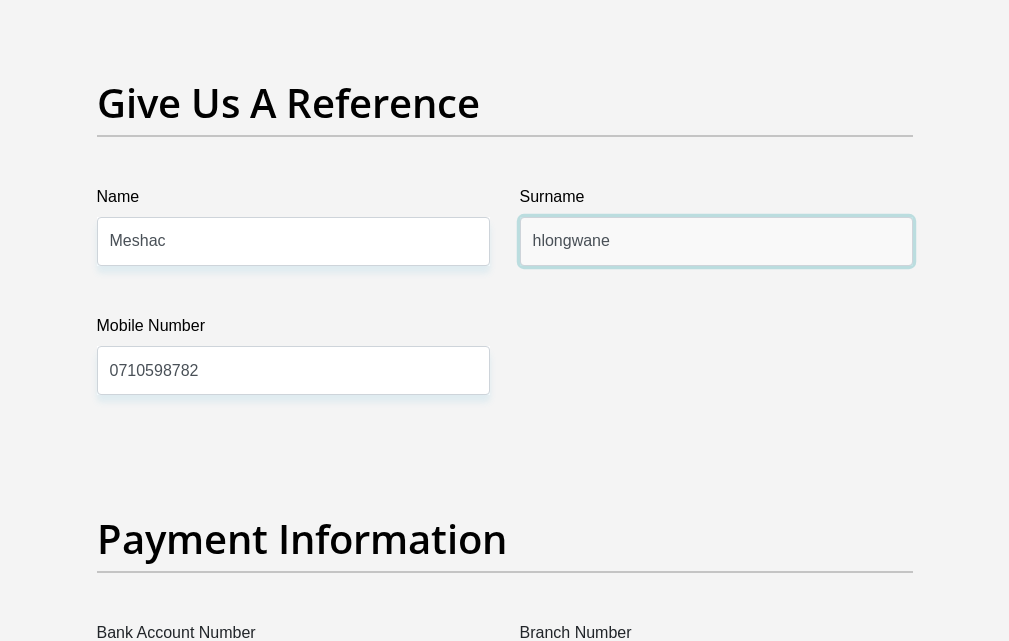 scroll, scrollTop: 4200, scrollLeft: 0, axis: vertical 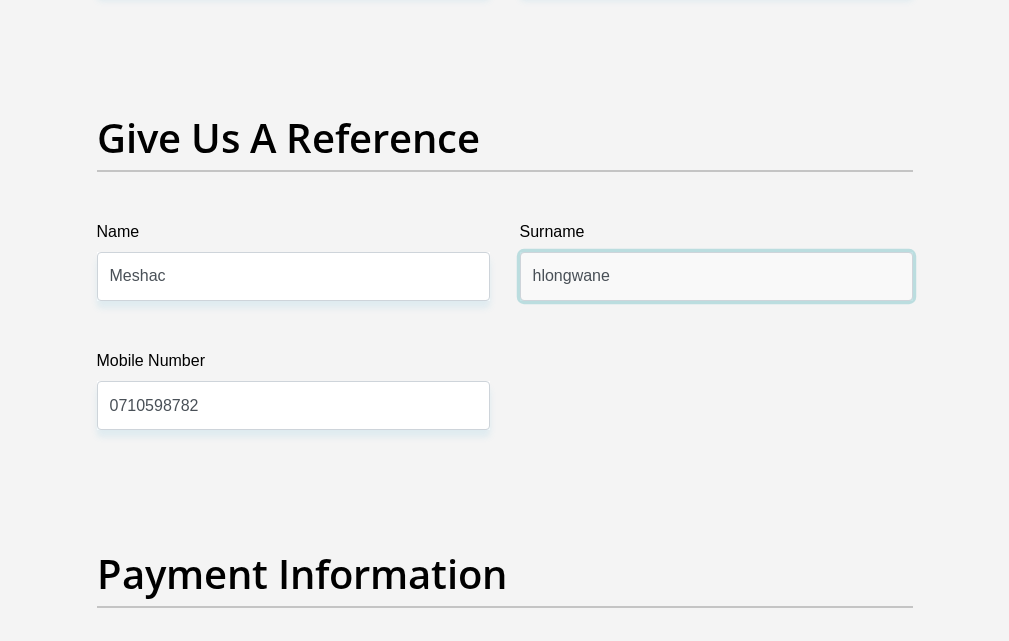 click on "hlongwane" at bounding box center [716, 276] 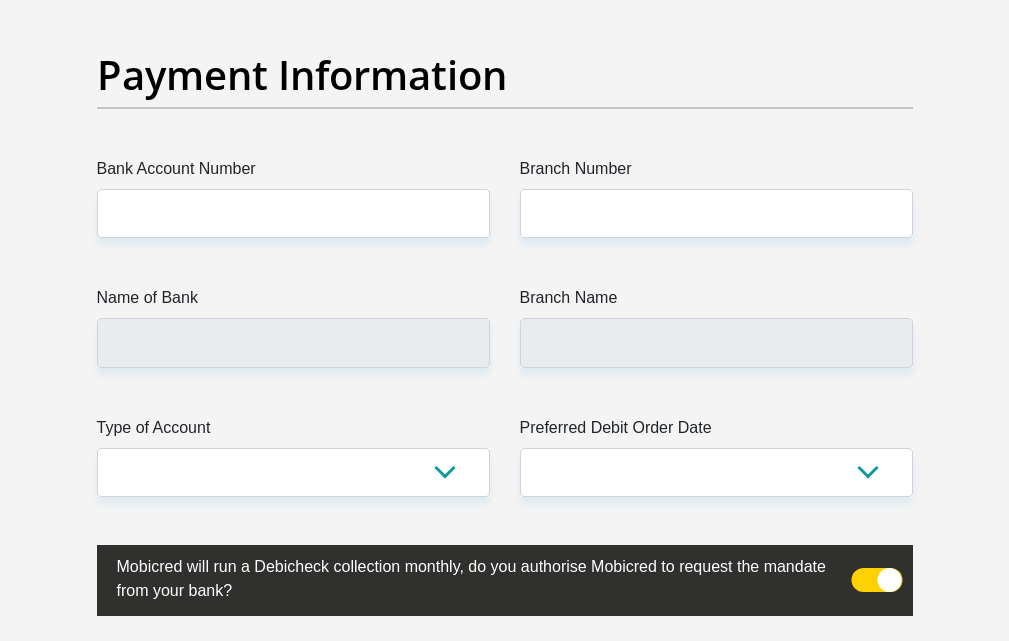 scroll, scrollTop: 4700, scrollLeft: 0, axis: vertical 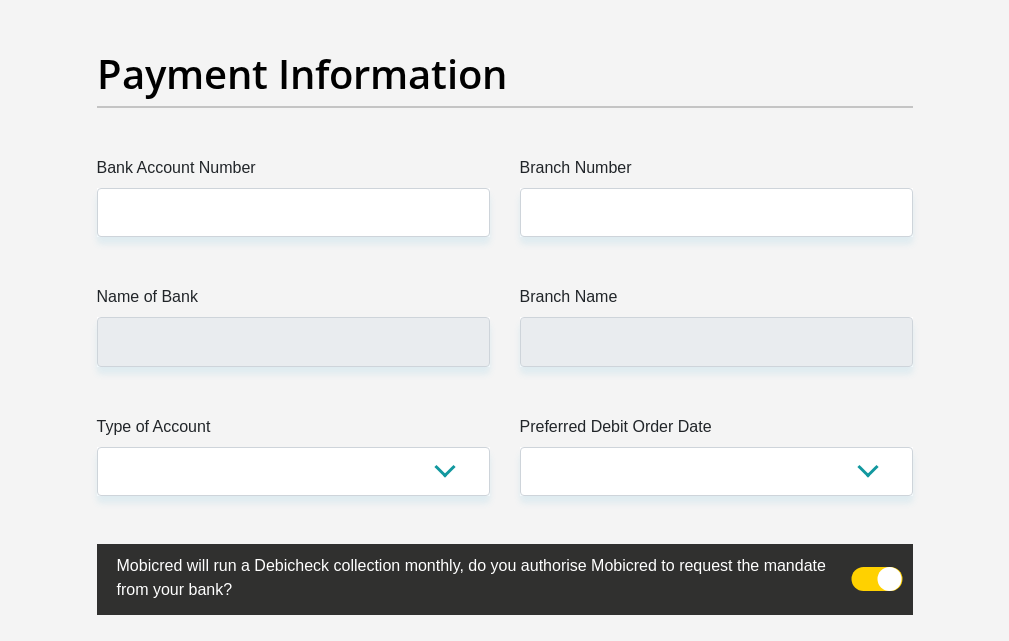 type on "hlungwane" 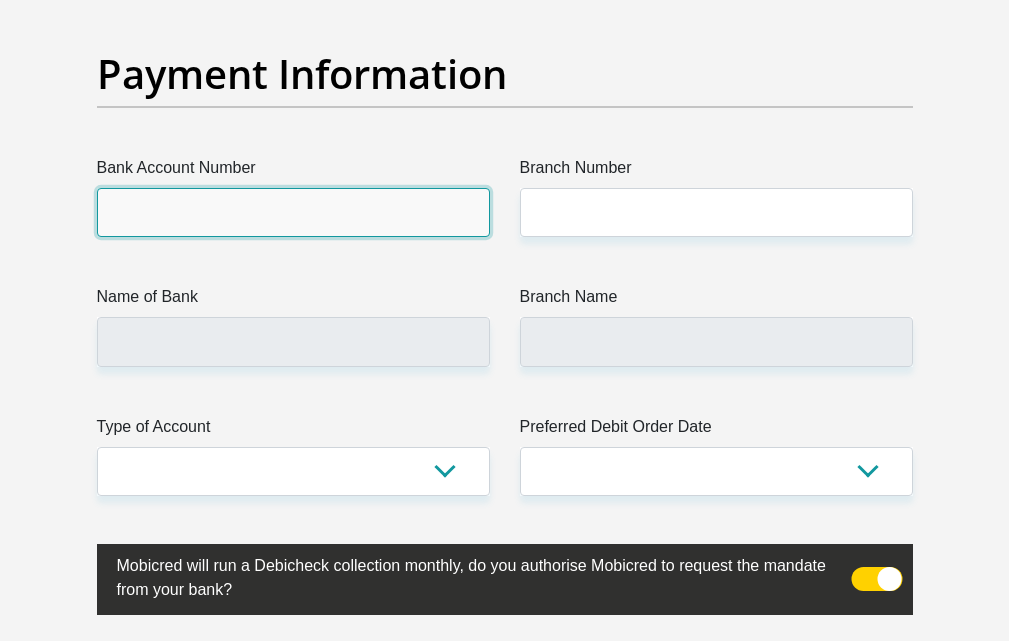 drag, startPoint x: 208, startPoint y: 279, endPoint x: 219, endPoint y: 280, distance: 11.045361 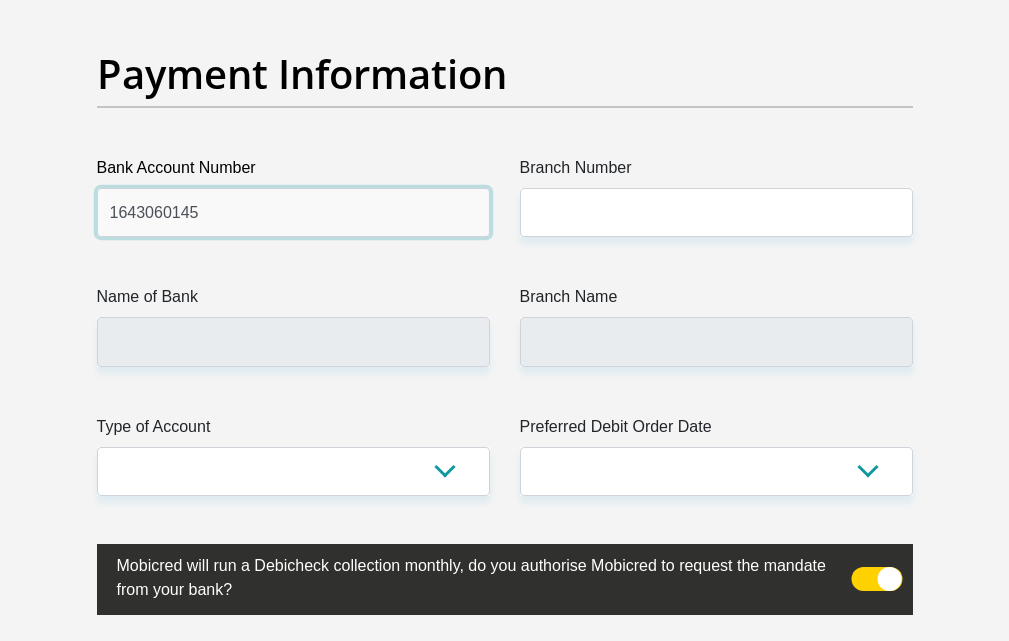 type on "1643060145" 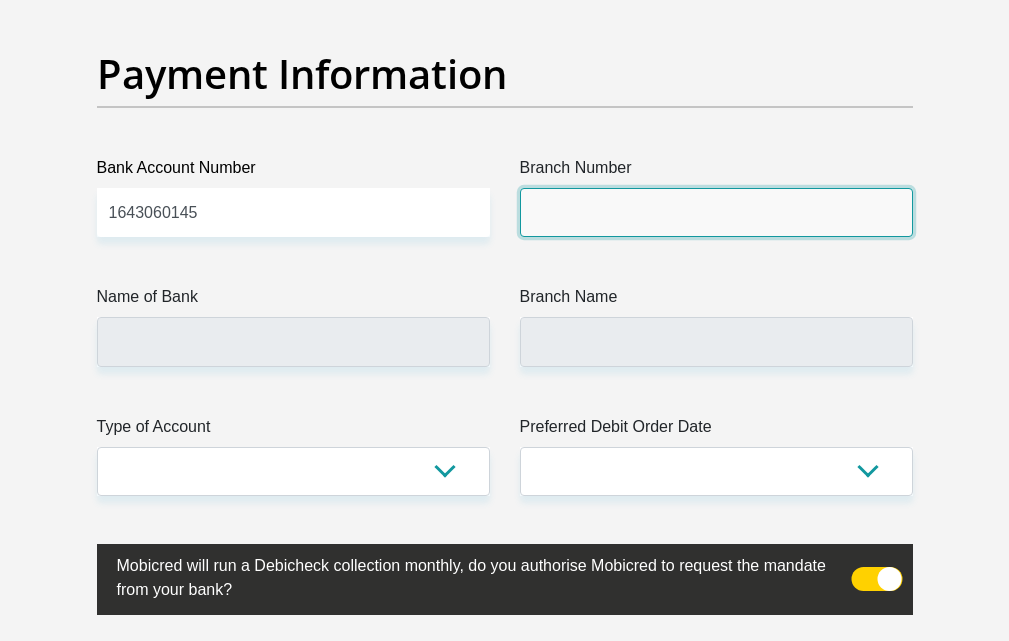 click on "Branch Number" at bounding box center (716, 212) 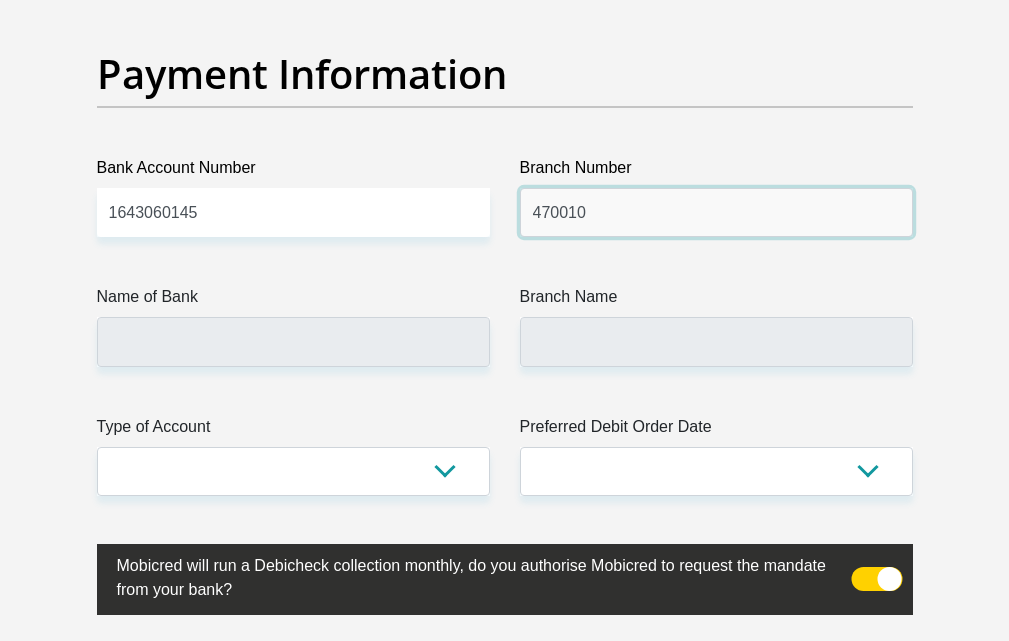 scroll, scrollTop: 4800, scrollLeft: 0, axis: vertical 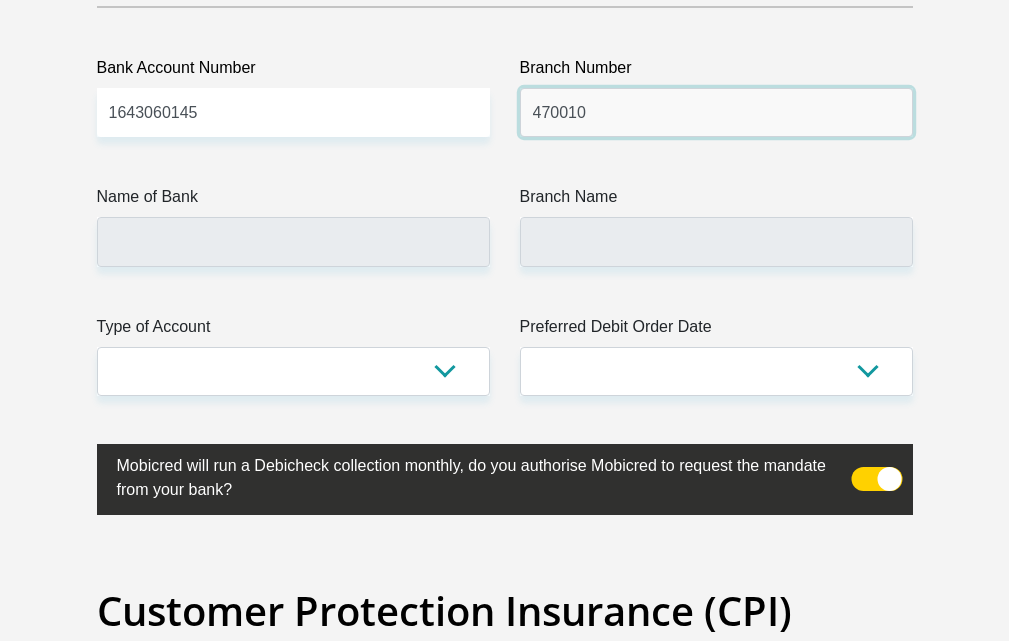 type on "470010" 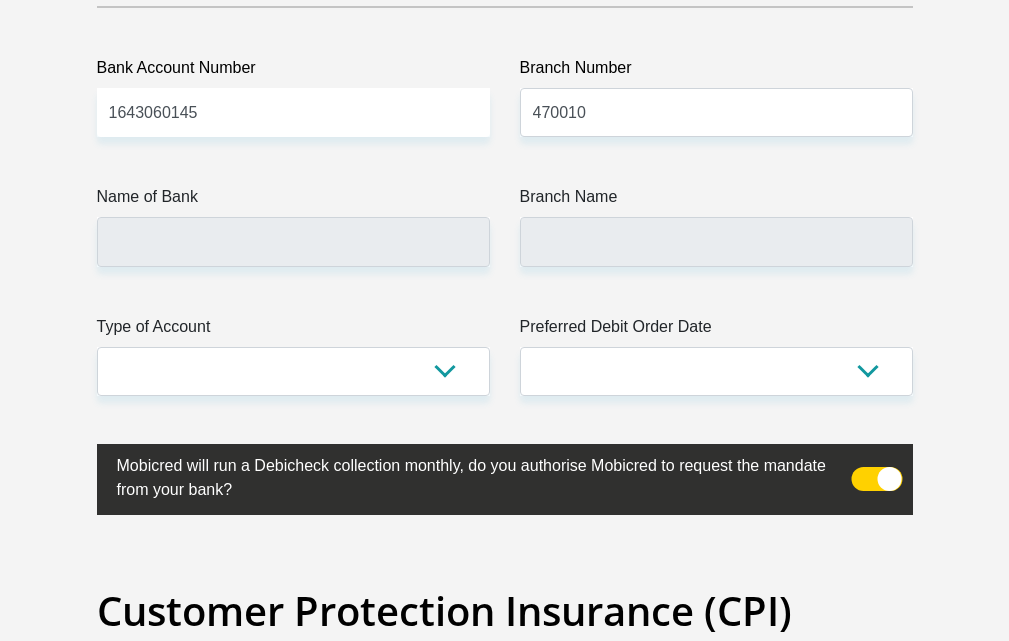 click on "Title
Mr
Ms
Mrs
Dr
Other
First Name
perdrow
Surname
mapsimbi
ID Number
9605225844080
Please input valid ID number
Race
Black
Coloured
Indian
White
Other
Contact Number
0663318120
Please input valid contact number
Nationality
South Africa
Afghanistan
Aland Islands  Albania  Algeria" at bounding box center [505, -1078] 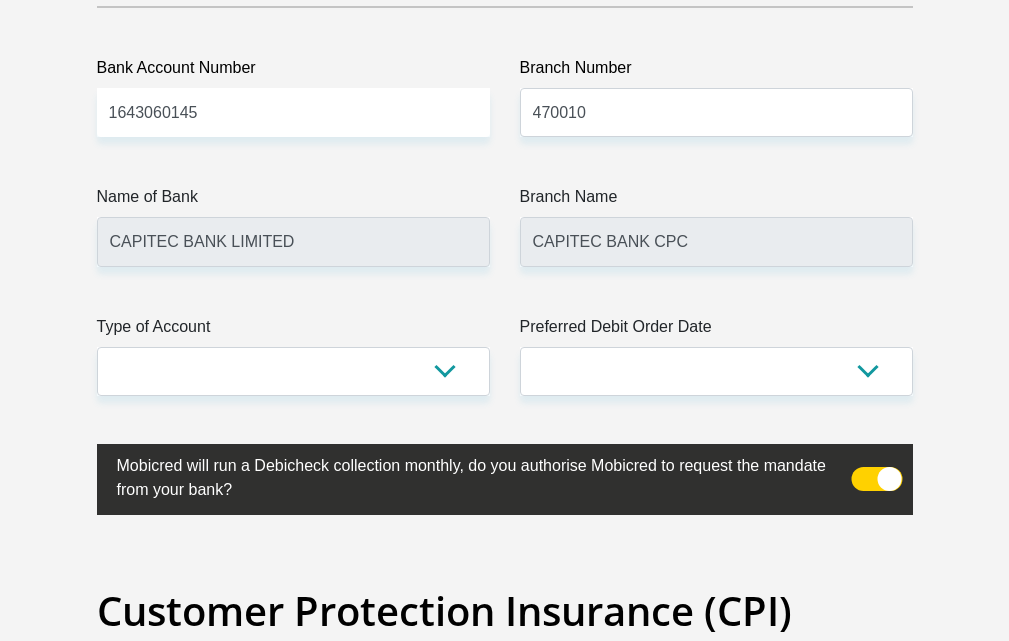 click on "Title
Mr
Ms
Mrs
Dr
Other
First Name
perdrow
Surname
mapsimbi
ID Number
9605225844080
Please input valid ID number
Race
Black
Coloured
Indian
White
Other
Contact Number
0663318120
Please input valid contact number
Nationality
South Africa
Afghanistan
Aland Islands  Albania  Algeria" at bounding box center [505, -1078] 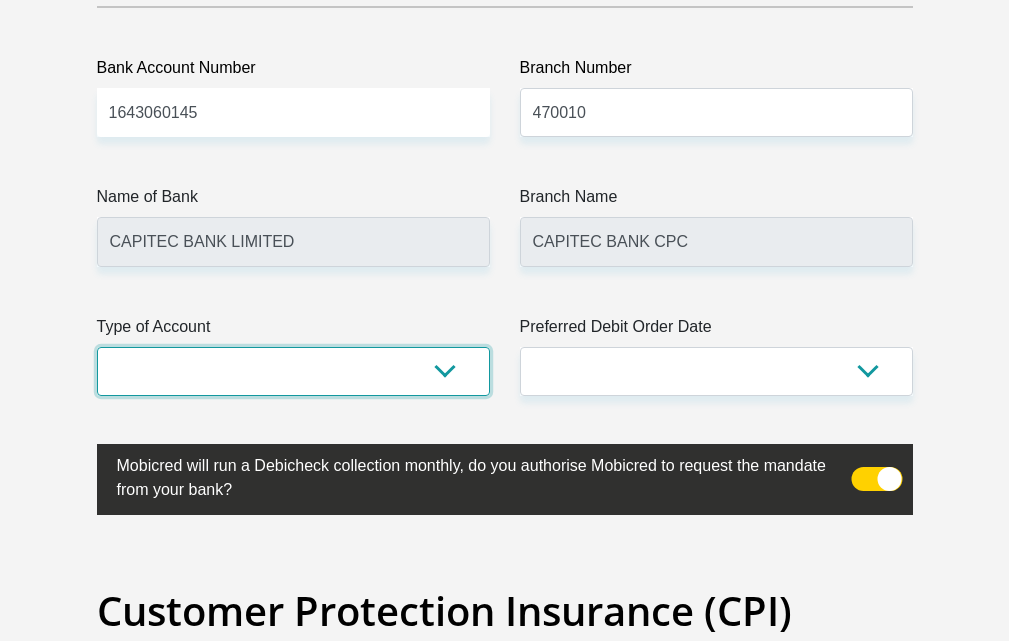 click on "Cheque
Savings" at bounding box center (293, 371) 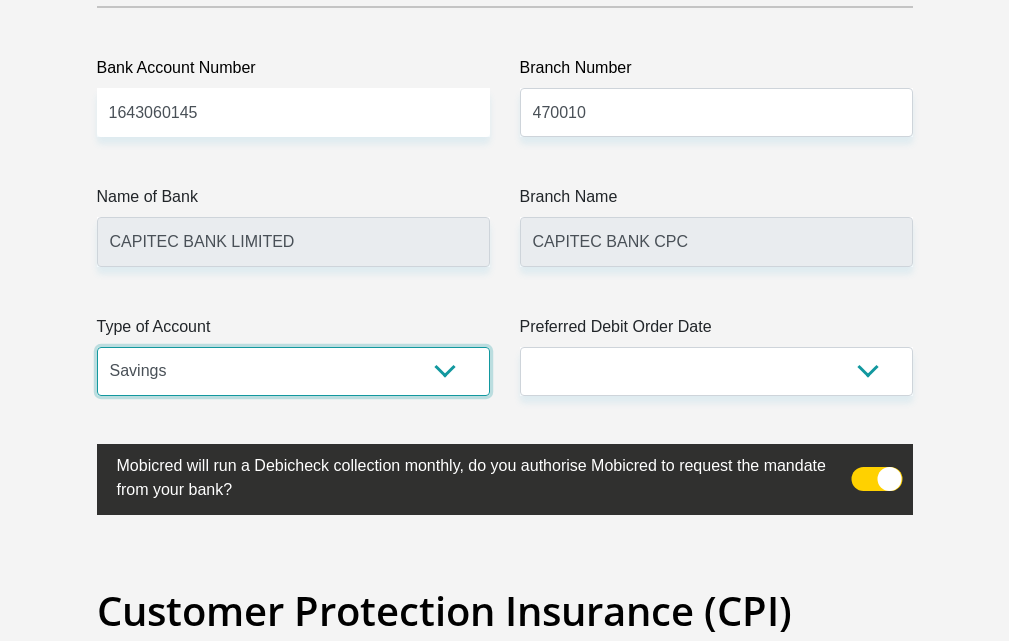 click on "Cheque
Savings" at bounding box center (293, 371) 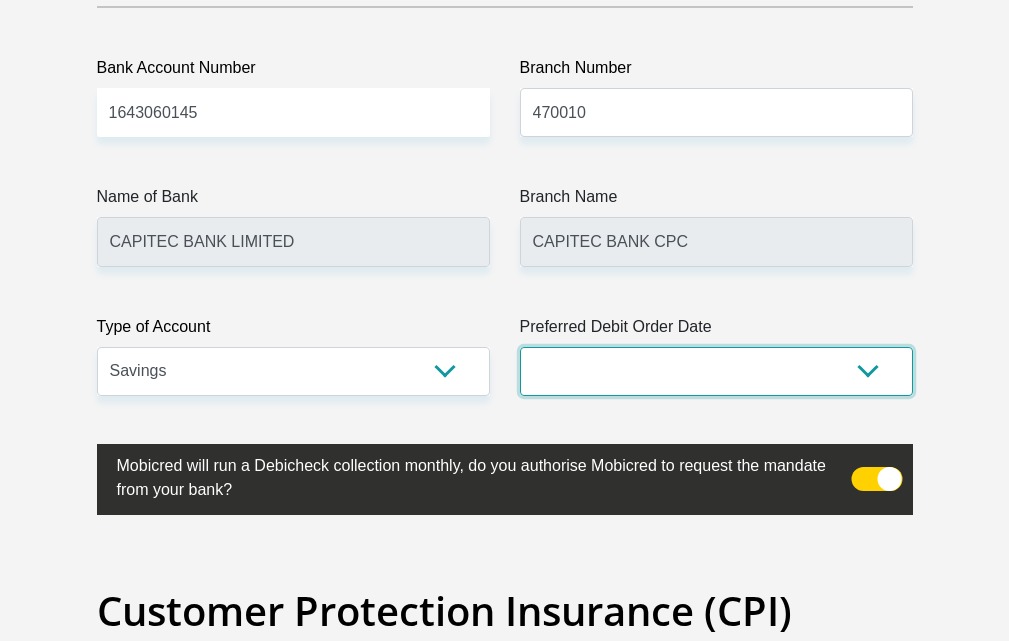 click on "1st
2nd
3rd
4th
5th
7th
18th
19th
20th
21st
22nd
23rd
24th
25th
26th
27th
28th
29th
30th" at bounding box center (716, 371) 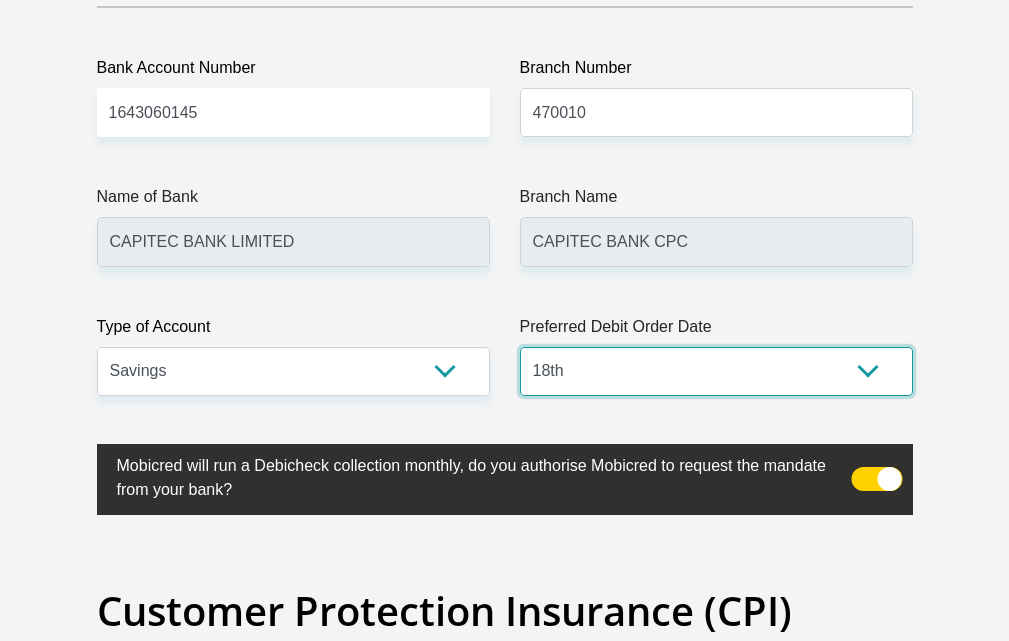 click on "1st
2nd
3rd
4th
5th
7th
18th
19th
20th
21st
22nd
23rd
24th
25th
26th
27th
28th
29th
30th" at bounding box center (716, 371) 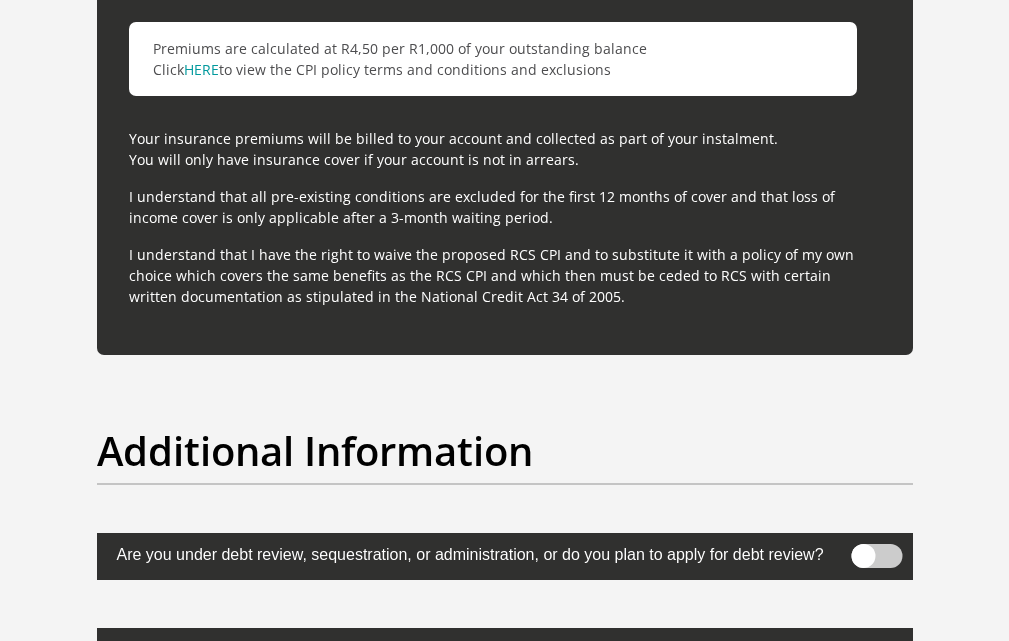 scroll, scrollTop: 5800, scrollLeft: 0, axis: vertical 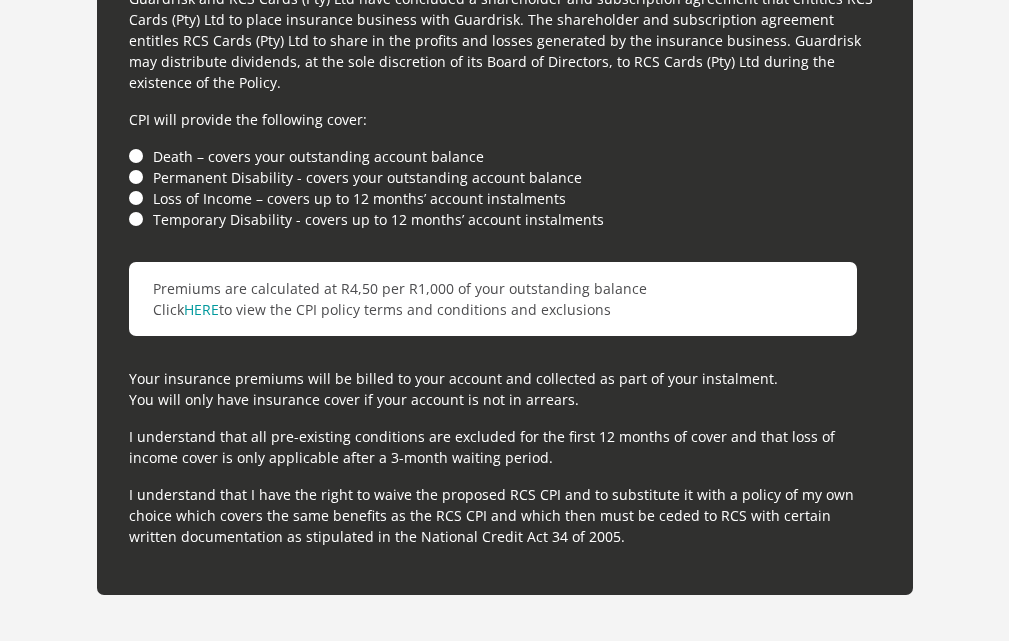 click on "Permanent Disability - covers your outstanding account balance" at bounding box center (505, 177) 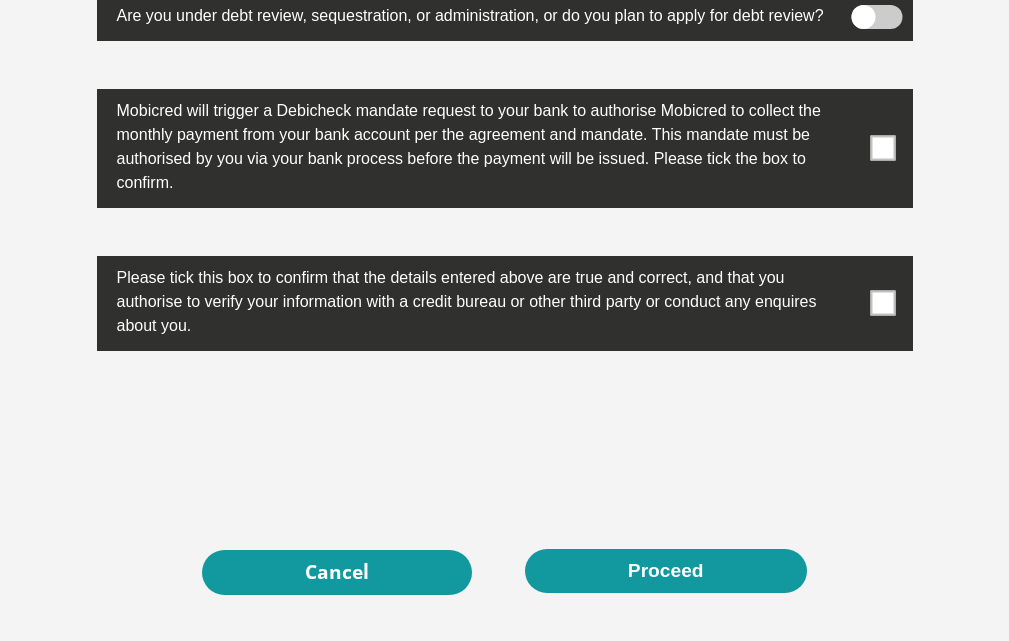 scroll, scrollTop: 6600, scrollLeft: 0, axis: vertical 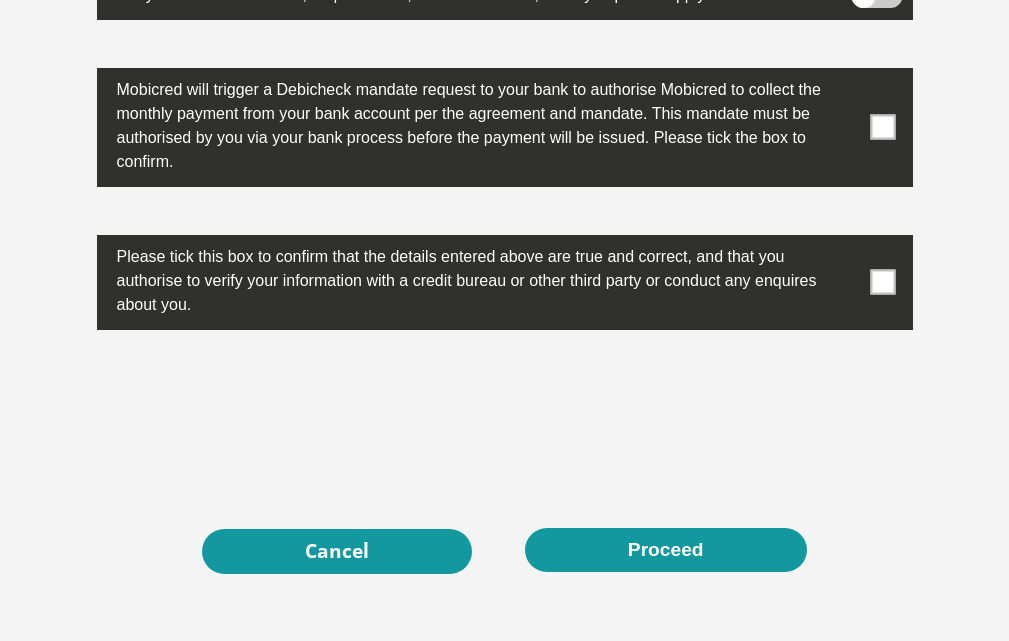 click at bounding box center (882, 127) 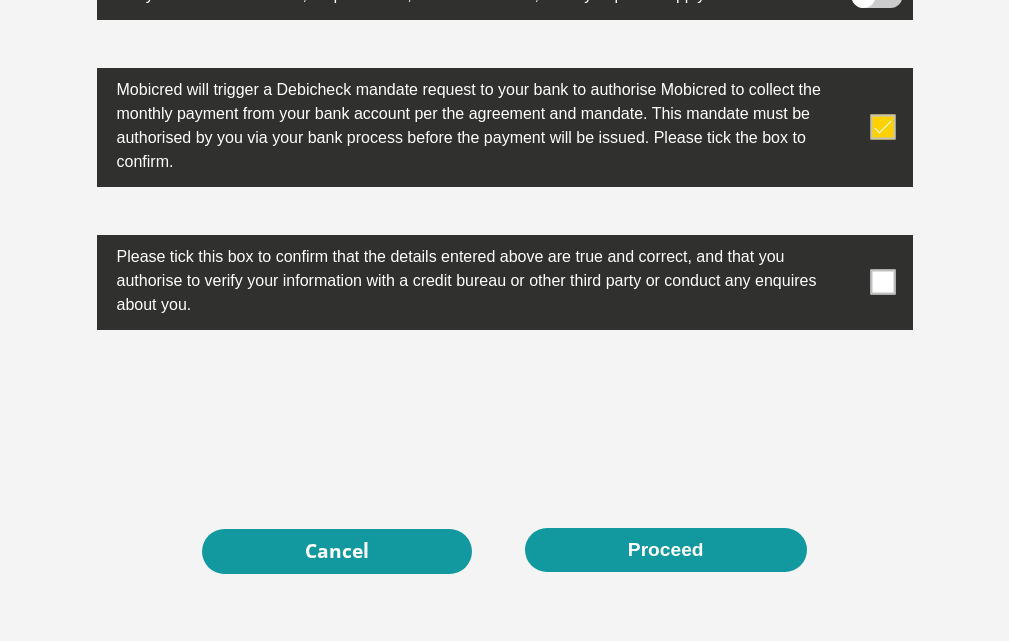 click at bounding box center (882, 282) 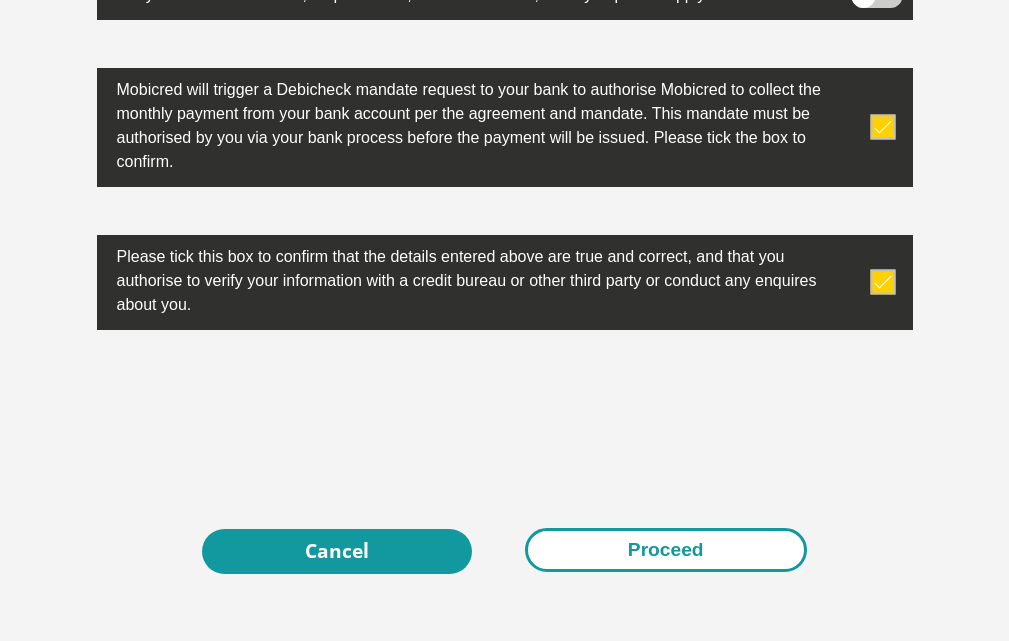 click on "Proceed" at bounding box center [666, 550] 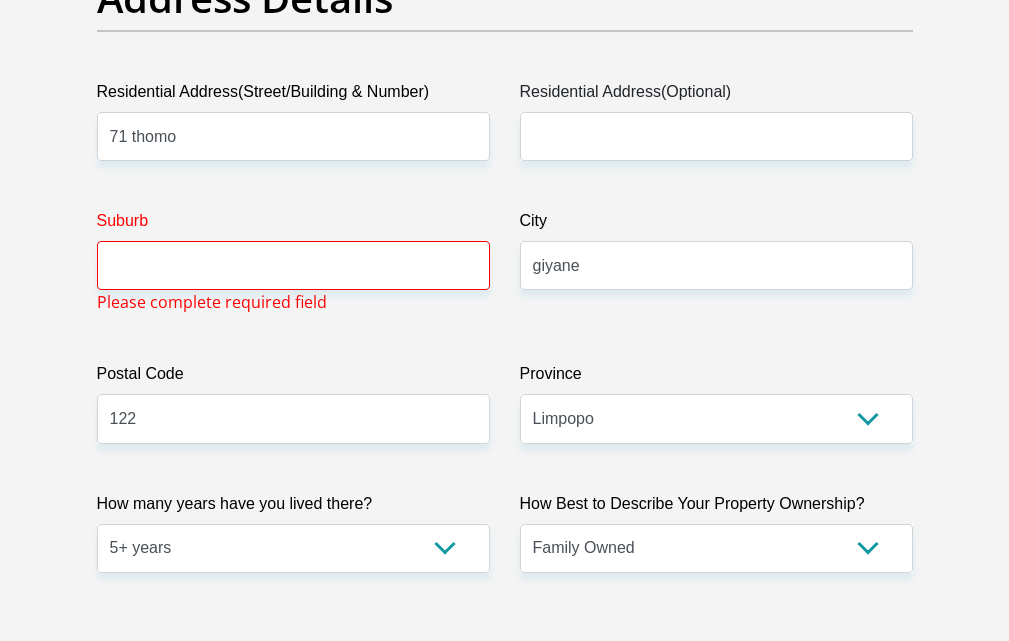 scroll, scrollTop: 1122, scrollLeft: 0, axis: vertical 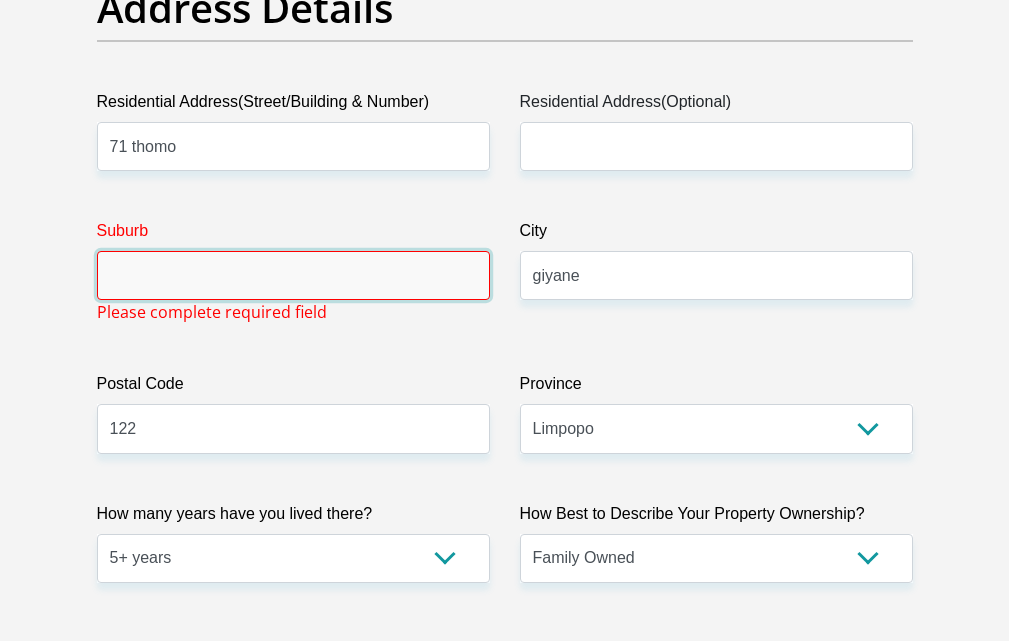 click on "Suburb" at bounding box center [293, 275] 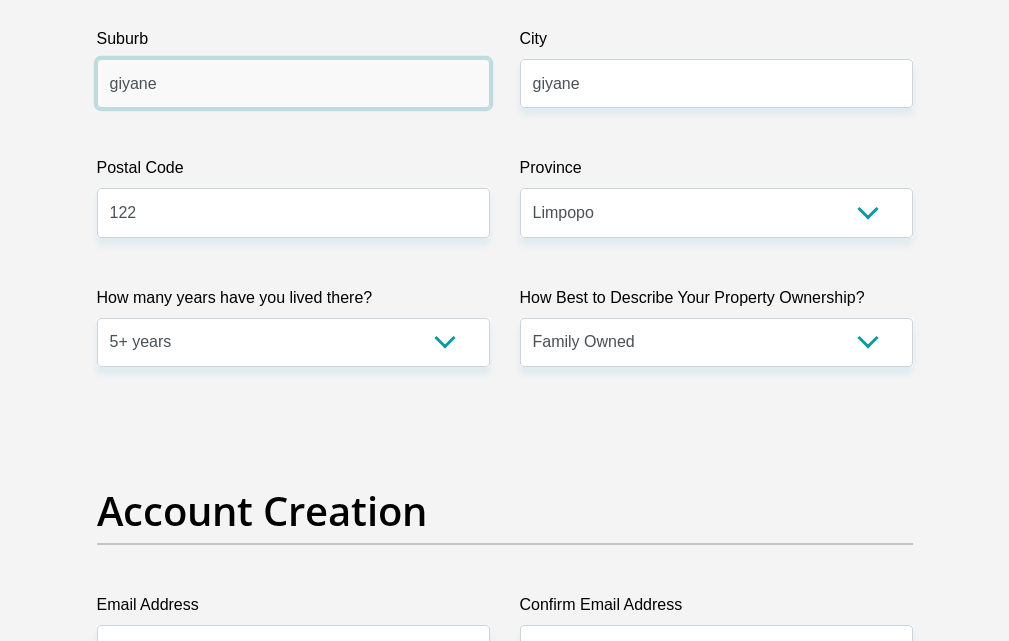 scroll, scrollTop: 1322, scrollLeft: 0, axis: vertical 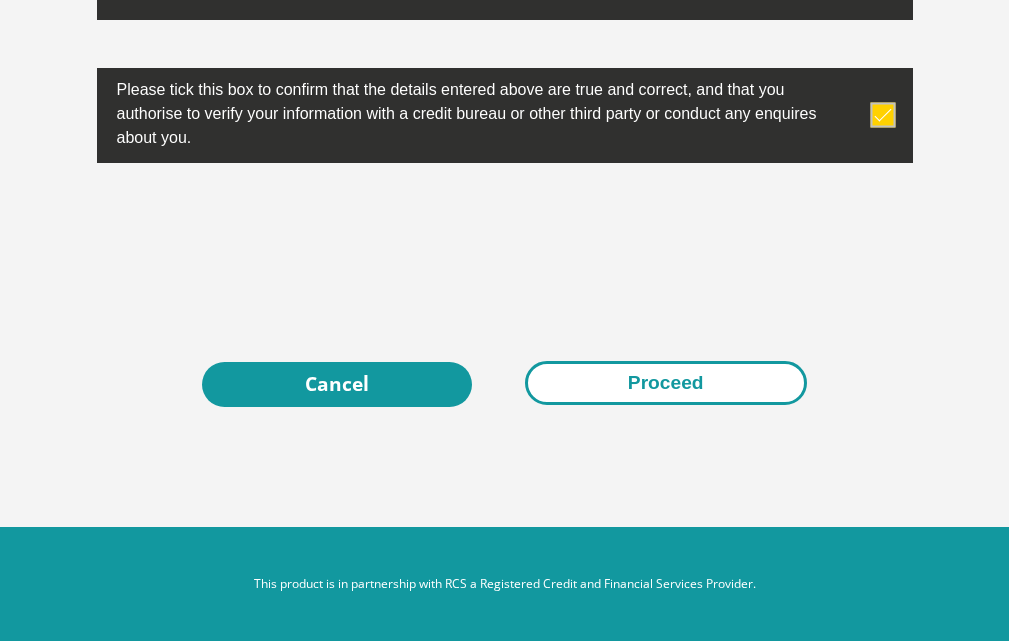 type on "giyane" 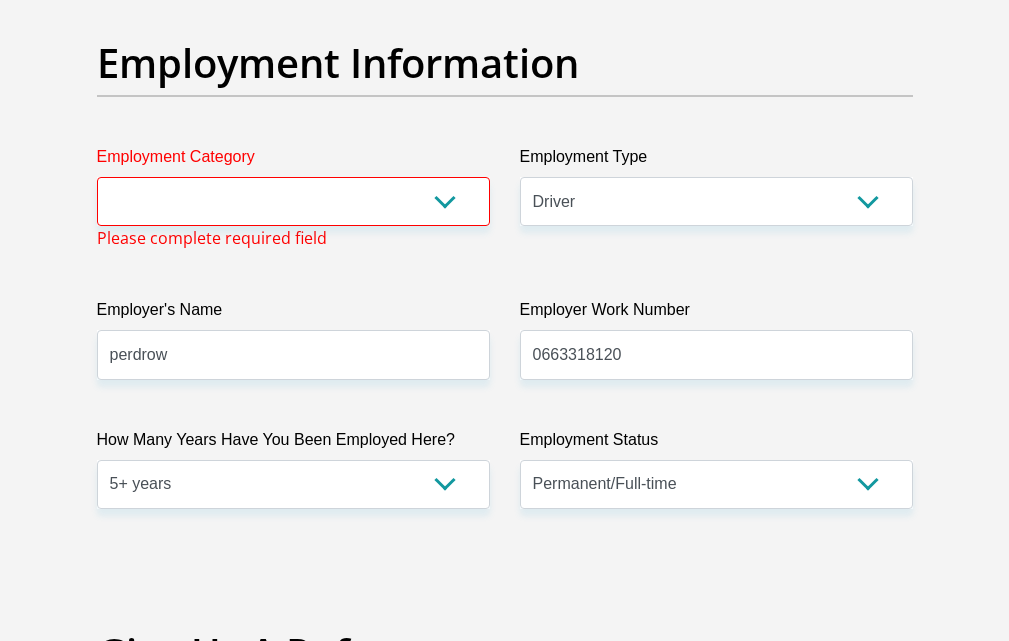 scroll, scrollTop: 3683, scrollLeft: 0, axis: vertical 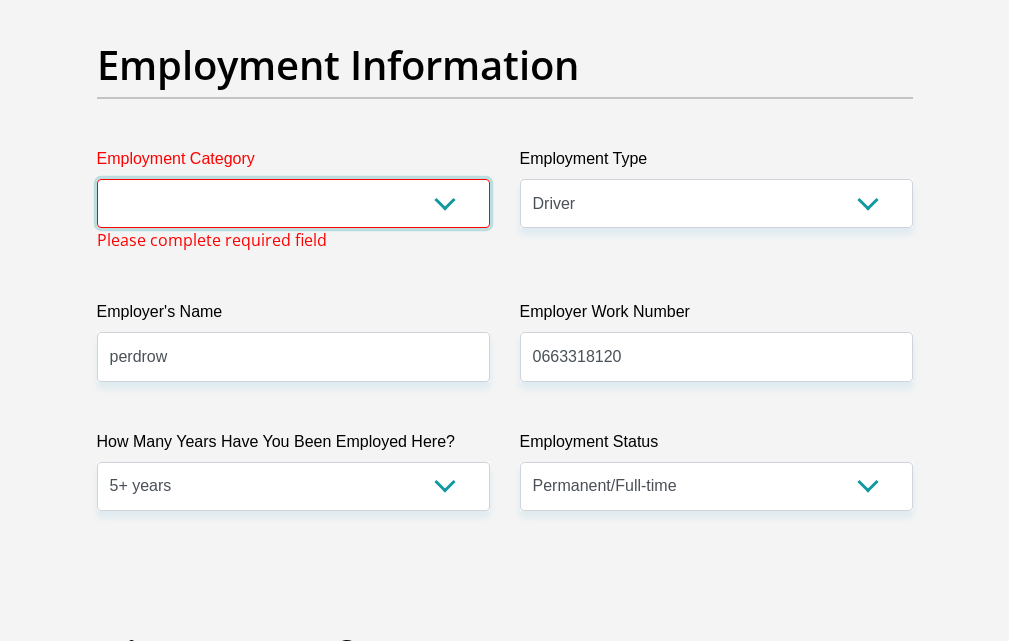 click on "AGRICULTURE
ALCOHOL & TOBACCO
CONSTRUCTION MATERIALS
METALLURGY
EQUIPMENT FOR RENEWABLE ENERGY
SPECIALIZED CONTRACTORS
CAR
GAMING (INCL. INTERNET
OTHER WHOLESALE
UNLICENSED PHARMACEUTICALS
CURRENCY EXCHANGE HOUSES
OTHER FINANCIAL INSTITUTIONS & INSURANCE
REAL ESTATE AGENTS
OIL & GAS
OTHER MATERIALS (E.G. IRON ORE)
PRECIOUS STONES & PRECIOUS METALS
POLITICAL ORGANIZATIONS
RELIGIOUS ORGANIZATIONS(NOT SECTS)
ACTI. HAVING BUSINESS DEAL WITH PUBLIC ADMINISTRATION
LAUNDROMATS" at bounding box center (293, 203) 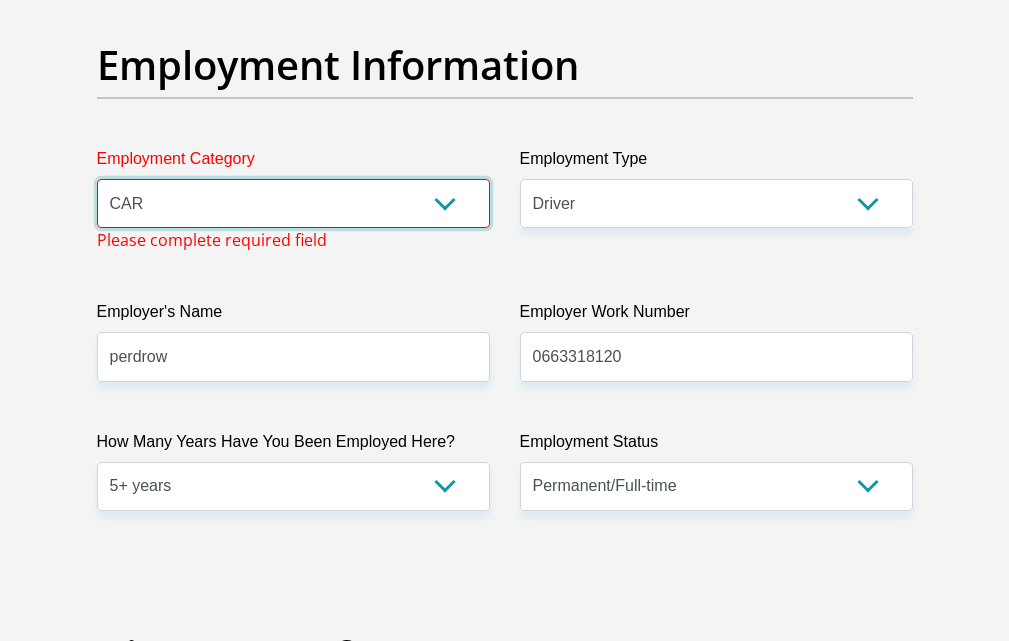 click on "AGRICULTURE
ALCOHOL & TOBACCO
CONSTRUCTION MATERIALS
METALLURGY
EQUIPMENT FOR RENEWABLE ENERGY
SPECIALIZED CONTRACTORS
CAR
GAMING (INCL. INTERNET
OTHER WHOLESALE
UNLICENSED PHARMACEUTICALS
CURRENCY EXCHANGE HOUSES
OTHER FINANCIAL INSTITUTIONS & INSURANCE
REAL ESTATE AGENTS
OIL & GAS
OTHER MATERIALS (E.G. IRON ORE)
PRECIOUS STONES & PRECIOUS METALS
POLITICAL ORGANIZATIONS
RELIGIOUS ORGANIZATIONS(NOT SECTS)
ACTI. HAVING BUSINESS DEAL WITH PUBLIC ADMINISTRATION
LAUNDROMATS" at bounding box center [293, 203] 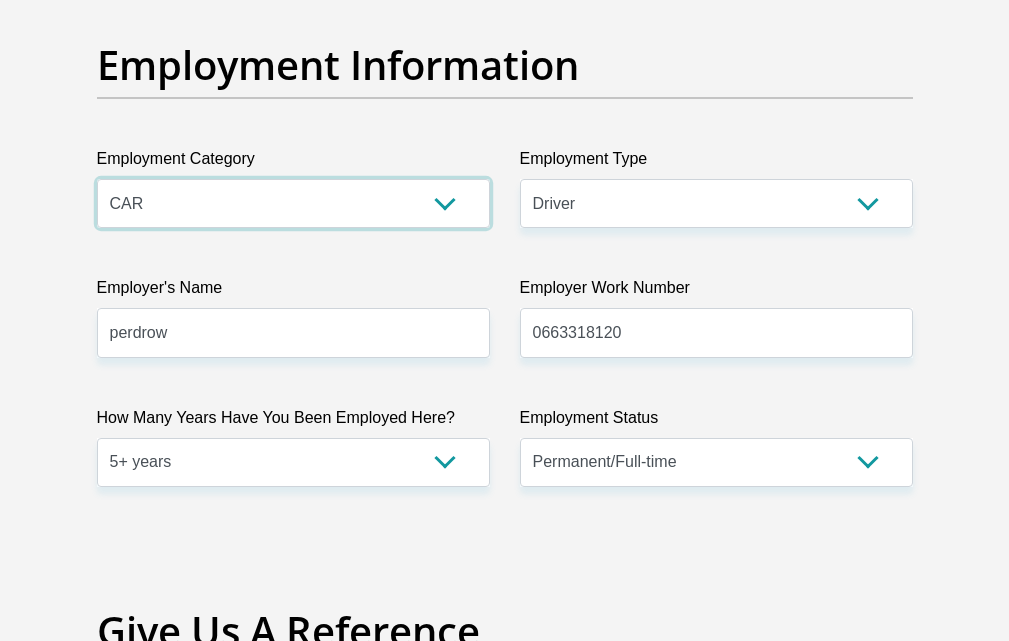 click on "AGRICULTURE
ALCOHOL & TOBACCO
CONSTRUCTION MATERIALS
METALLURGY
EQUIPMENT FOR RENEWABLE ENERGY
SPECIALIZED CONTRACTORS
CAR
GAMING (INCL. INTERNET
OTHER WHOLESALE
UNLICENSED PHARMACEUTICALS
CURRENCY EXCHANGE HOUSES
OTHER FINANCIAL INSTITUTIONS & INSURANCE
REAL ESTATE AGENTS
OIL & GAS
OTHER MATERIALS (E.G. IRON ORE)
PRECIOUS STONES & PRECIOUS METALS
POLITICAL ORGANIZATIONS
RELIGIOUS ORGANIZATIONS(NOT SECTS)
ACTI. HAVING BUSINESS DEAL WITH PUBLIC ADMINISTRATION
LAUNDROMATS" at bounding box center (293, 203) 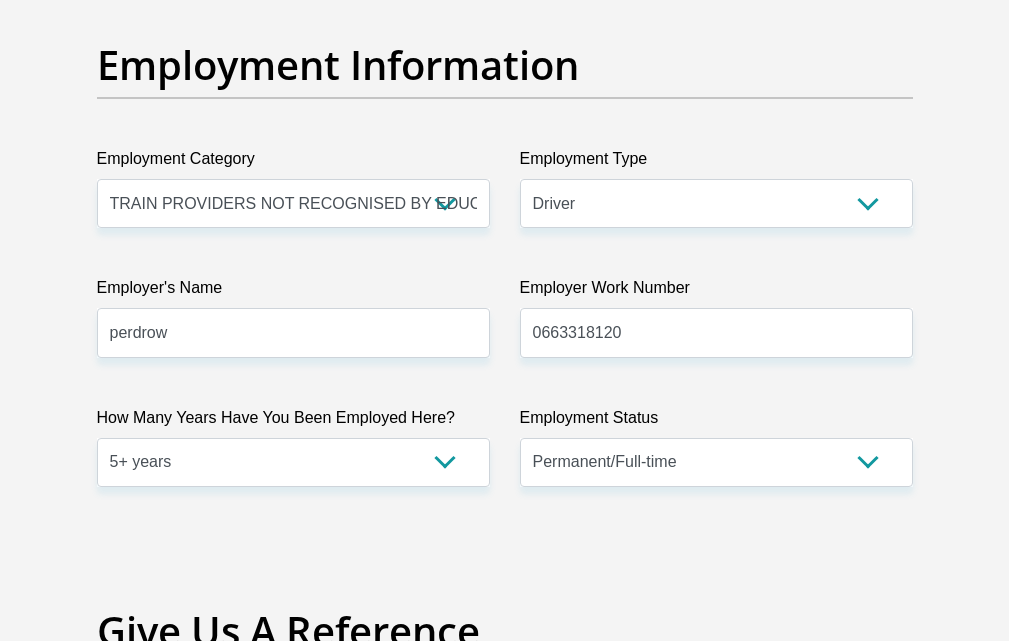 scroll, scrollTop: 6752, scrollLeft: 0, axis: vertical 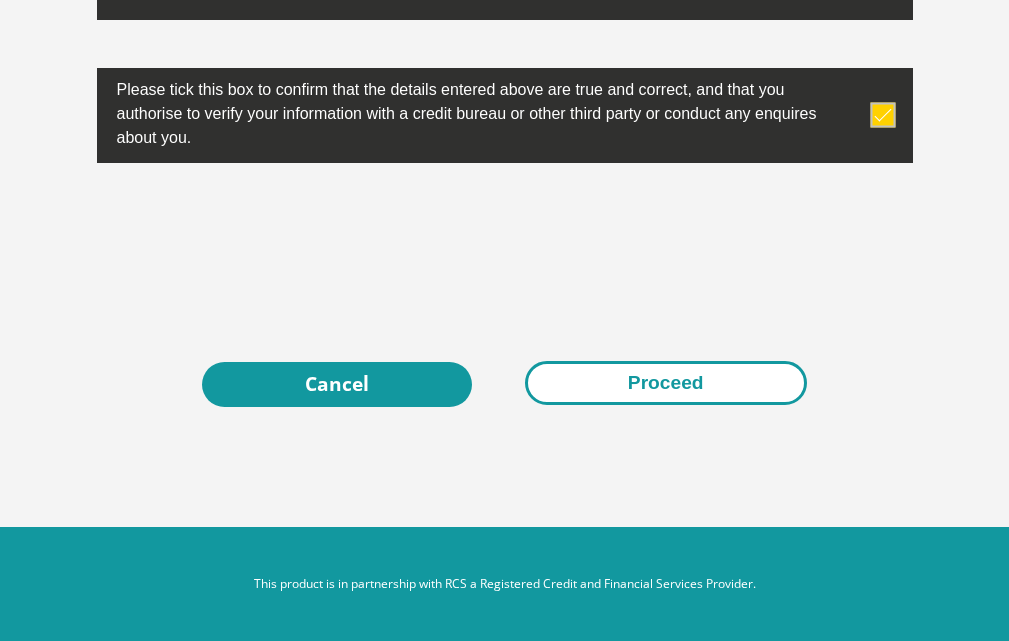 click on "Proceed" at bounding box center [666, 383] 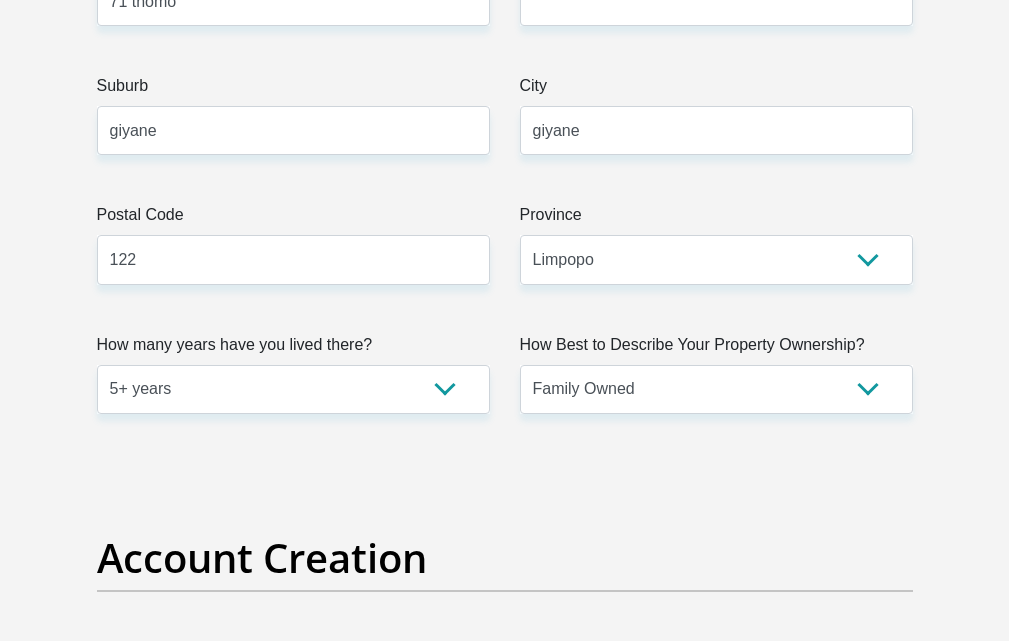 scroll, scrollTop: 1400, scrollLeft: 0, axis: vertical 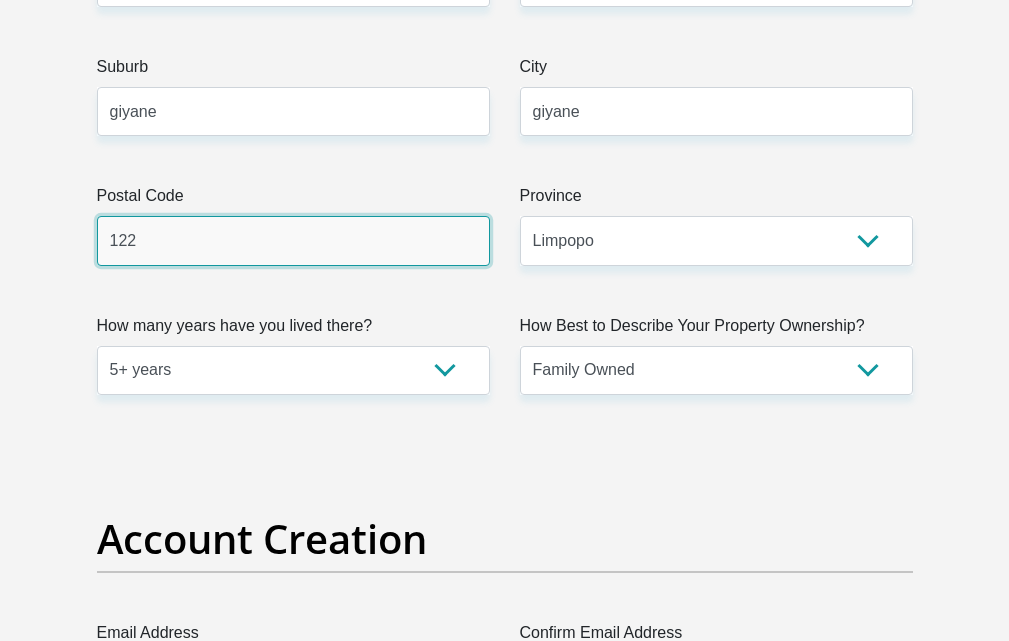 click on "122" at bounding box center [293, 240] 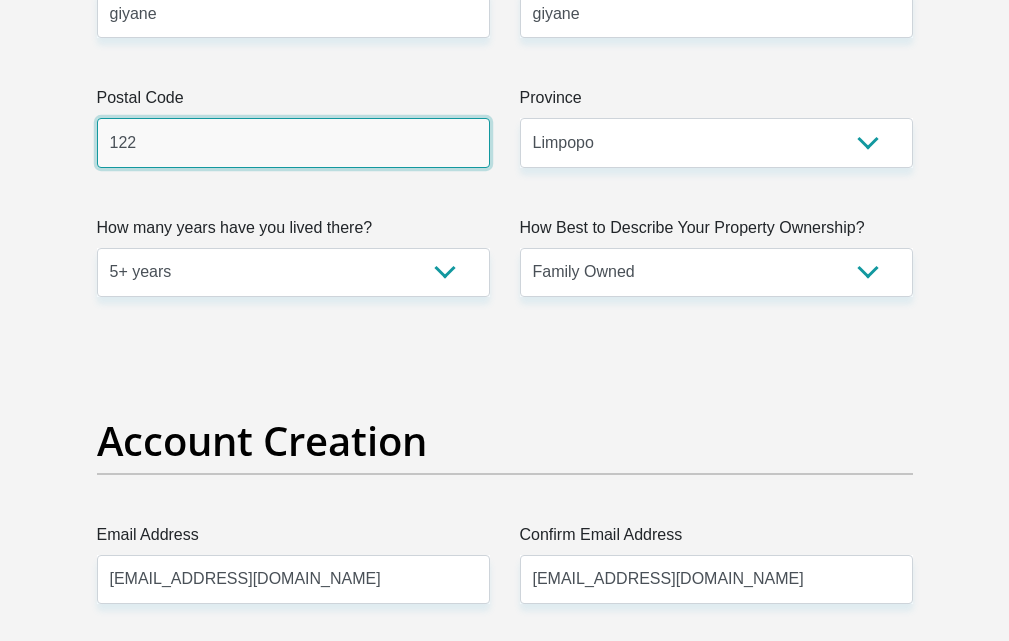 scroll, scrollTop: 1500, scrollLeft: 0, axis: vertical 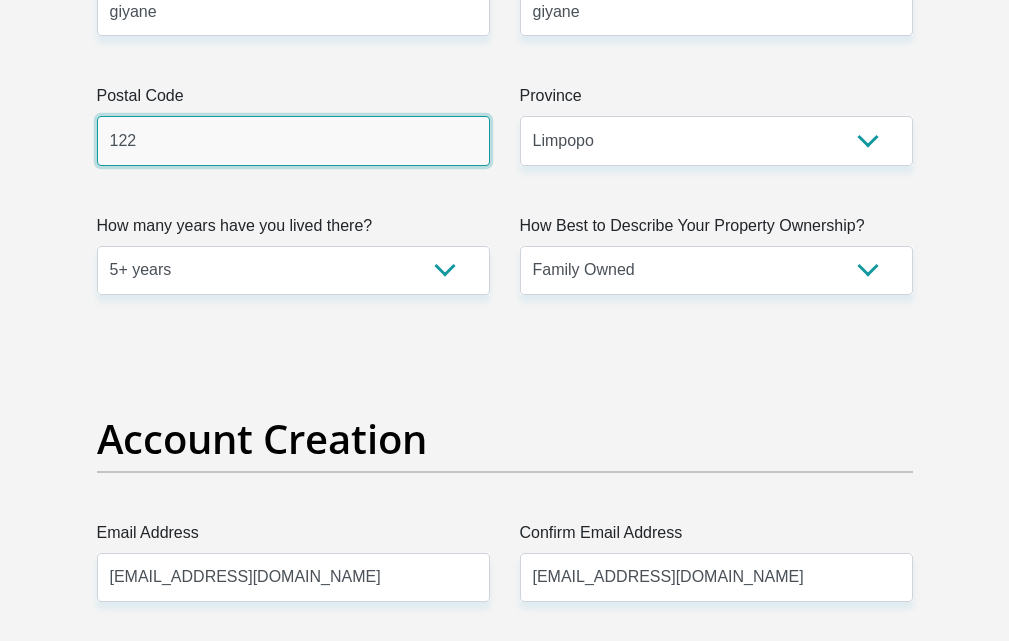 click on "122" at bounding box center (293, 140) 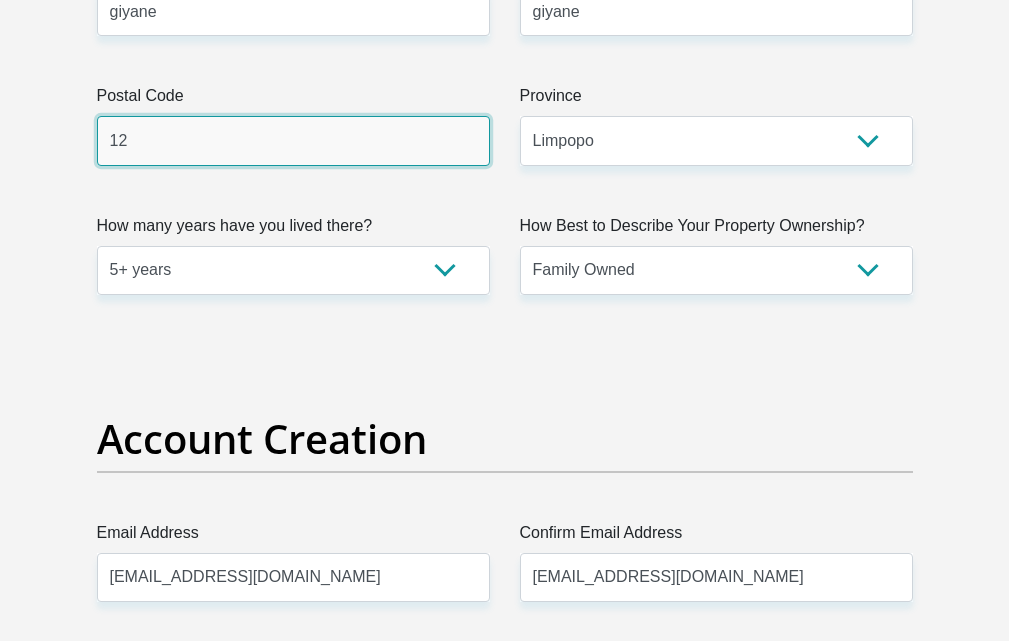 type on "1" 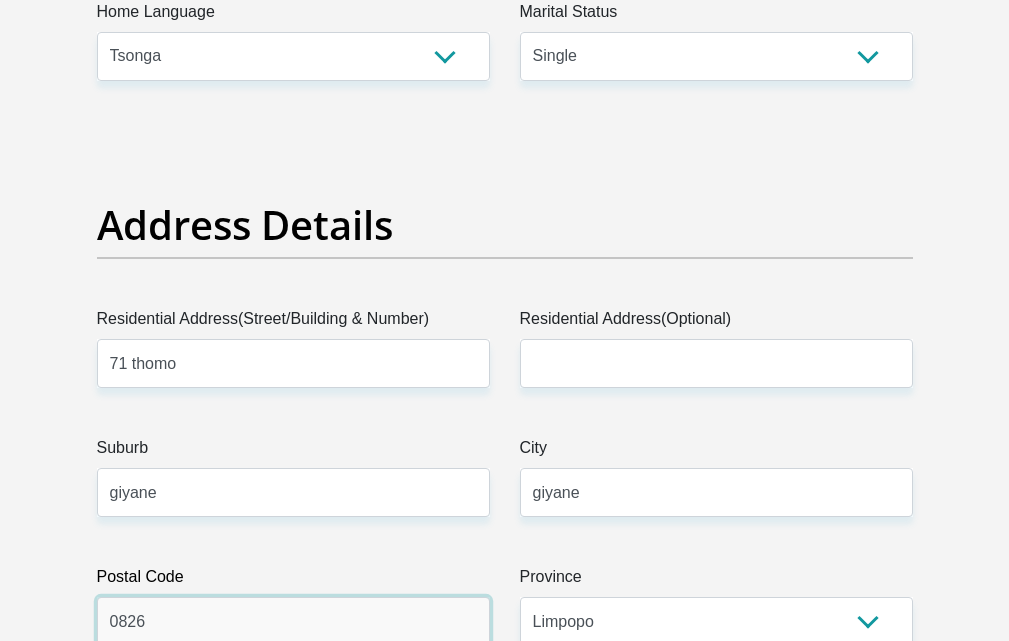 scroll, scrollTop: 1000, scrollLeft: 0, axis: vertical 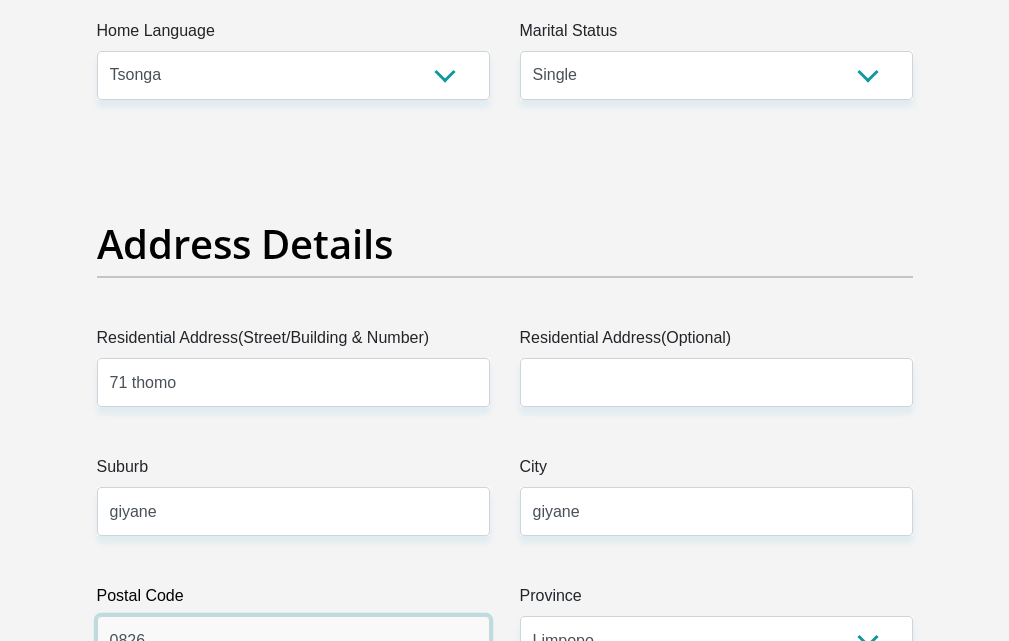 type on "0826" 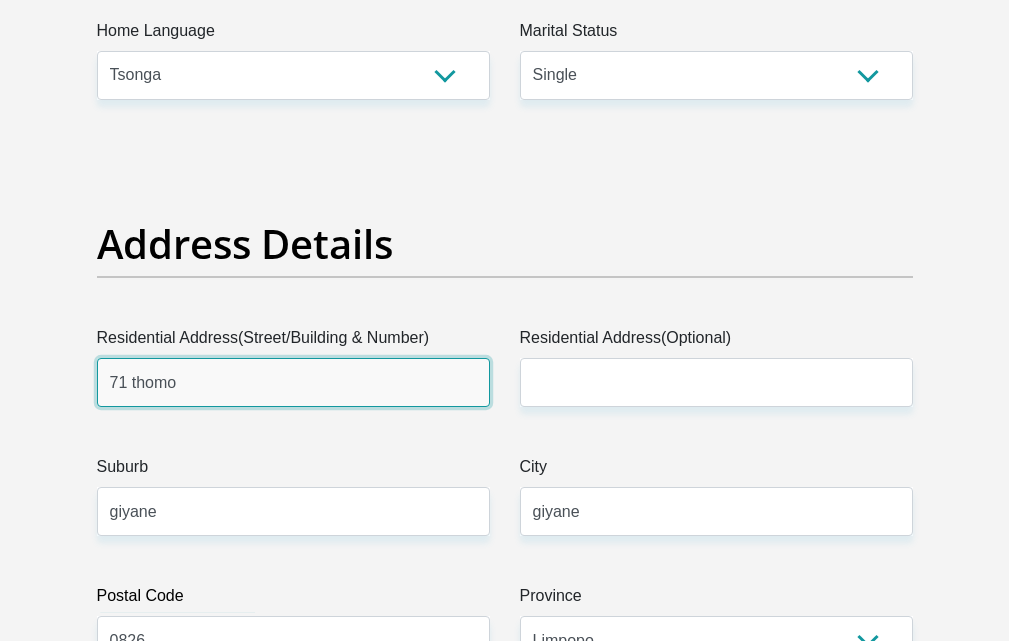 click on "71 thomo" at bounding box center [293, 382] 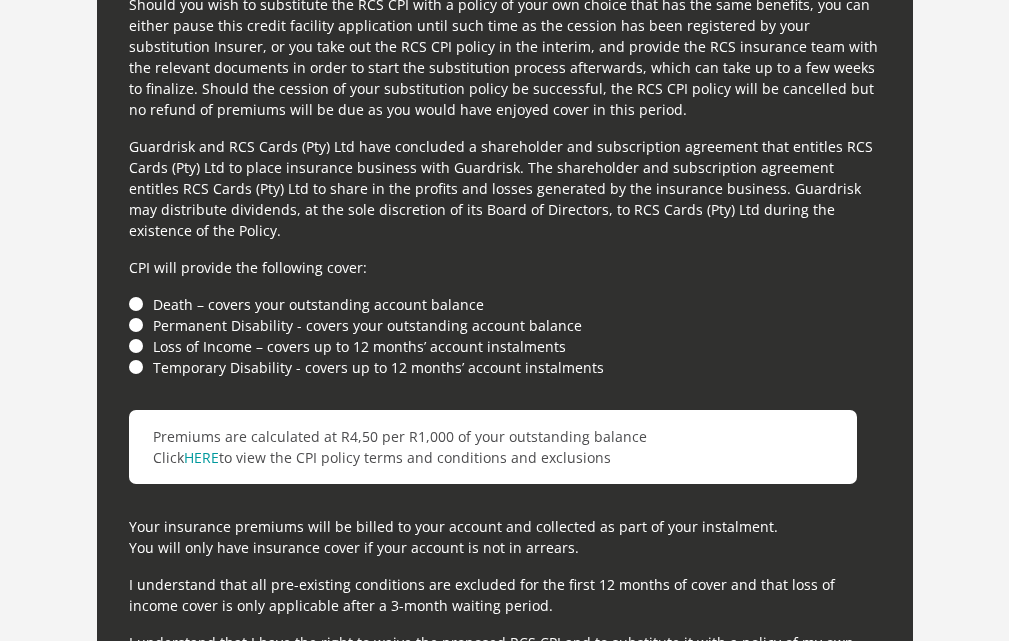 scroll, scrollTop: 6931, scrollLeft: 0, axis: vertical 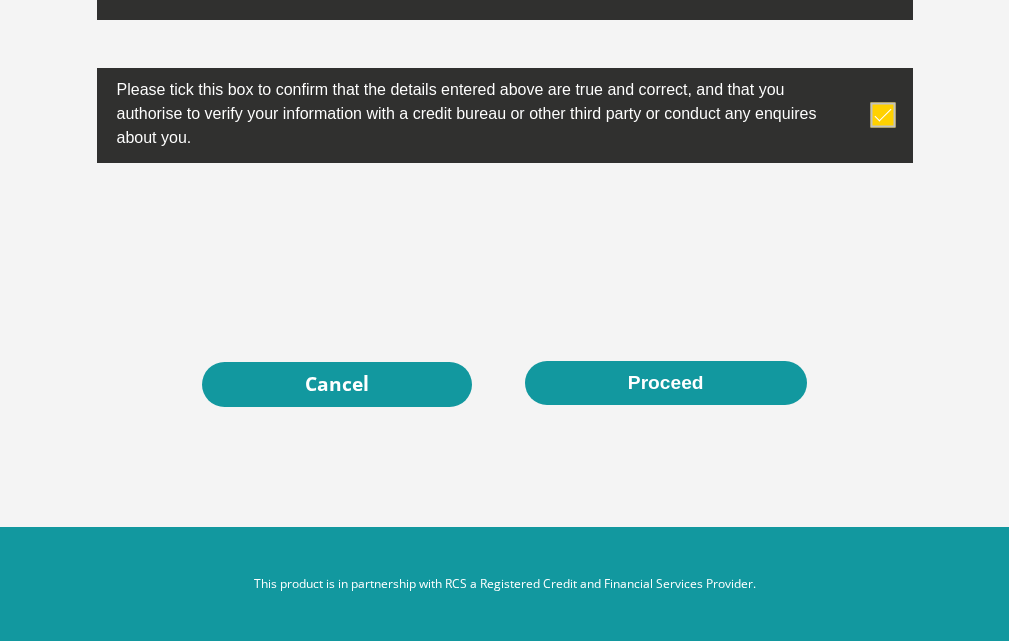 type on "741 thomo" 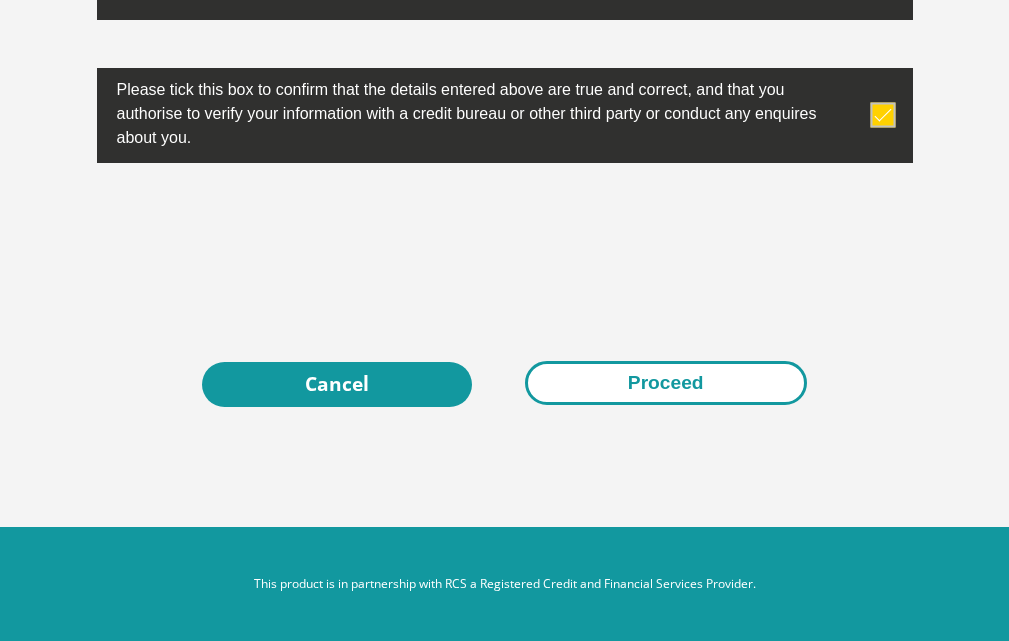 click on "Proceed" at bounding box center (666, 383) 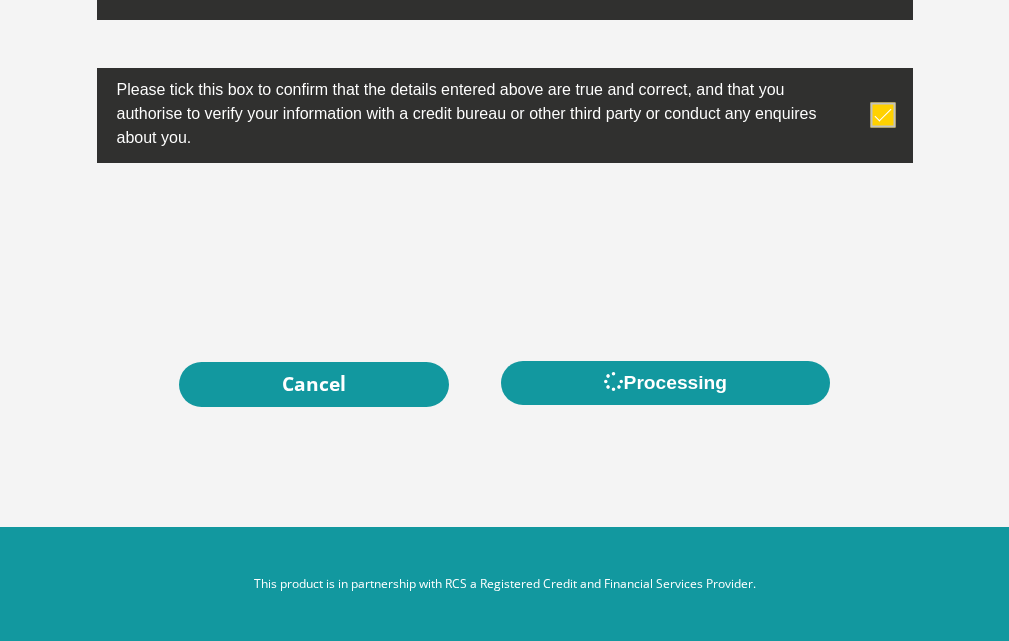 scroll, scrollTop: 0, scrollLeft: 0, axis: both 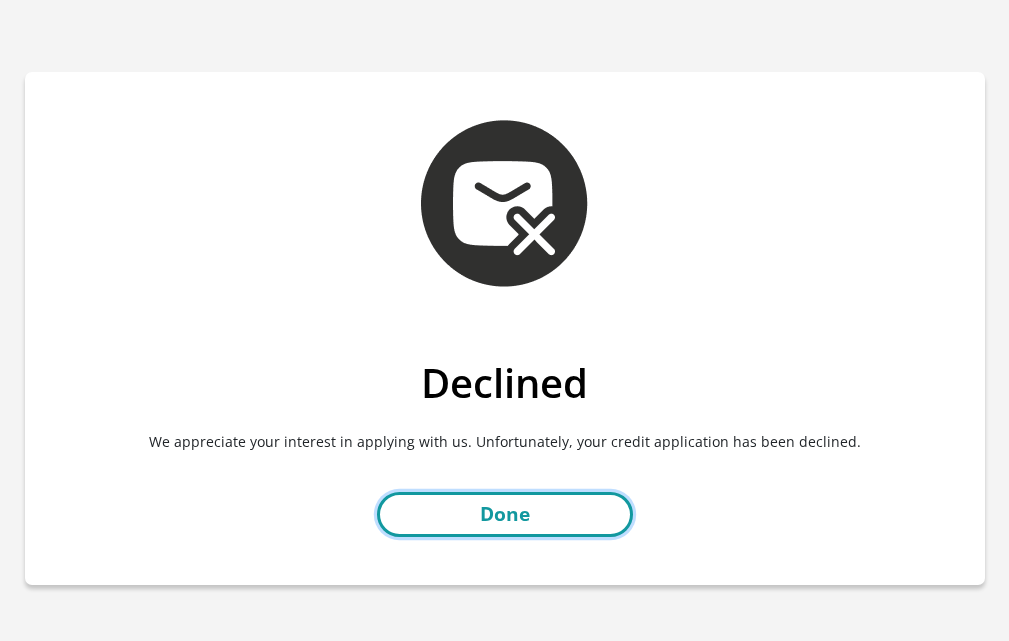 click on "Done" at bounding box center (505, 514) 